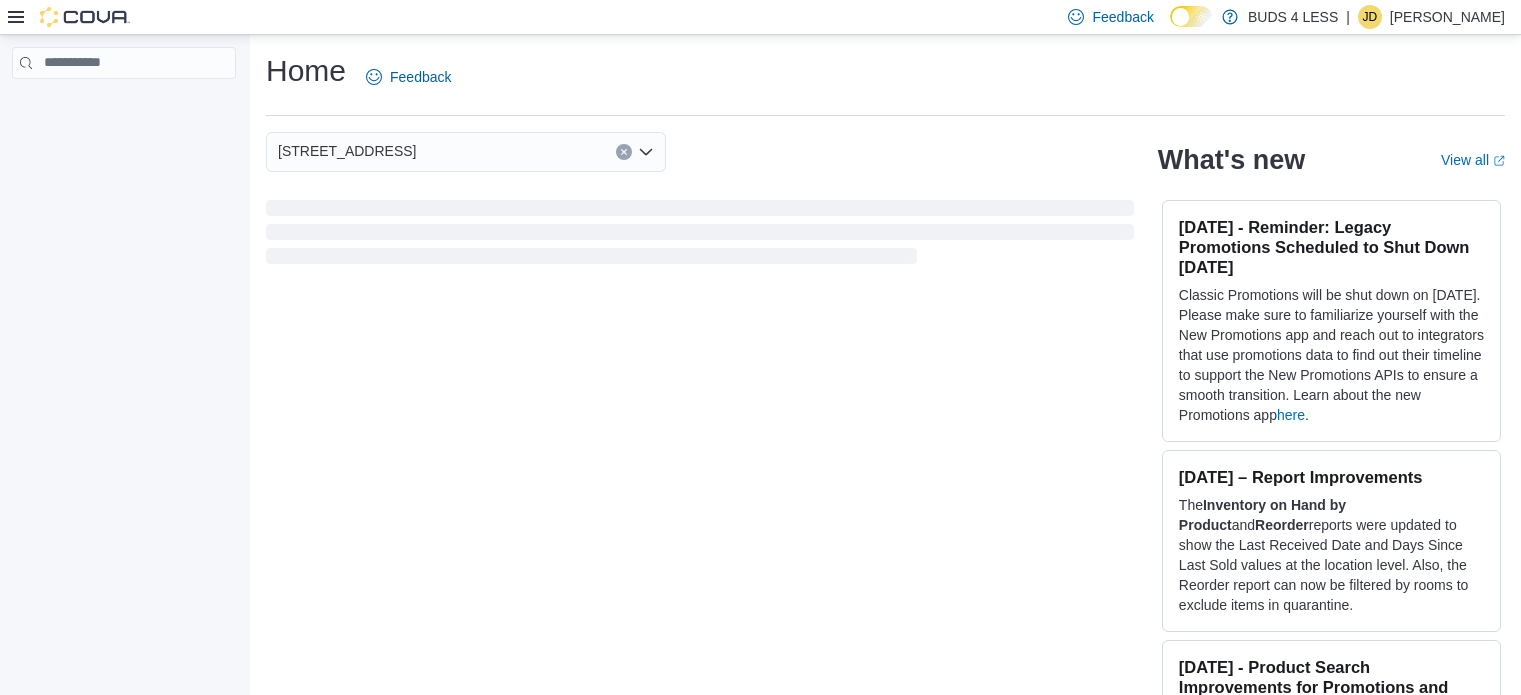 scroll, scrollTop: 0, scrollLeft: 0, axis: both 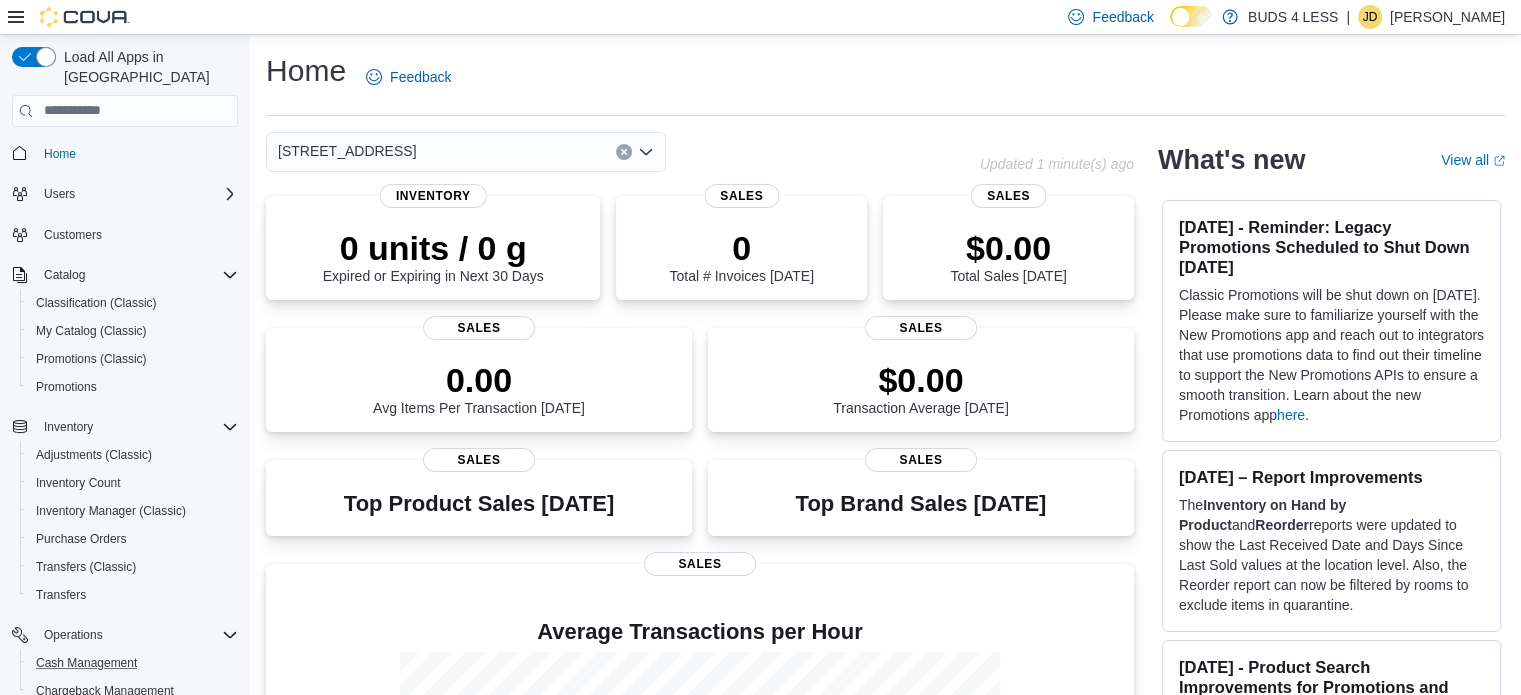 click on "Cash Management" at bounding box center [133, 663] 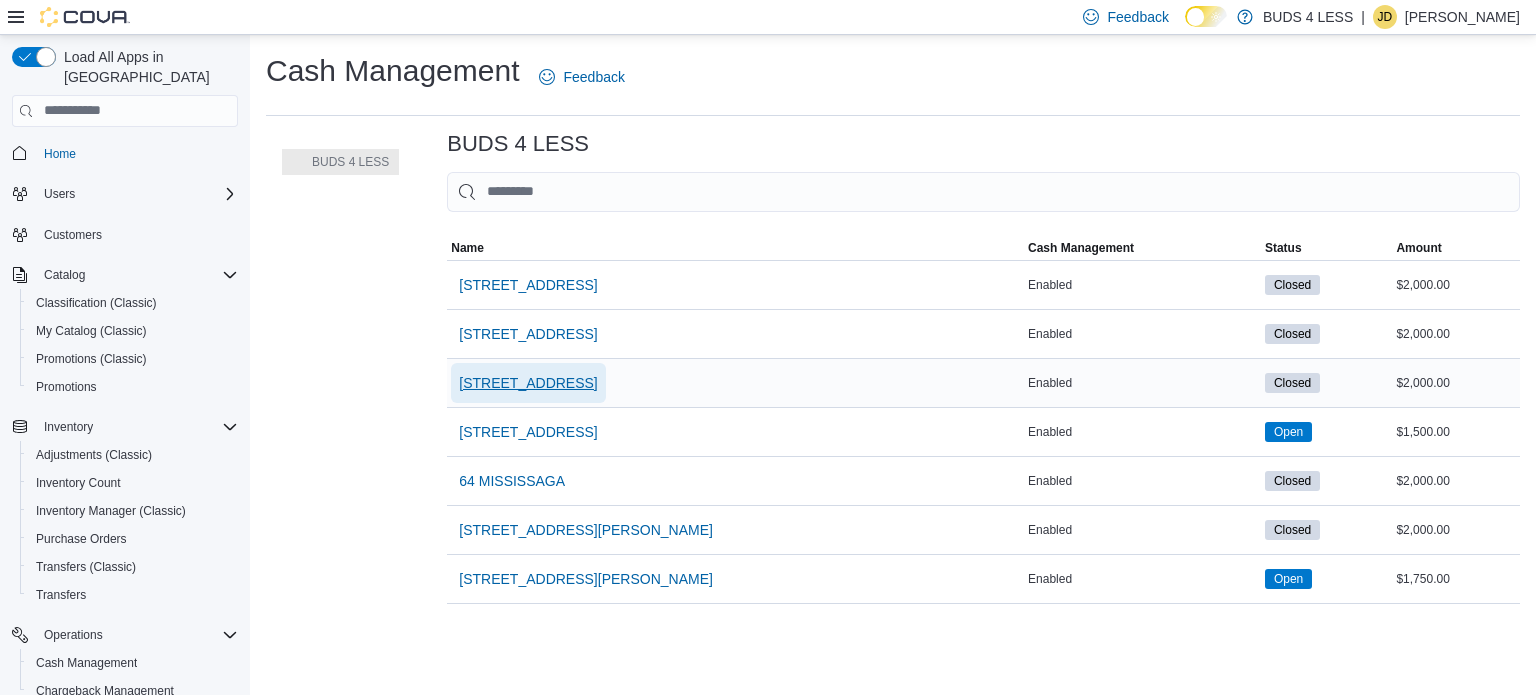 click on "[STREET_ADDRESS]" at bounding box center (528, 383) 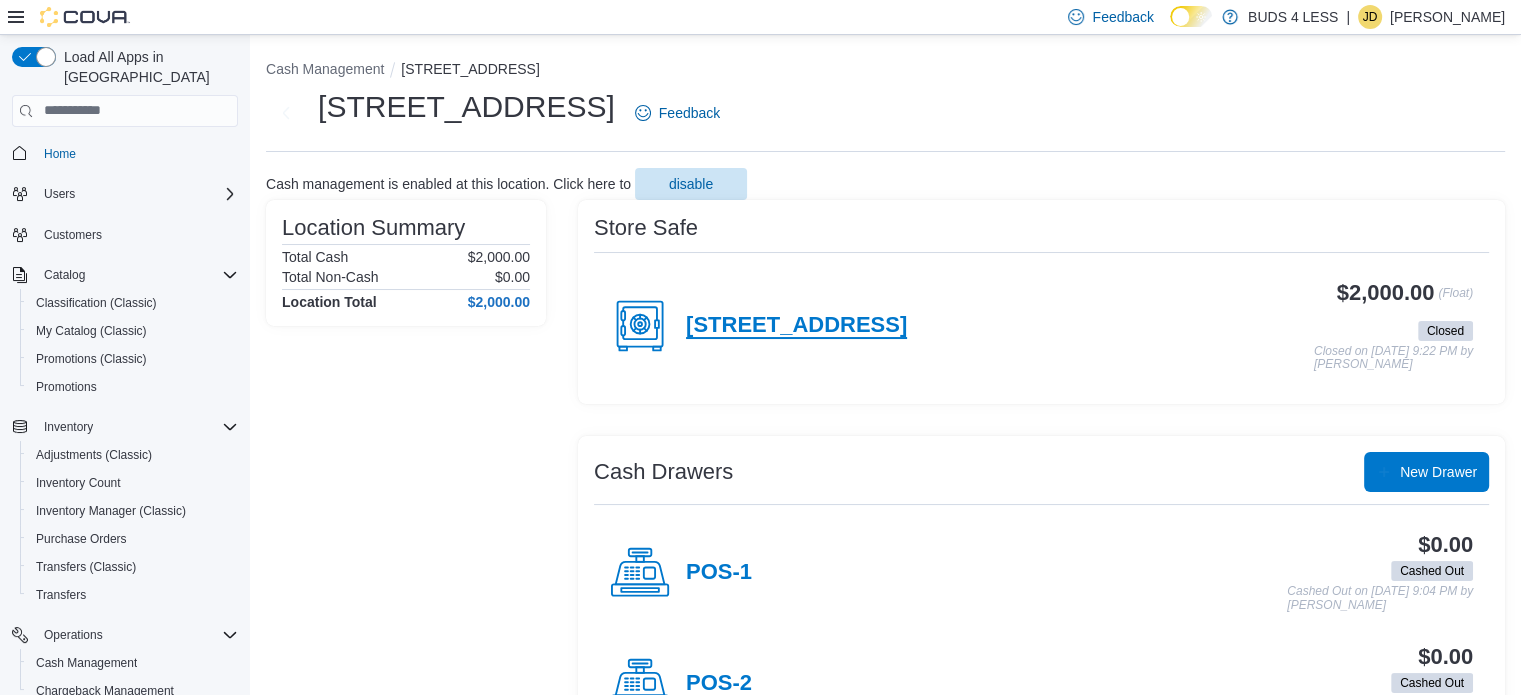 click on "[STREET_ADDRESS]" at bounding box center [796, 326] 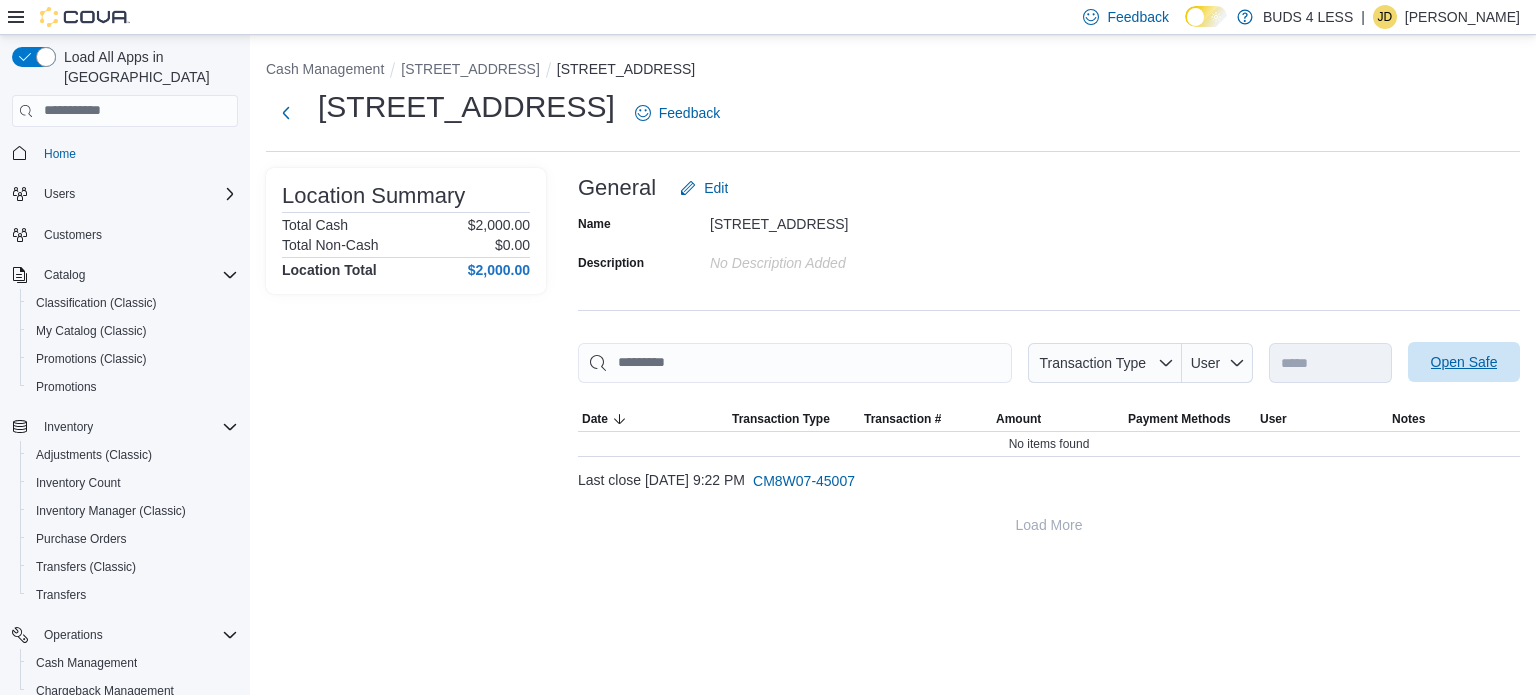 click on "Open Safe" at bounding box center (1464, 362) 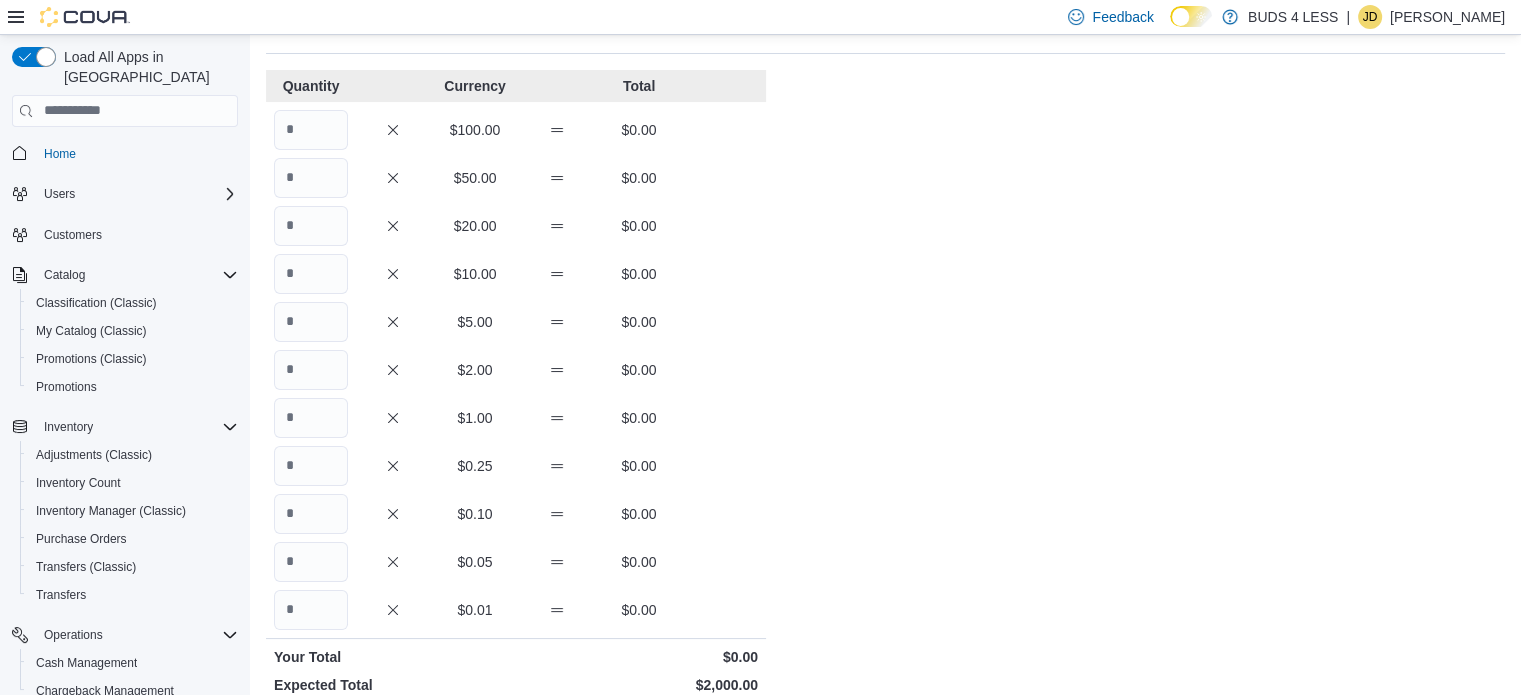 scroll, scrollTop: 100, scrollLeft: 0, axis: vertical 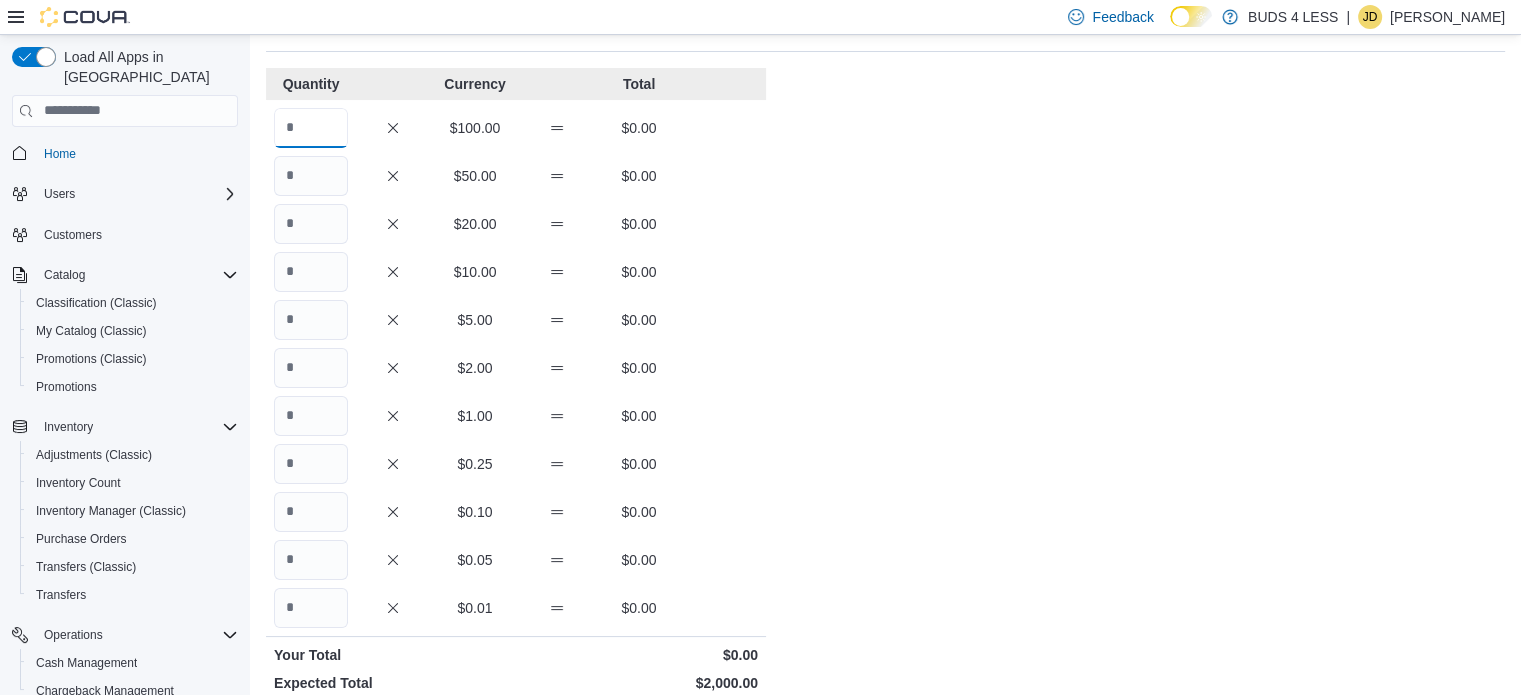 click at bounding box center [311, 128] 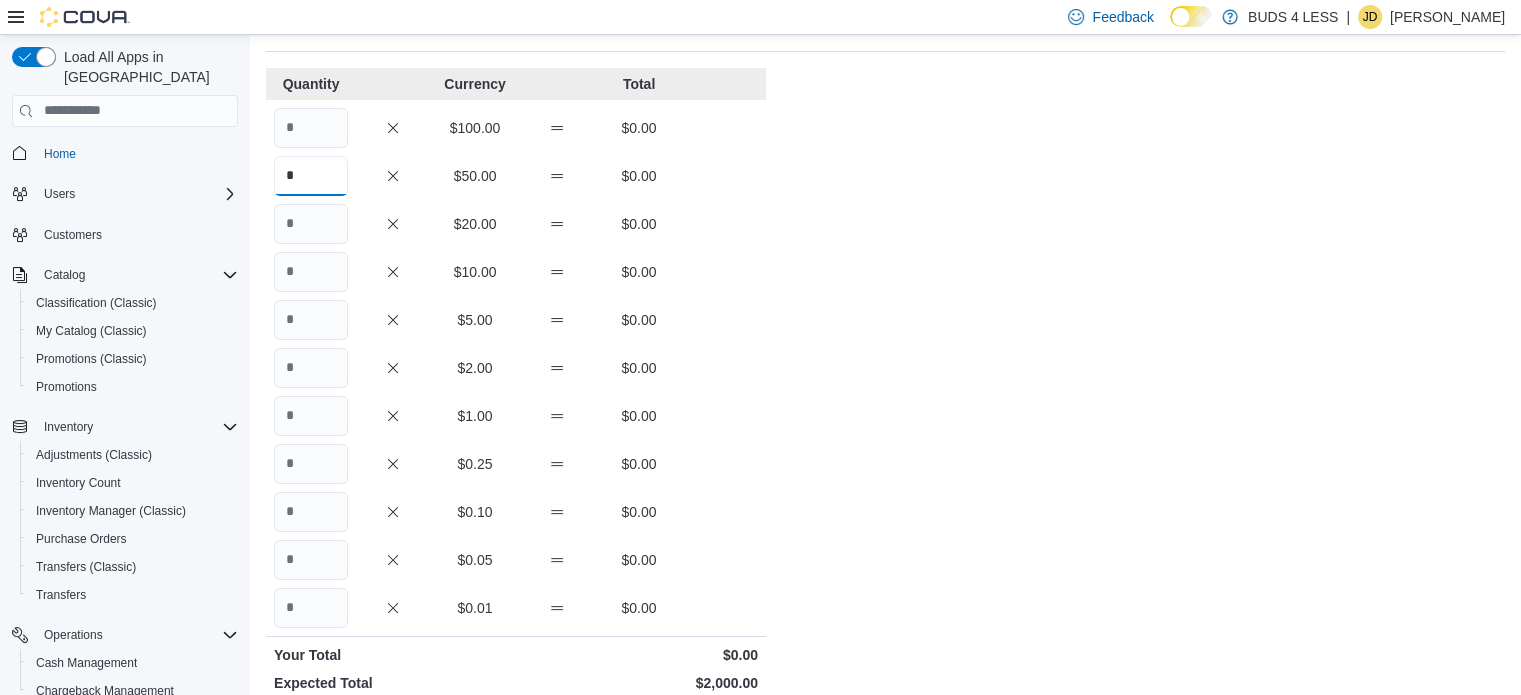 type on "*" 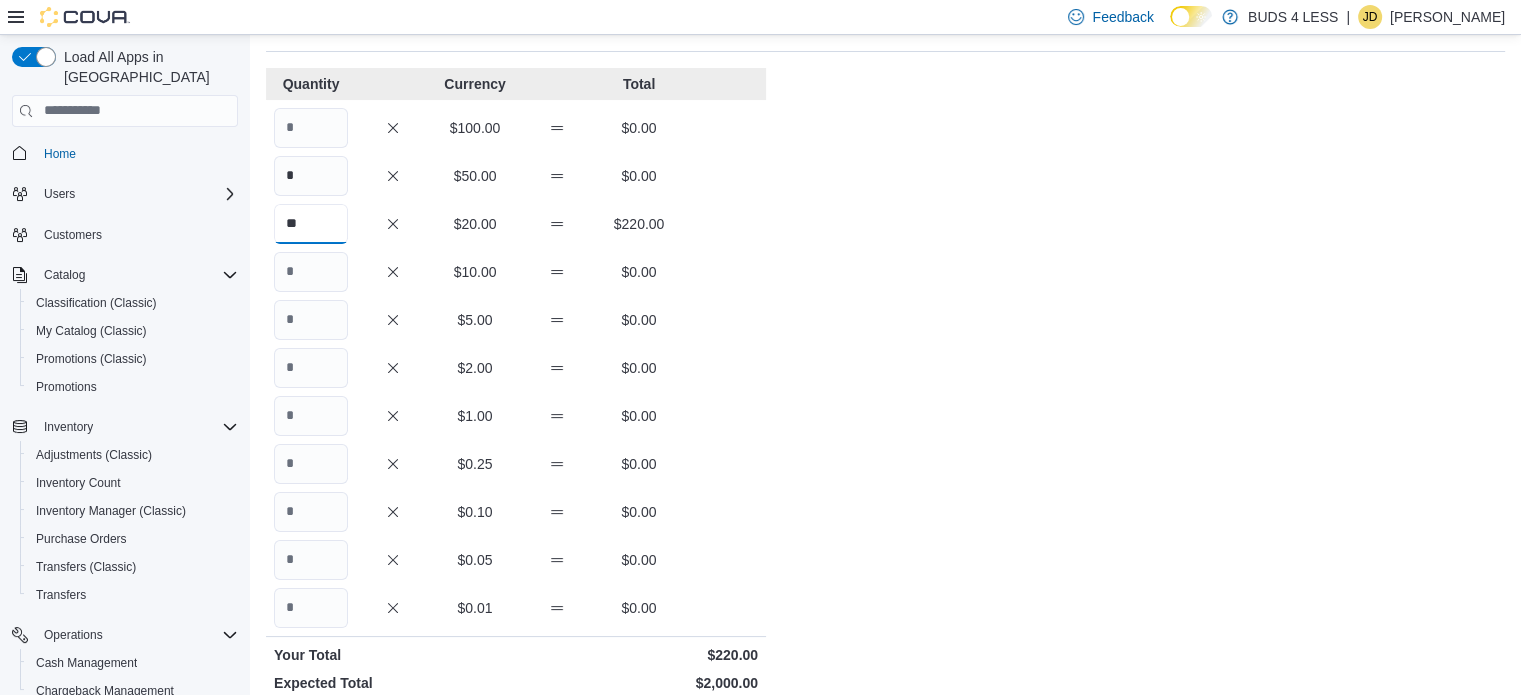 type on "**" 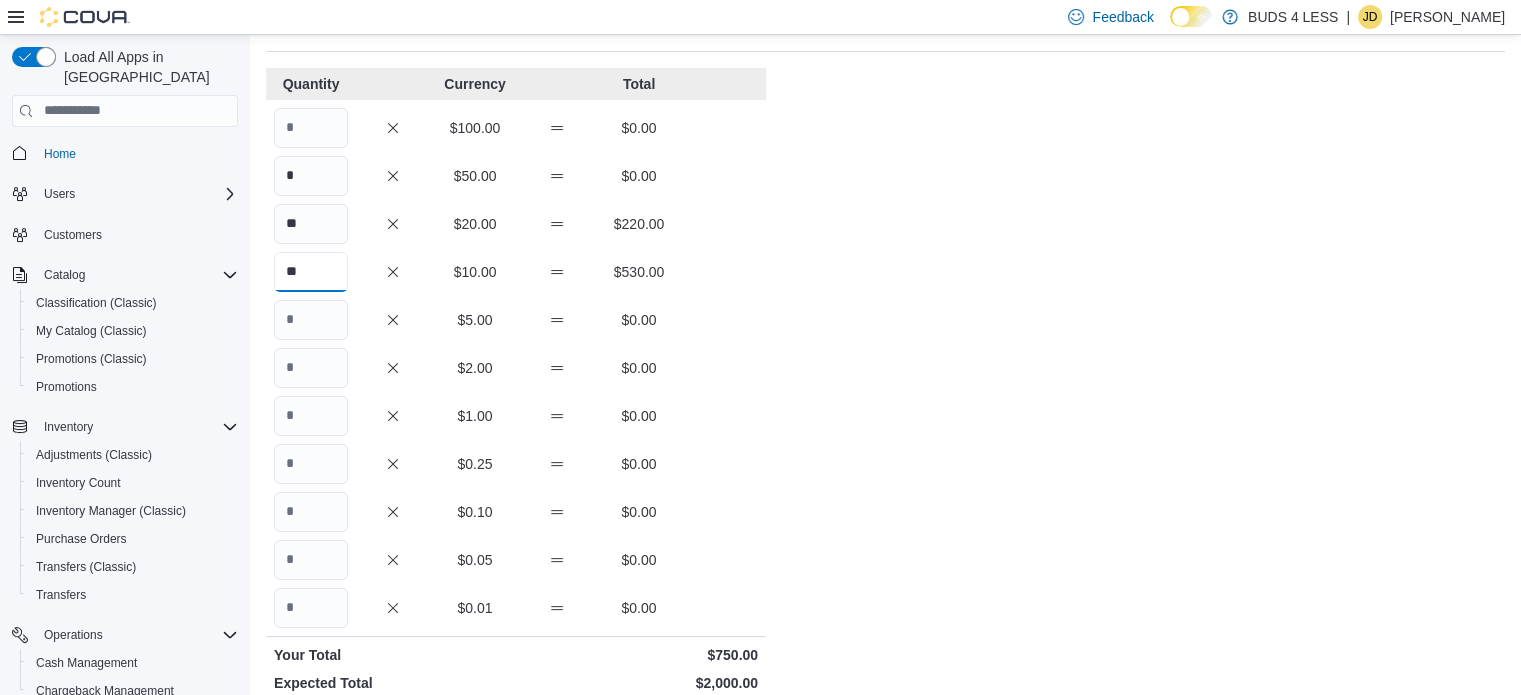 type on "**" 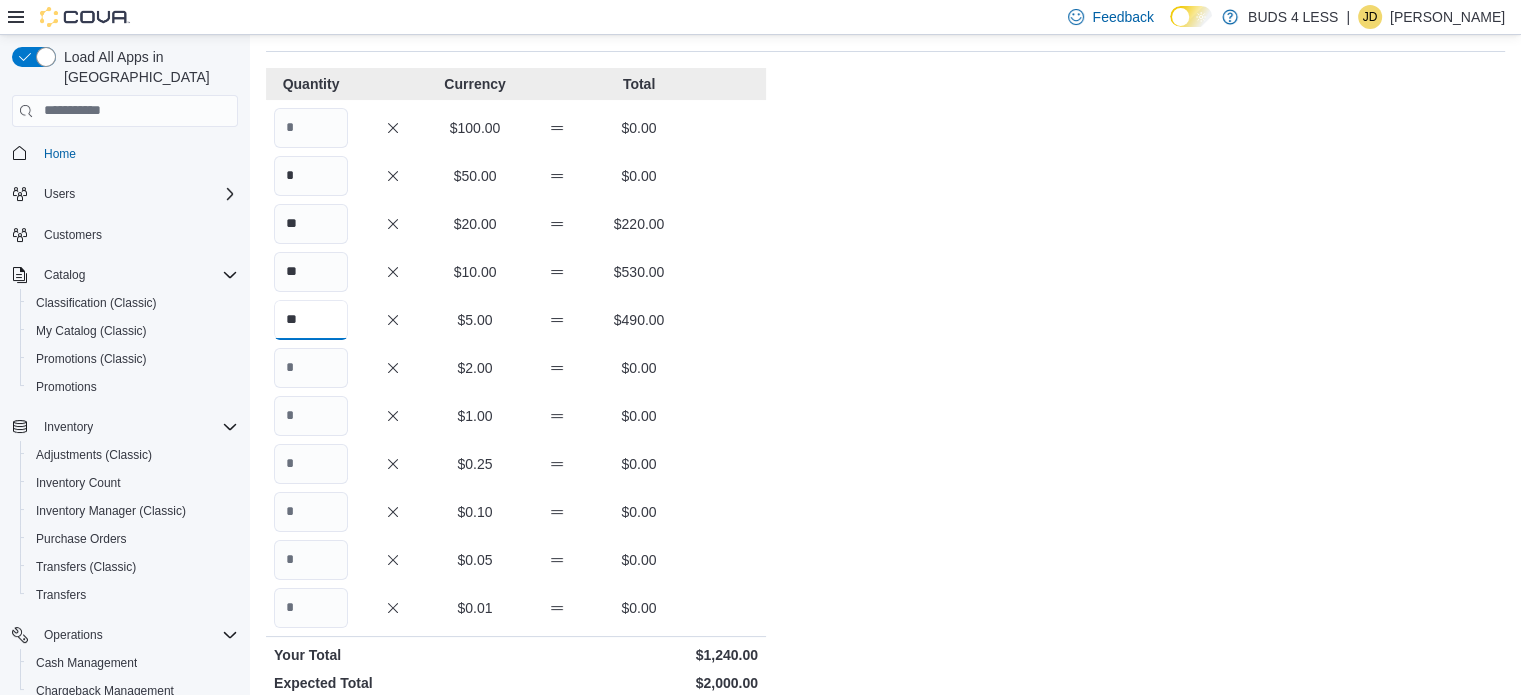 type on "**" 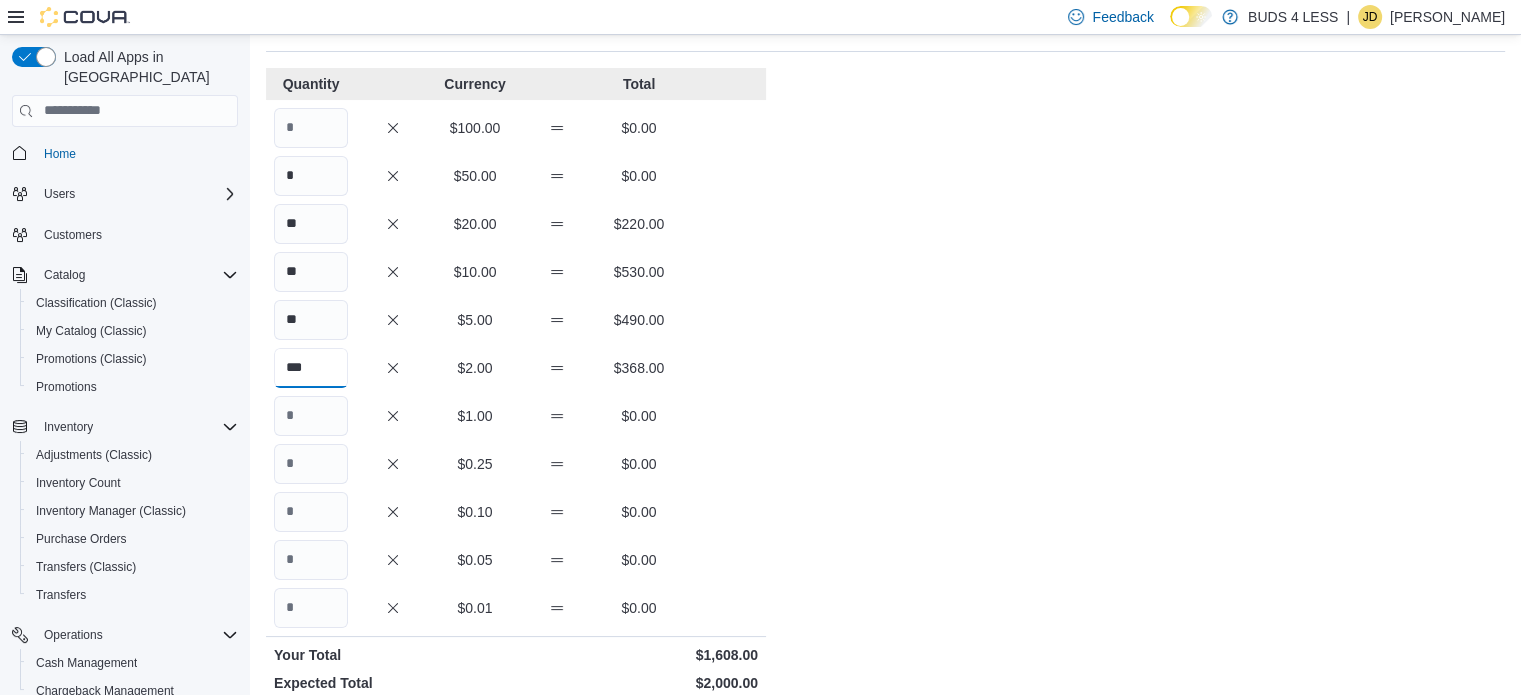 type on "***" 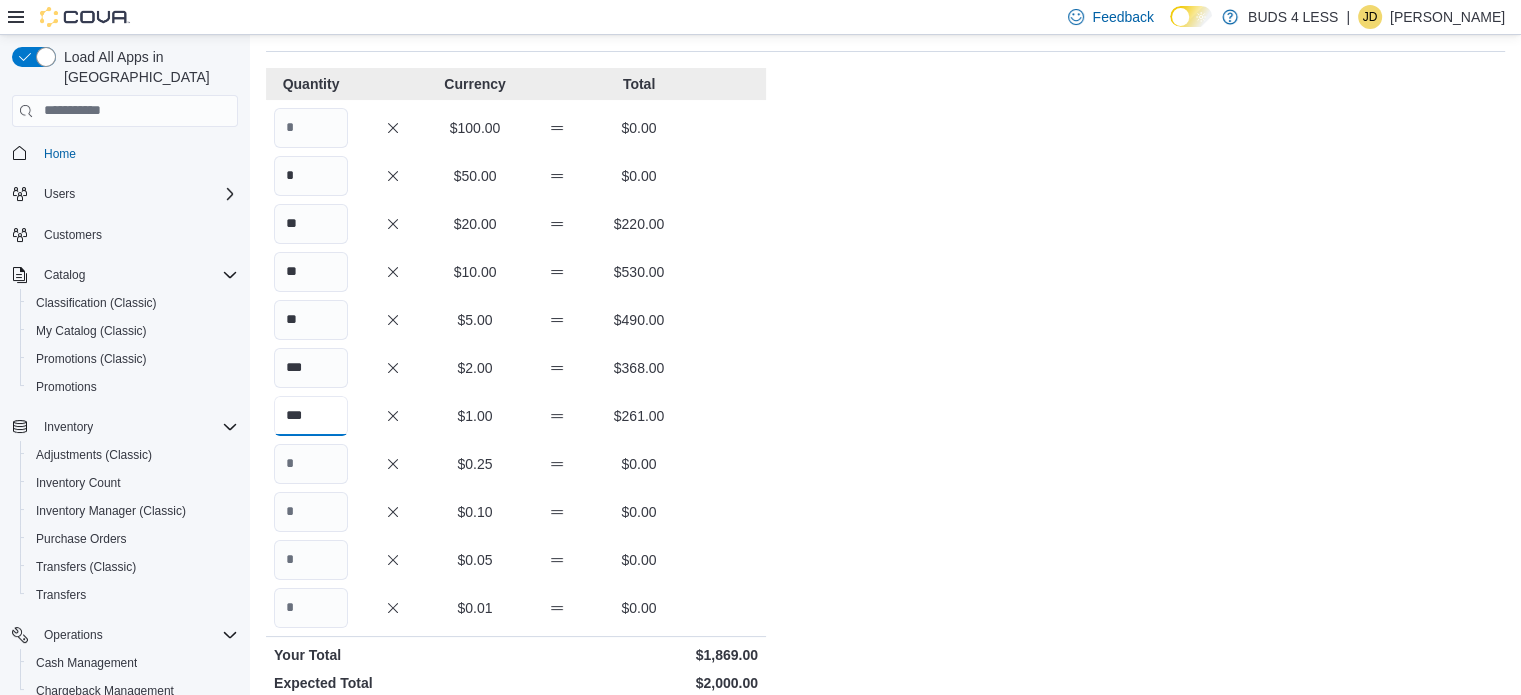 type on "***" 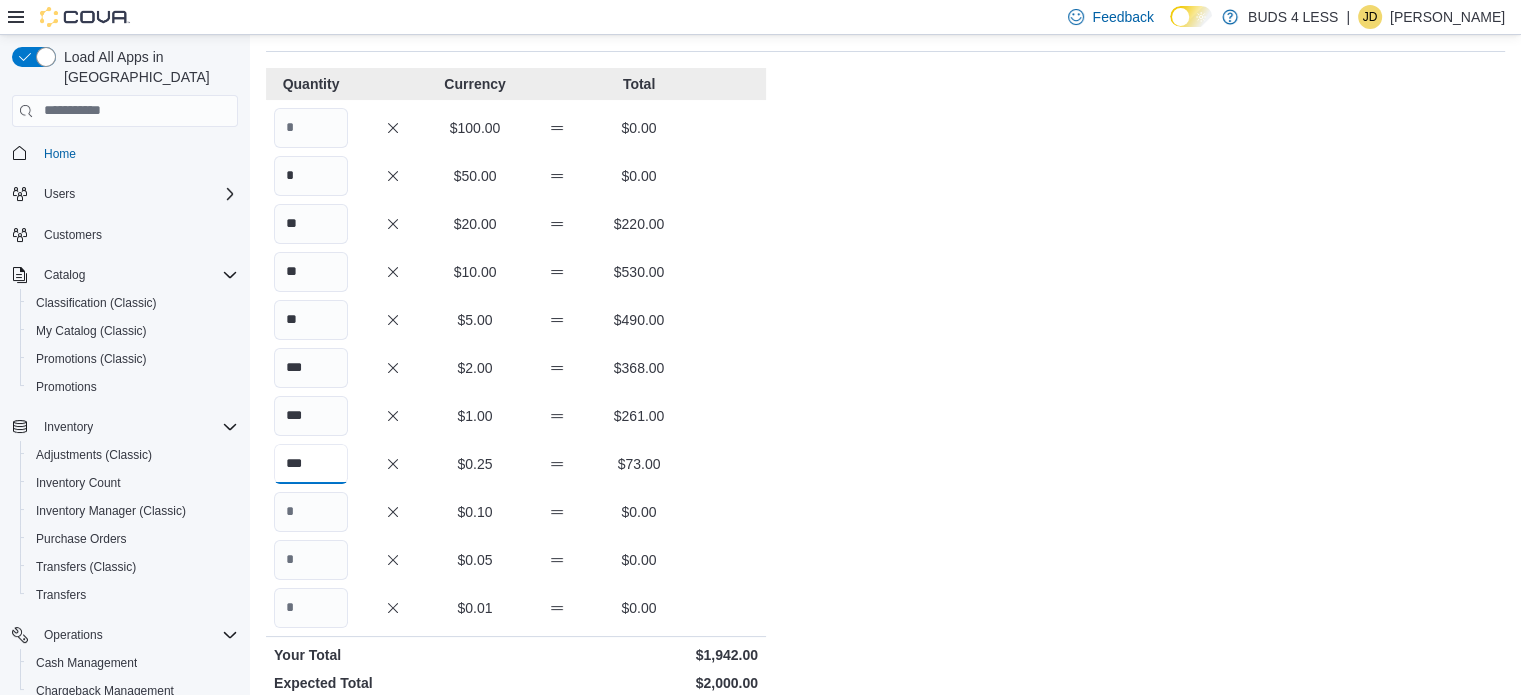type on "***" 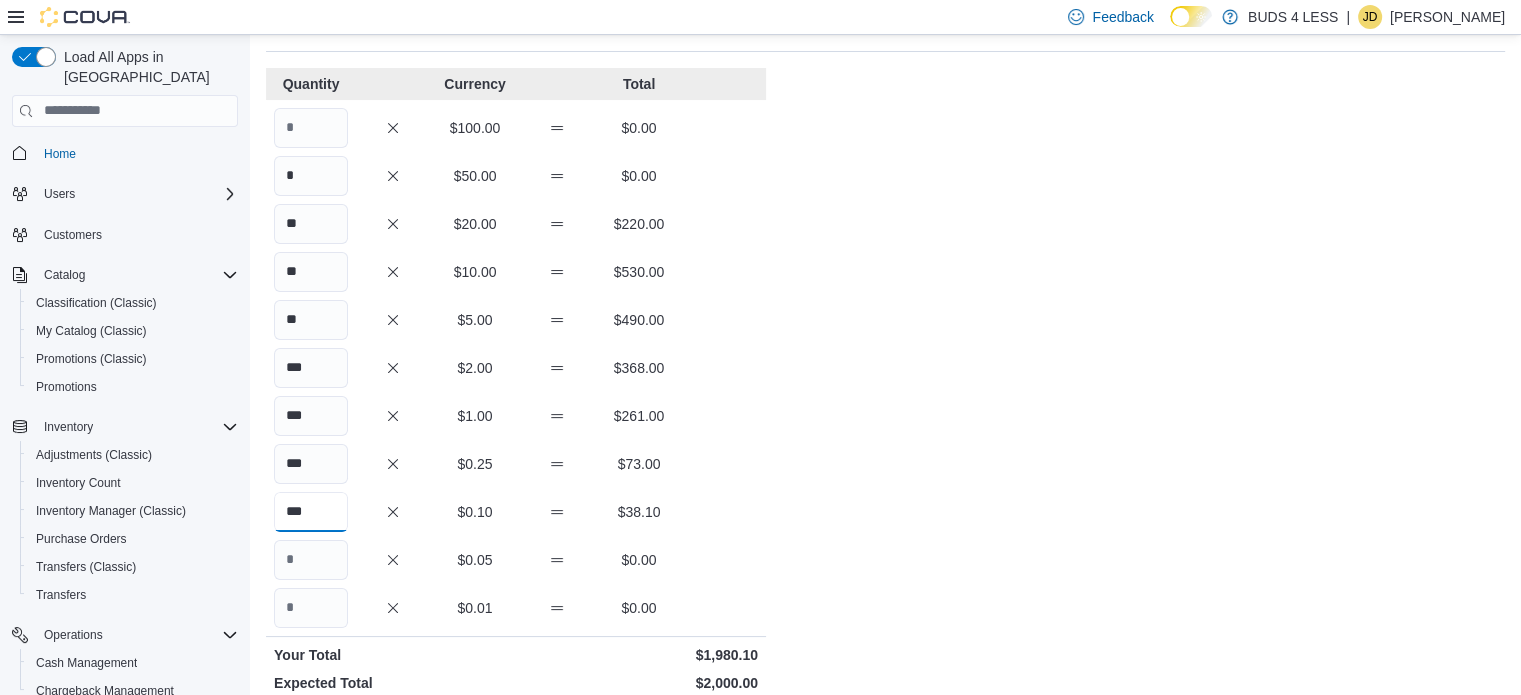 type on "***" 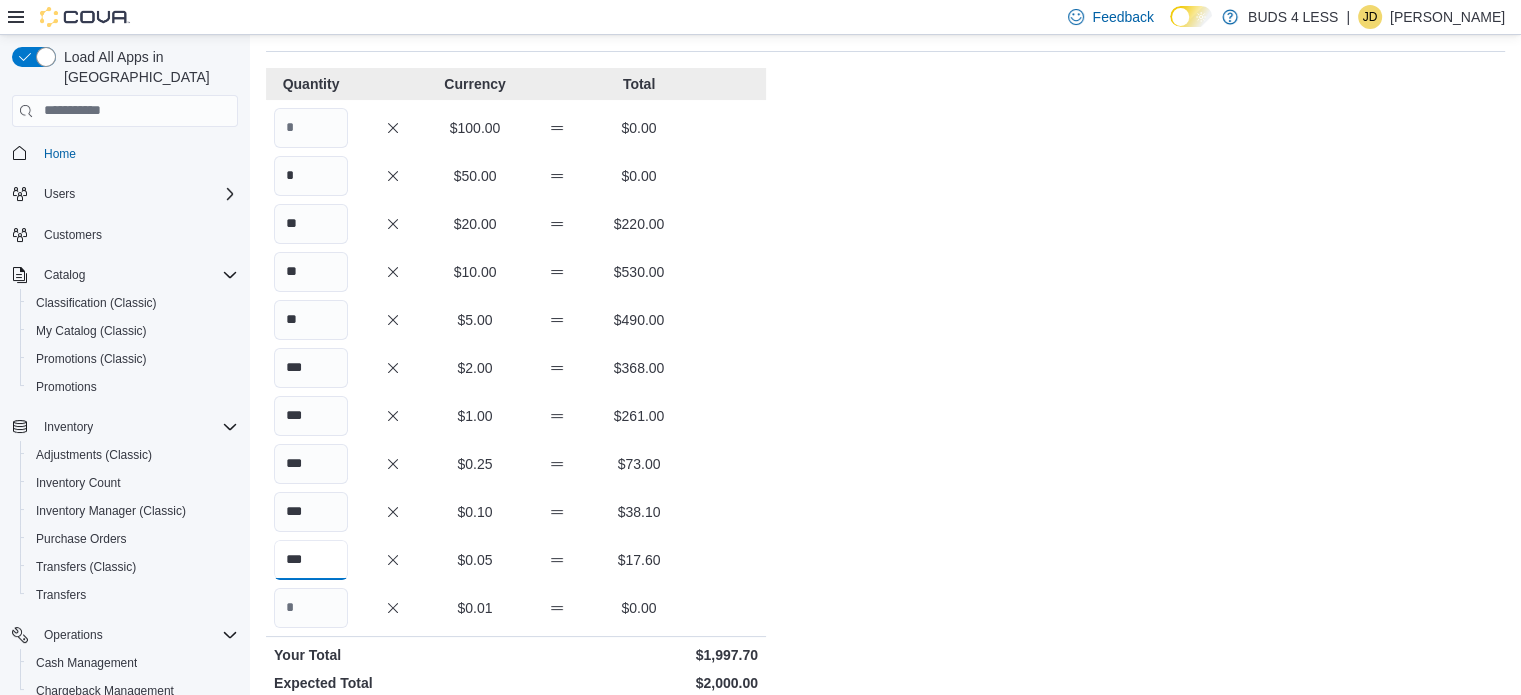 type on "***" 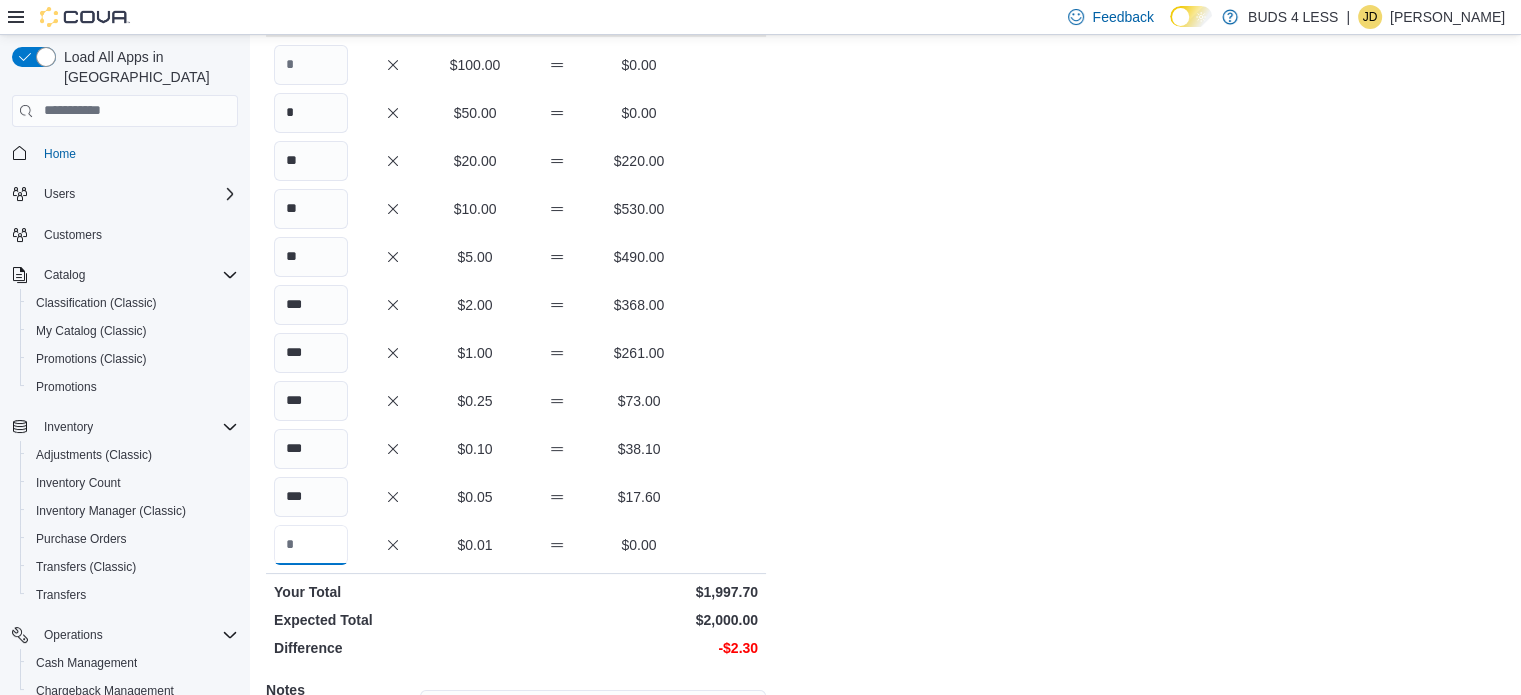 scroll, scrollTop: 100, scrollLeft: 0, axis: vertical 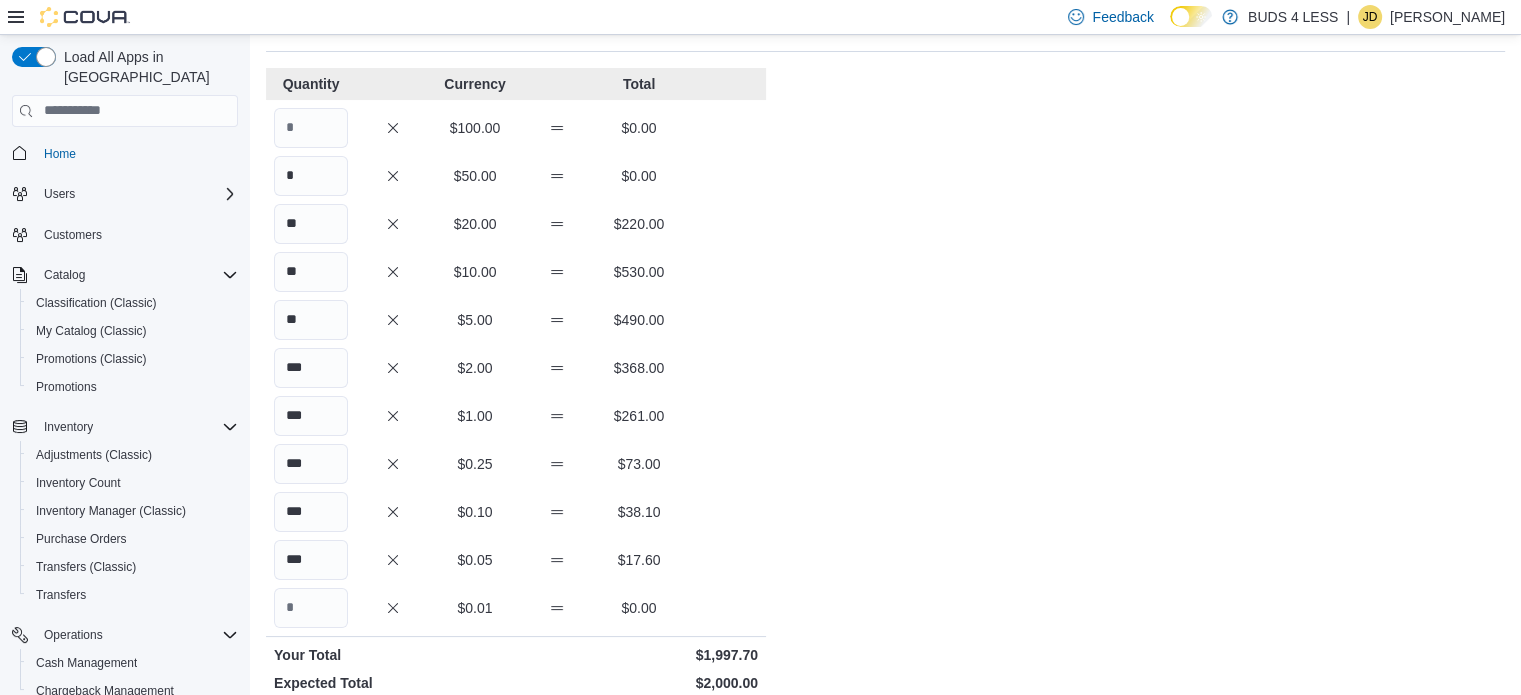 click on "* $50.00 $0.00" at bounding box center [516, 176] 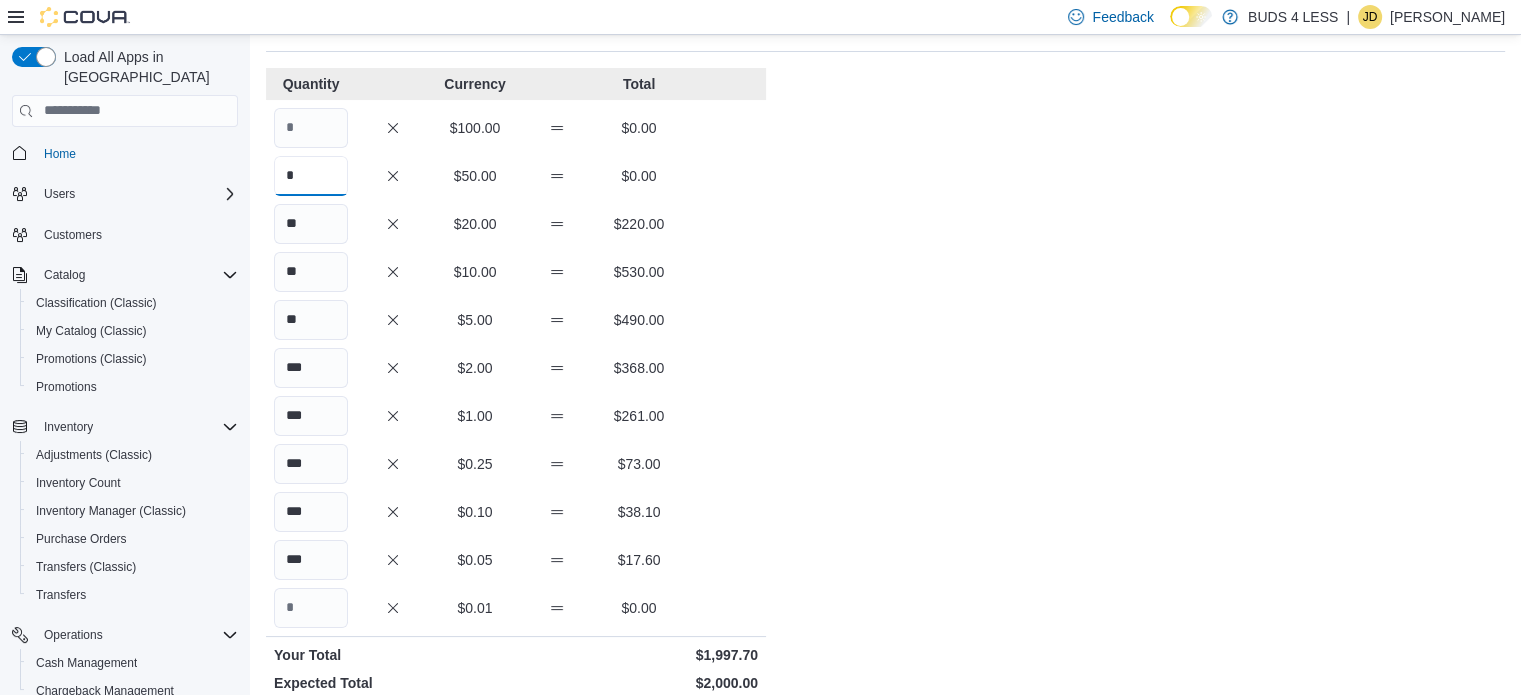click on "*" at bounding box center [311, 176] 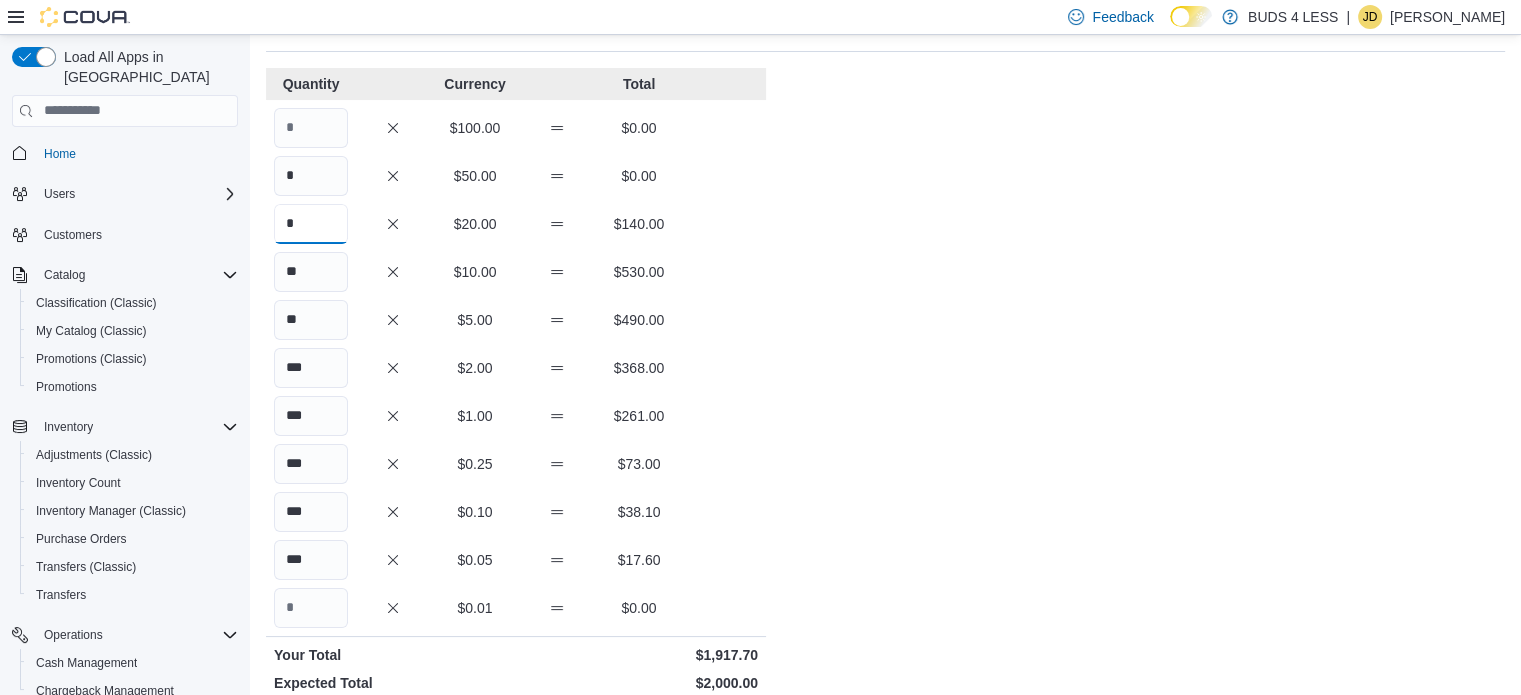 type on "*" 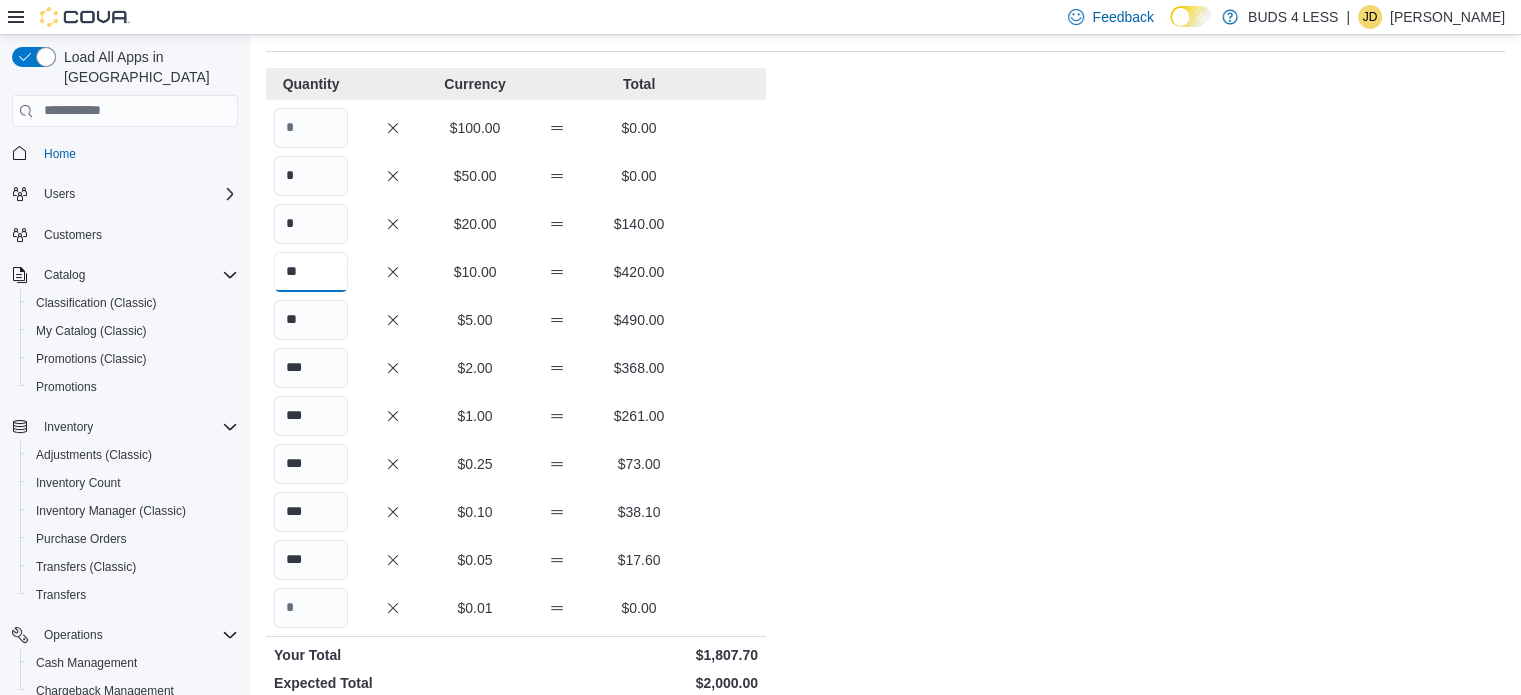 type on "**" 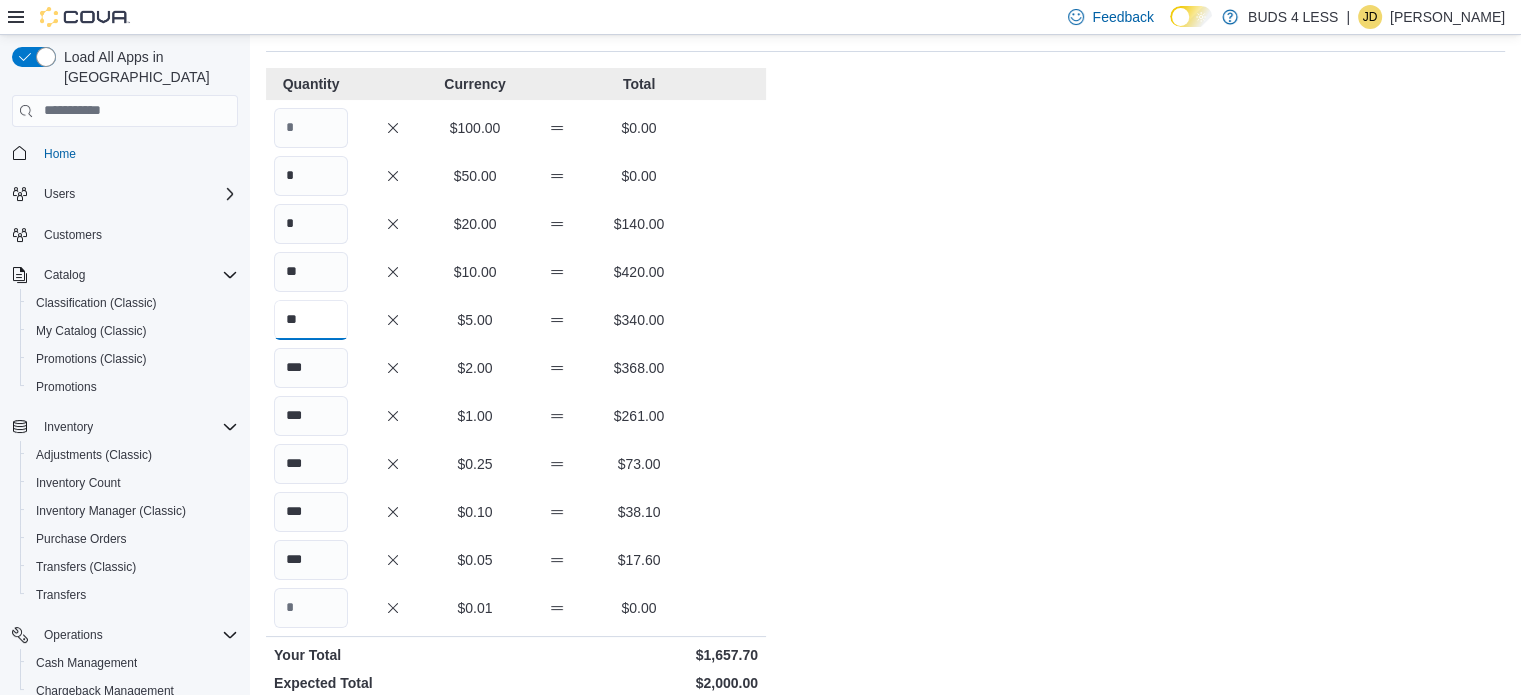 type on "**" 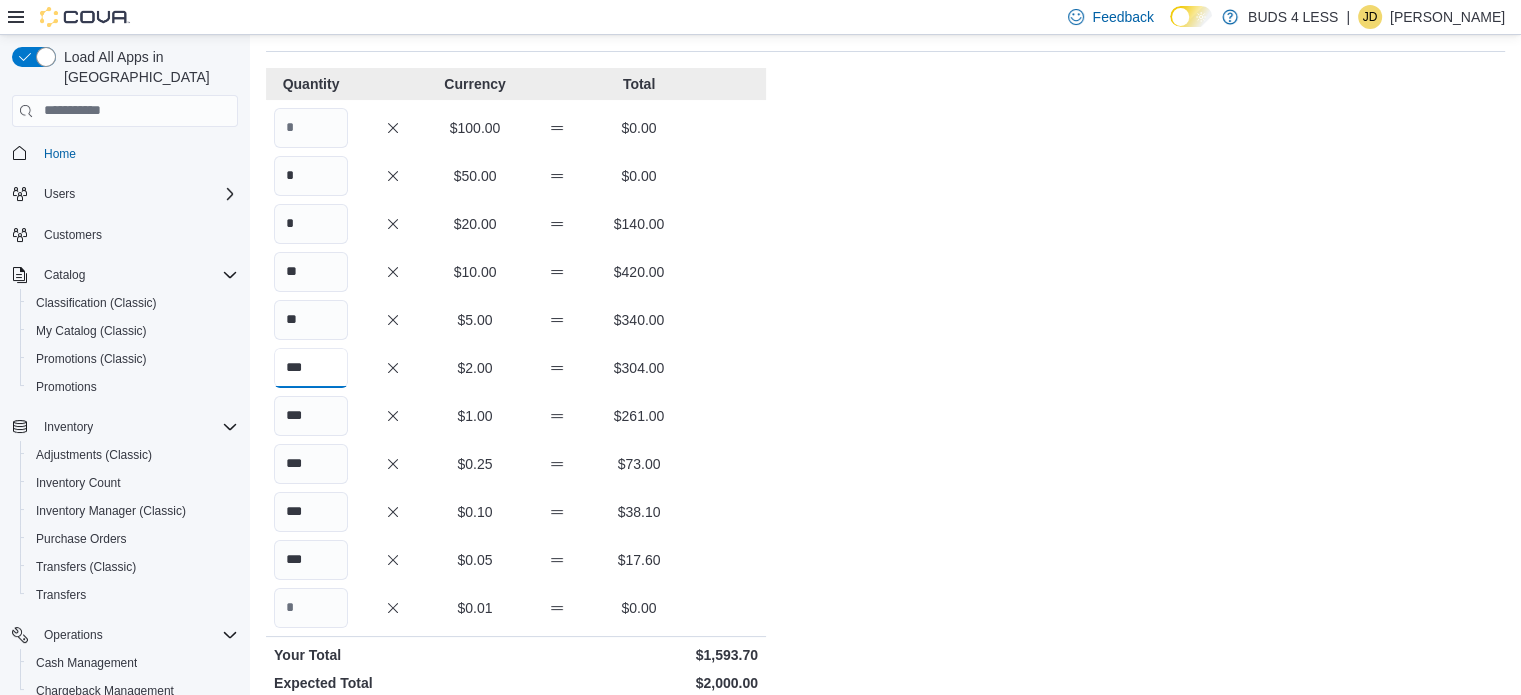 type on "***" 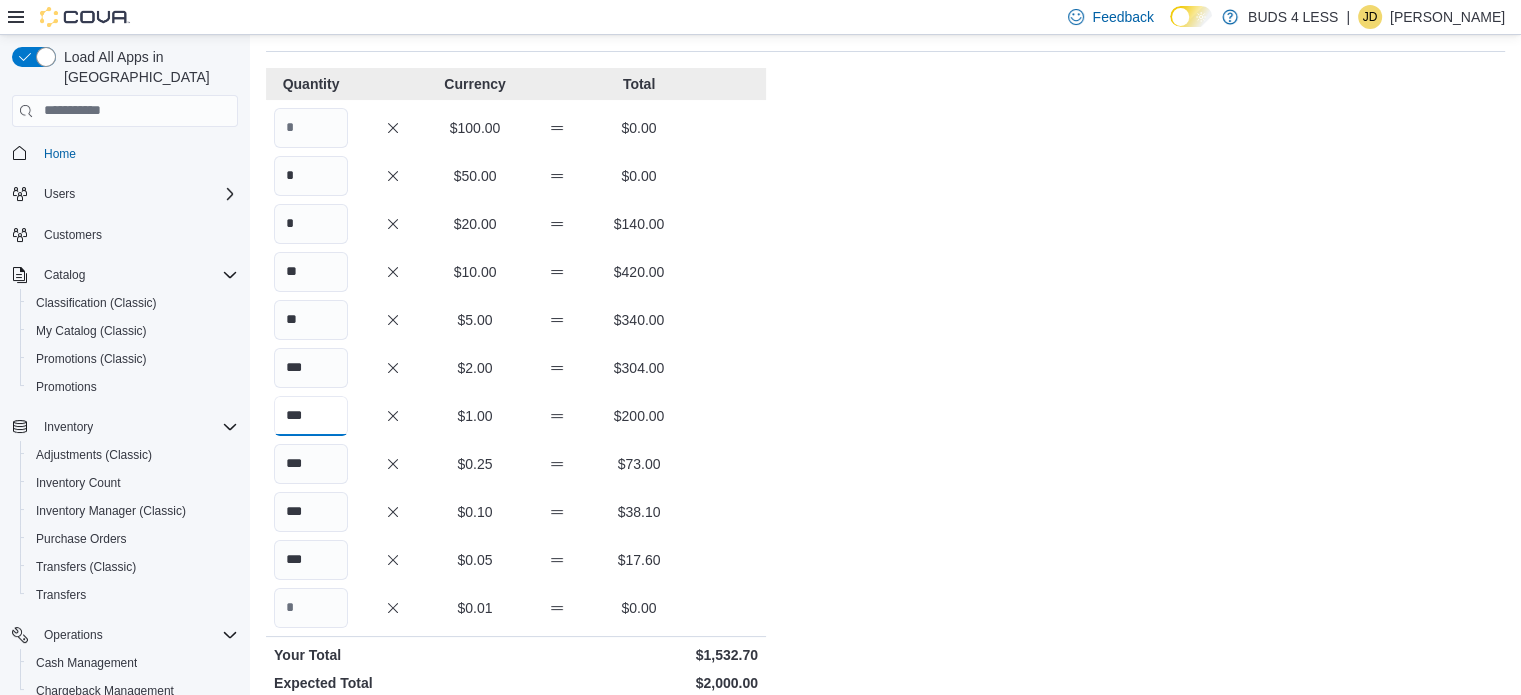type on "***" 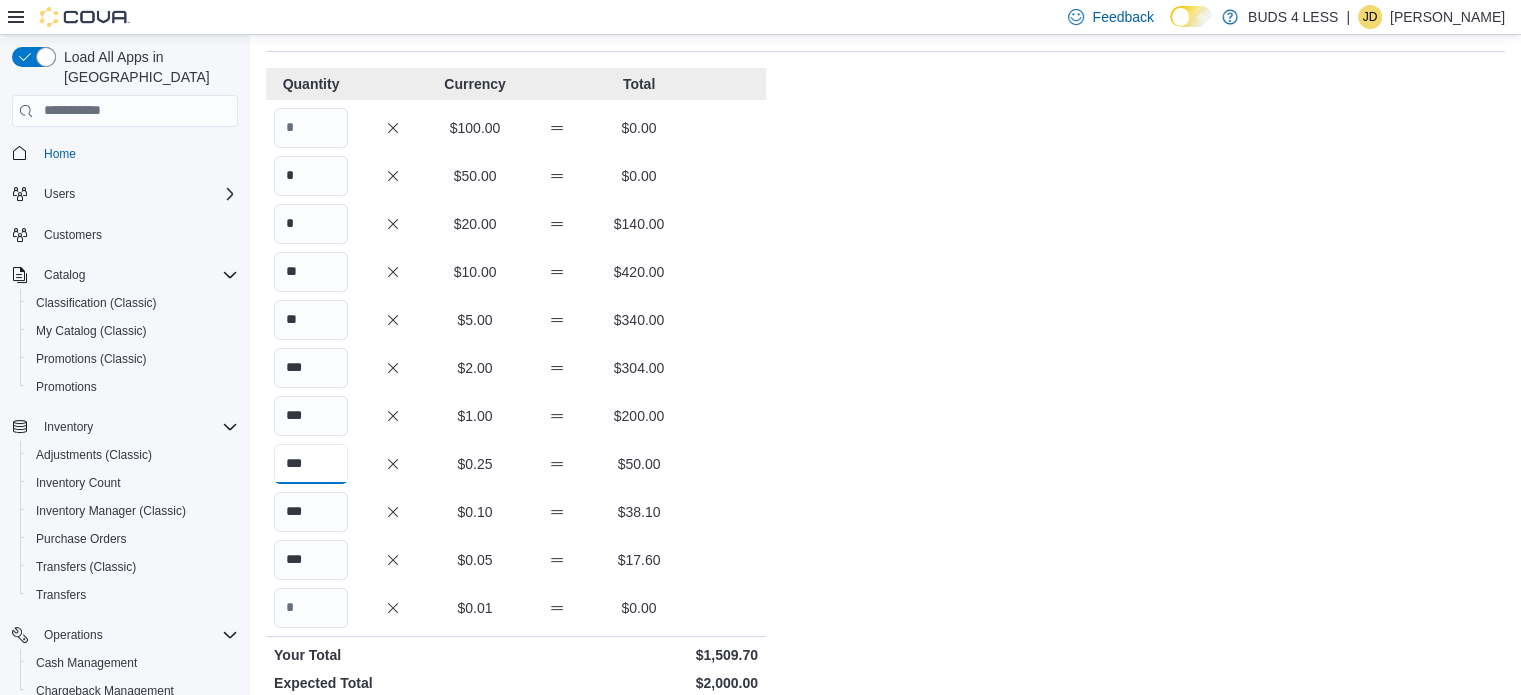 type on "***" 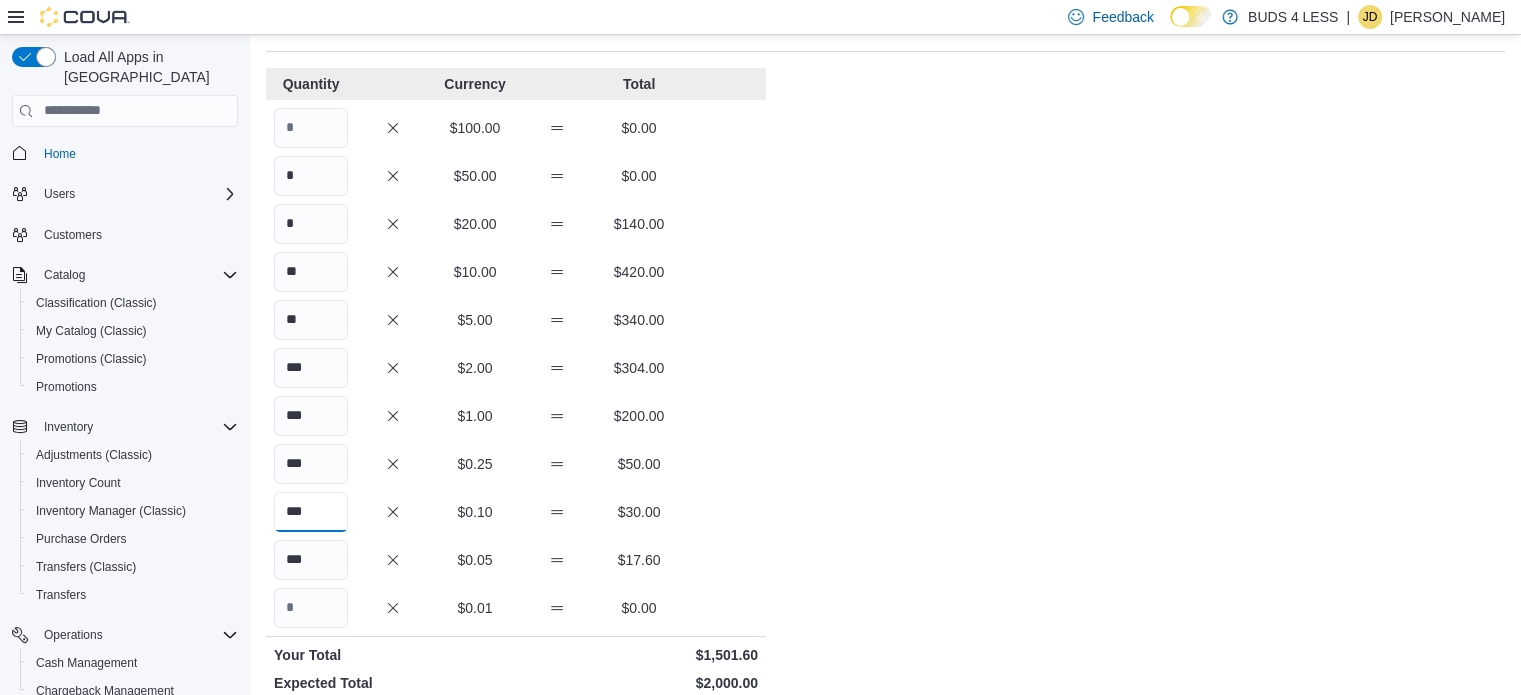 type on "***" 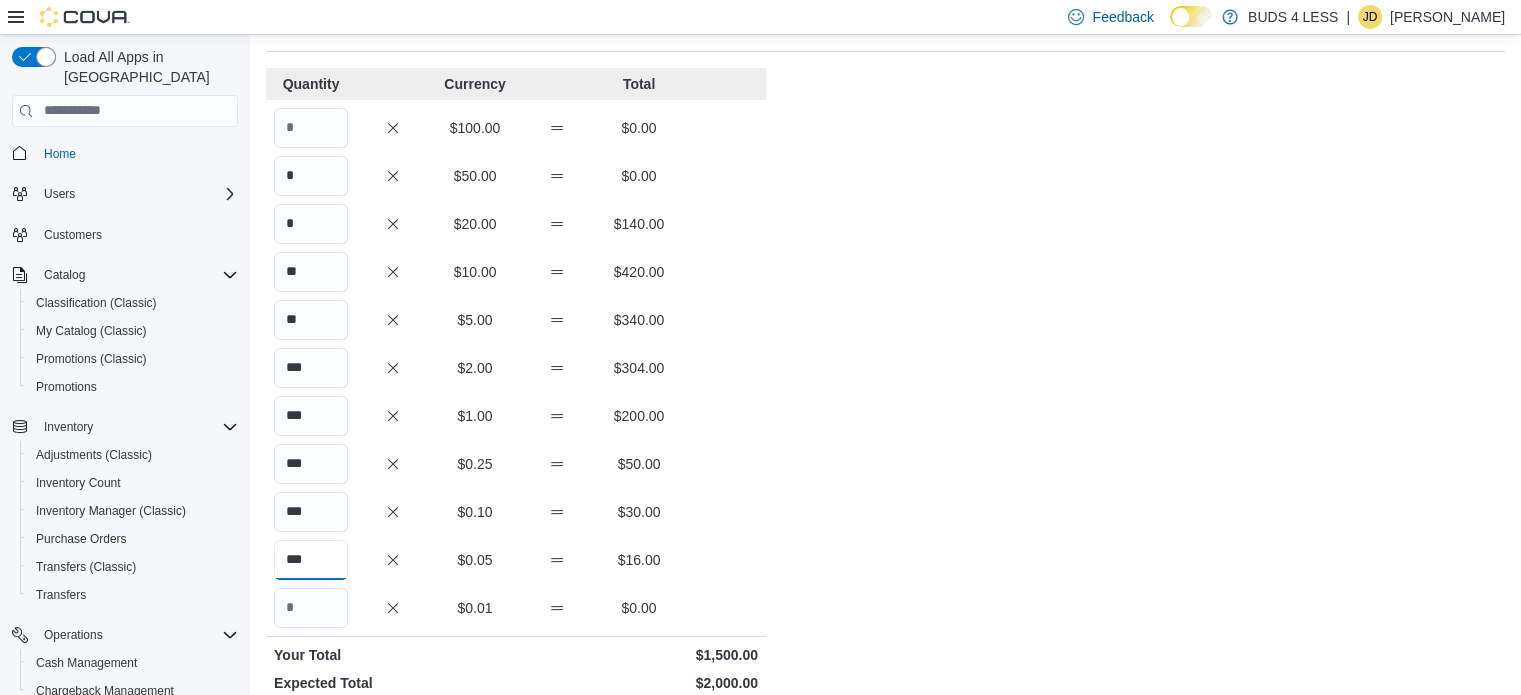 type on "***" 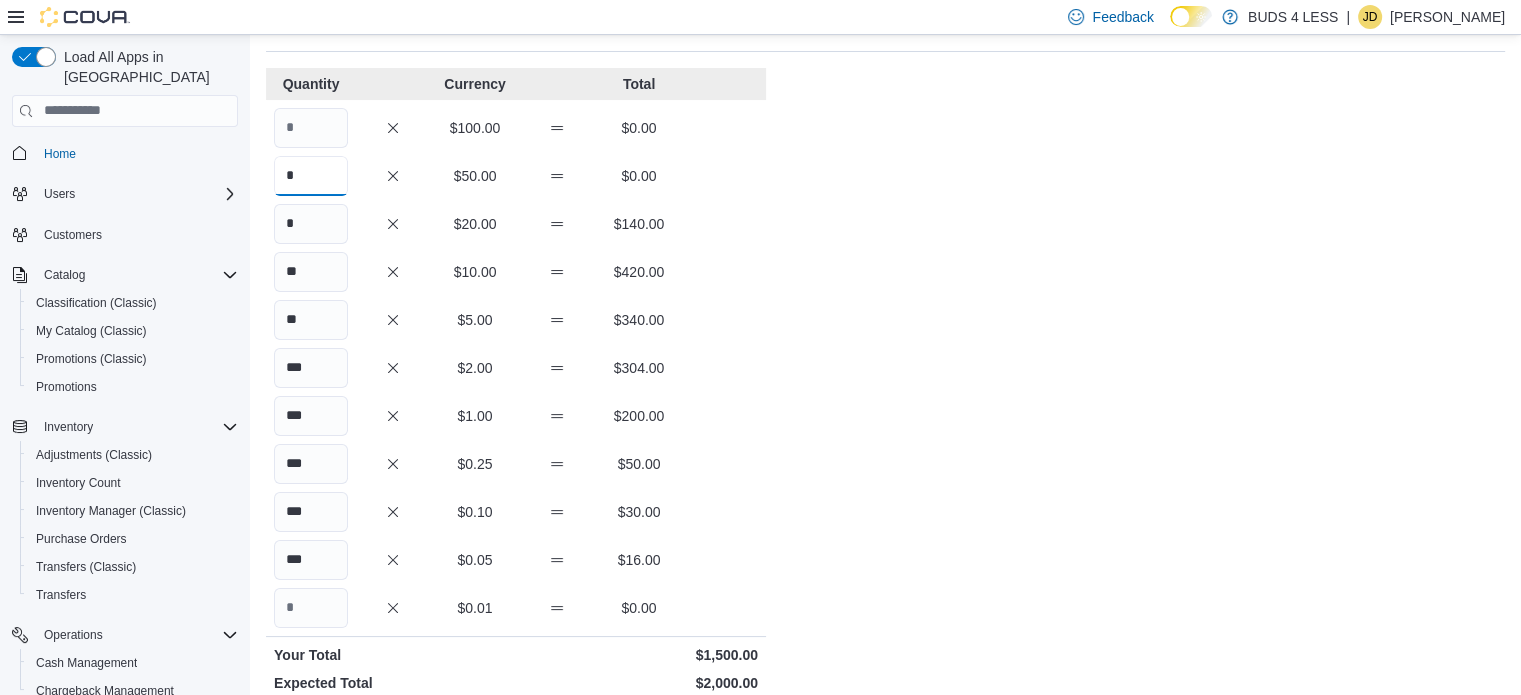 click on "*" at bounding box center (311, 176) 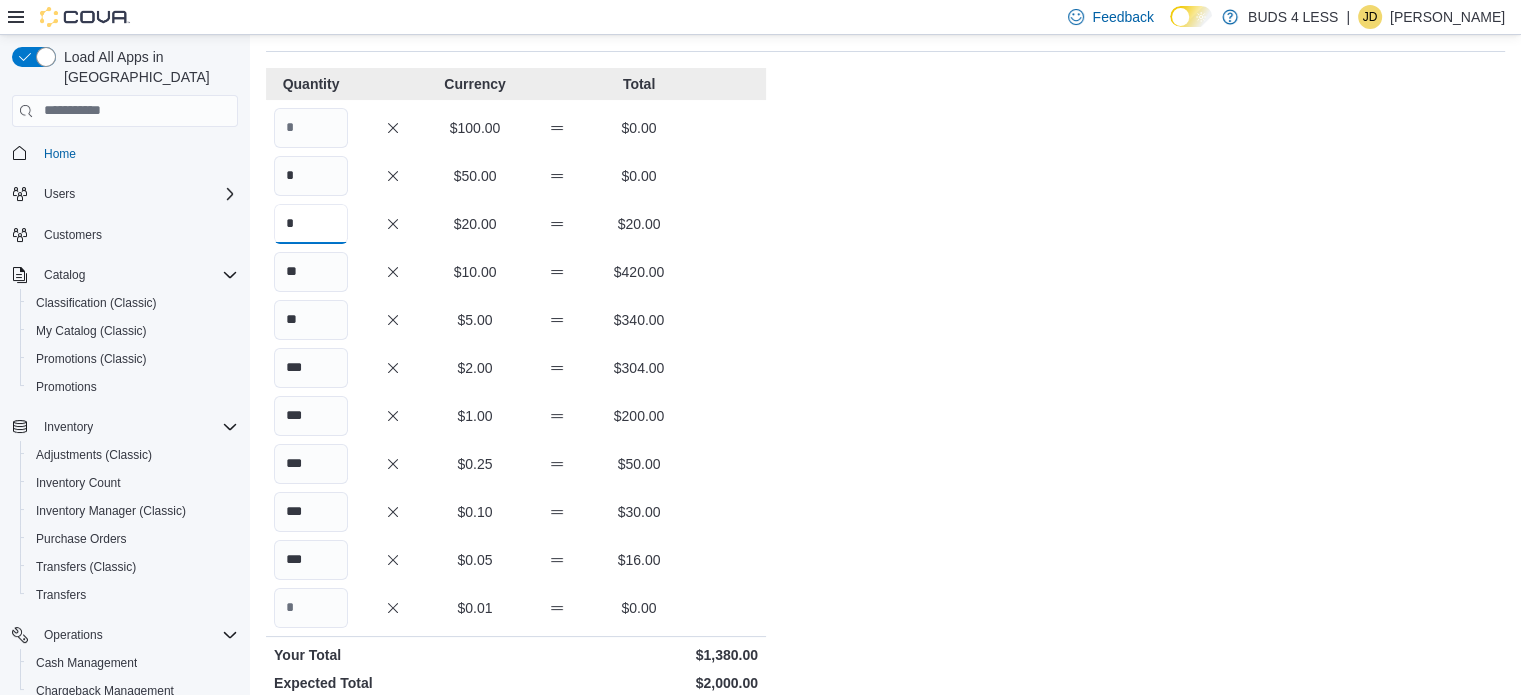 type on "*" 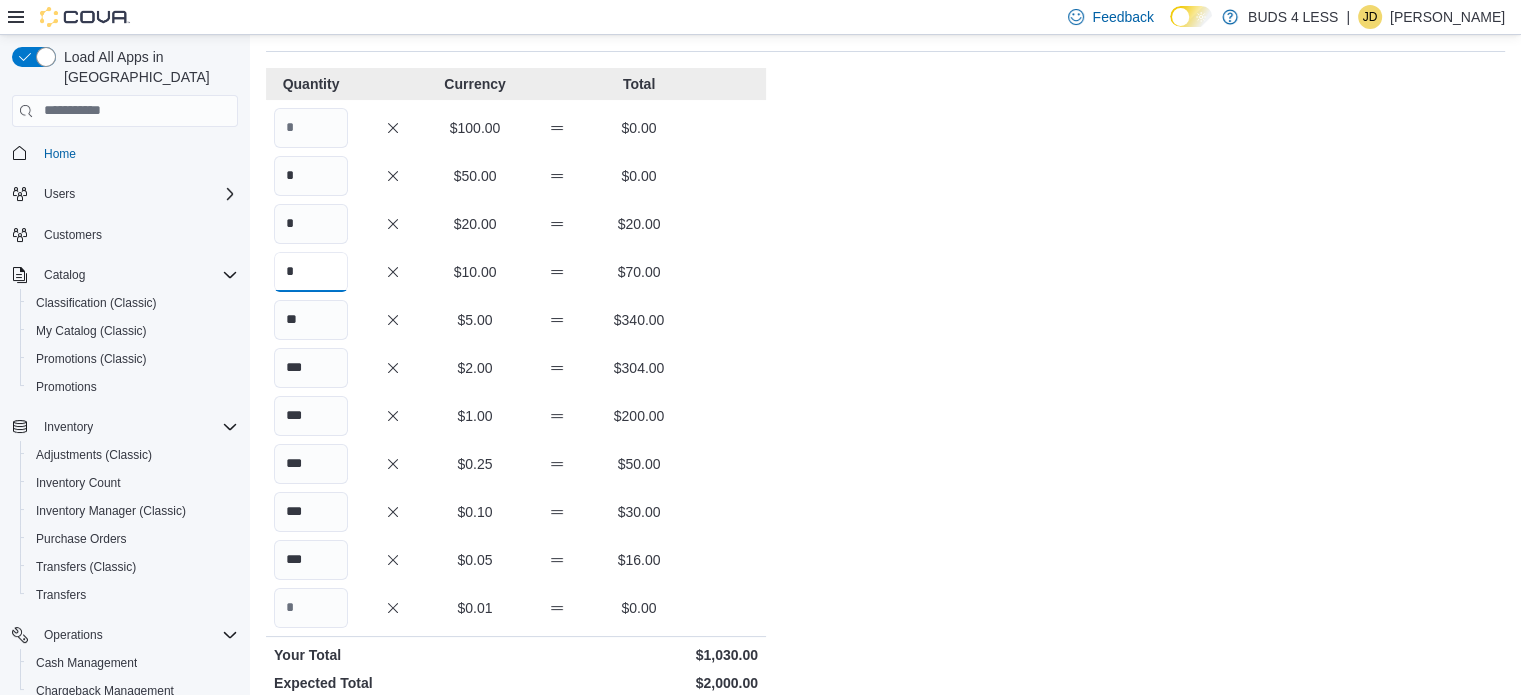 type on "*" 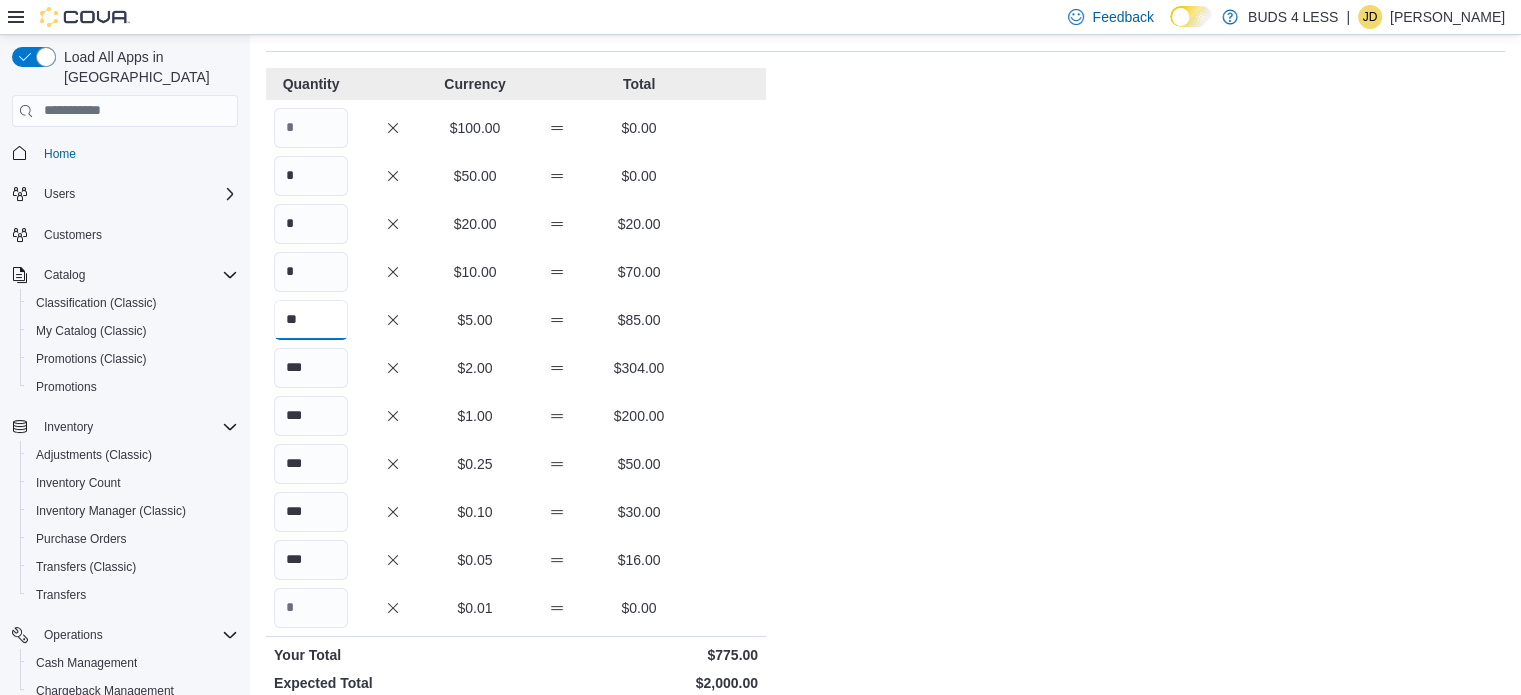 type on "**" 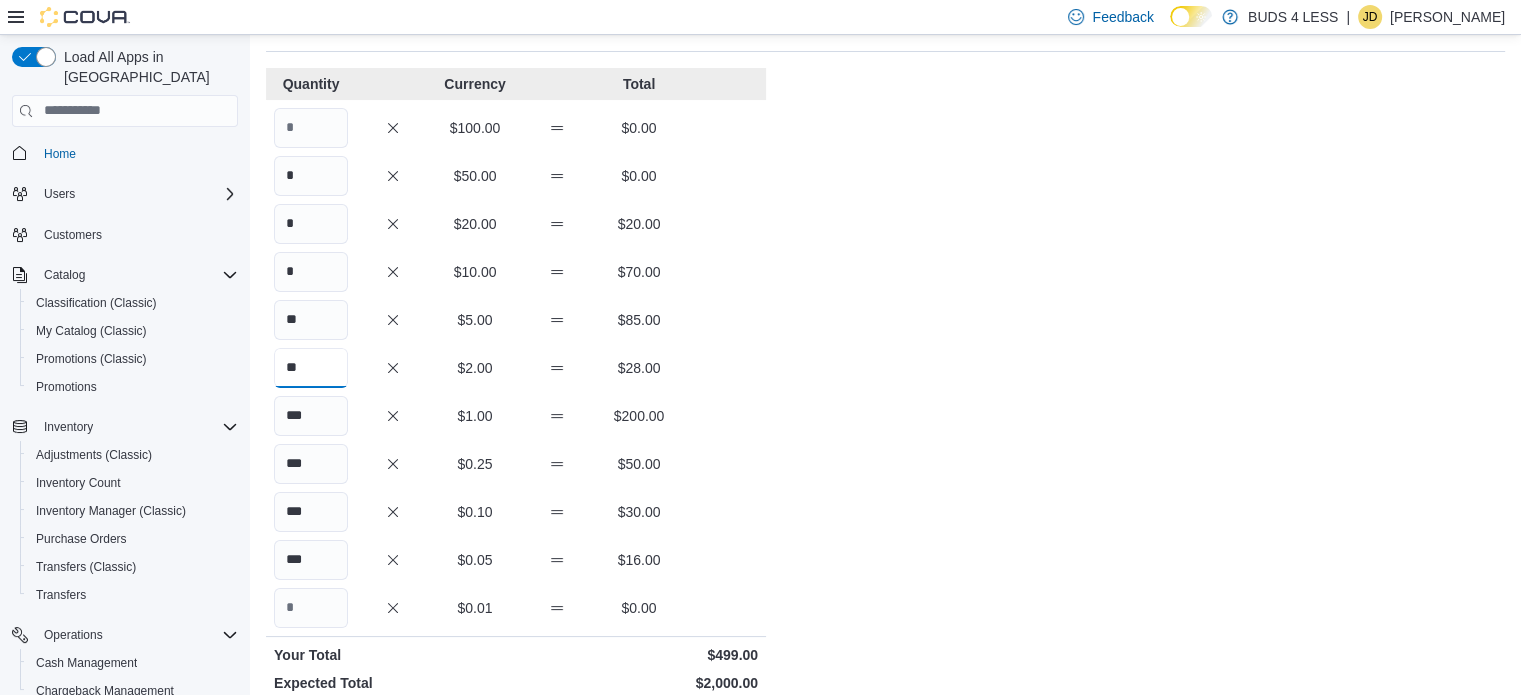 type on "**" 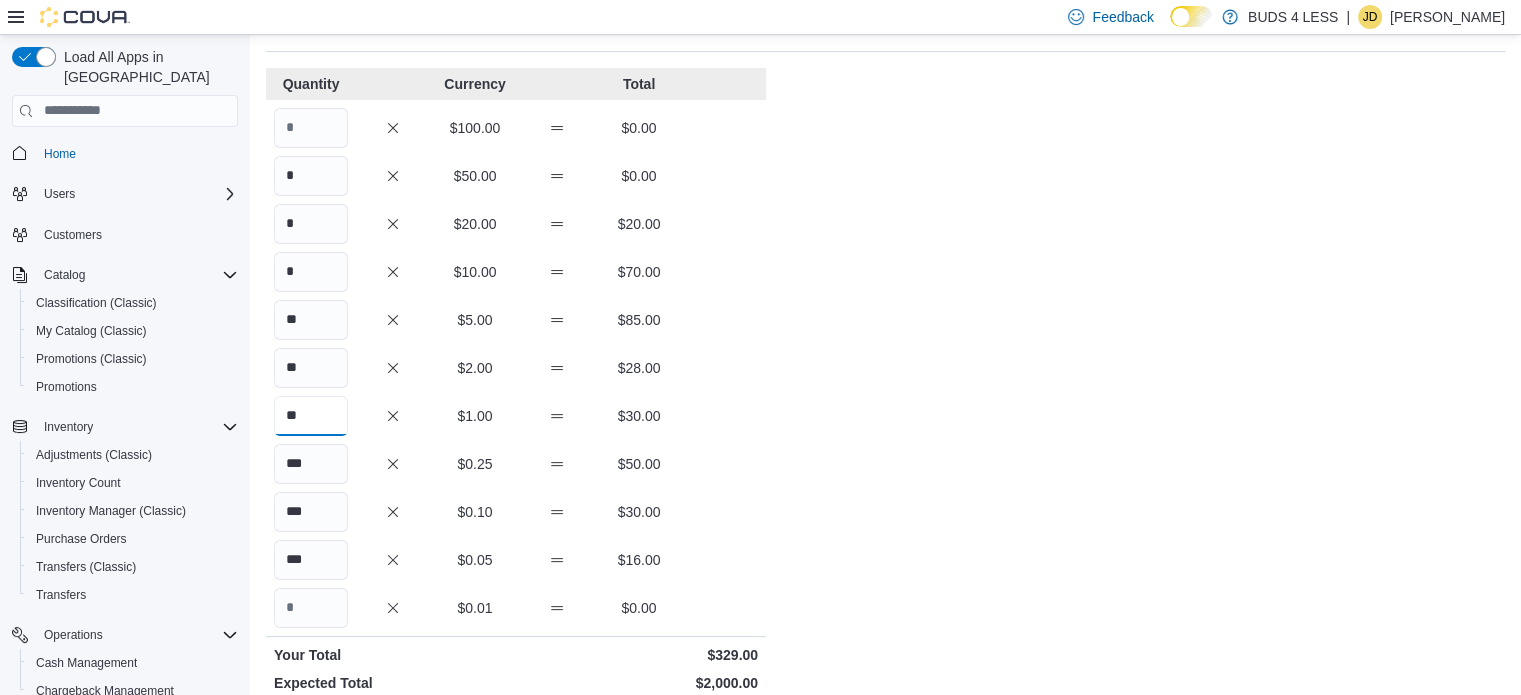 type on "**" 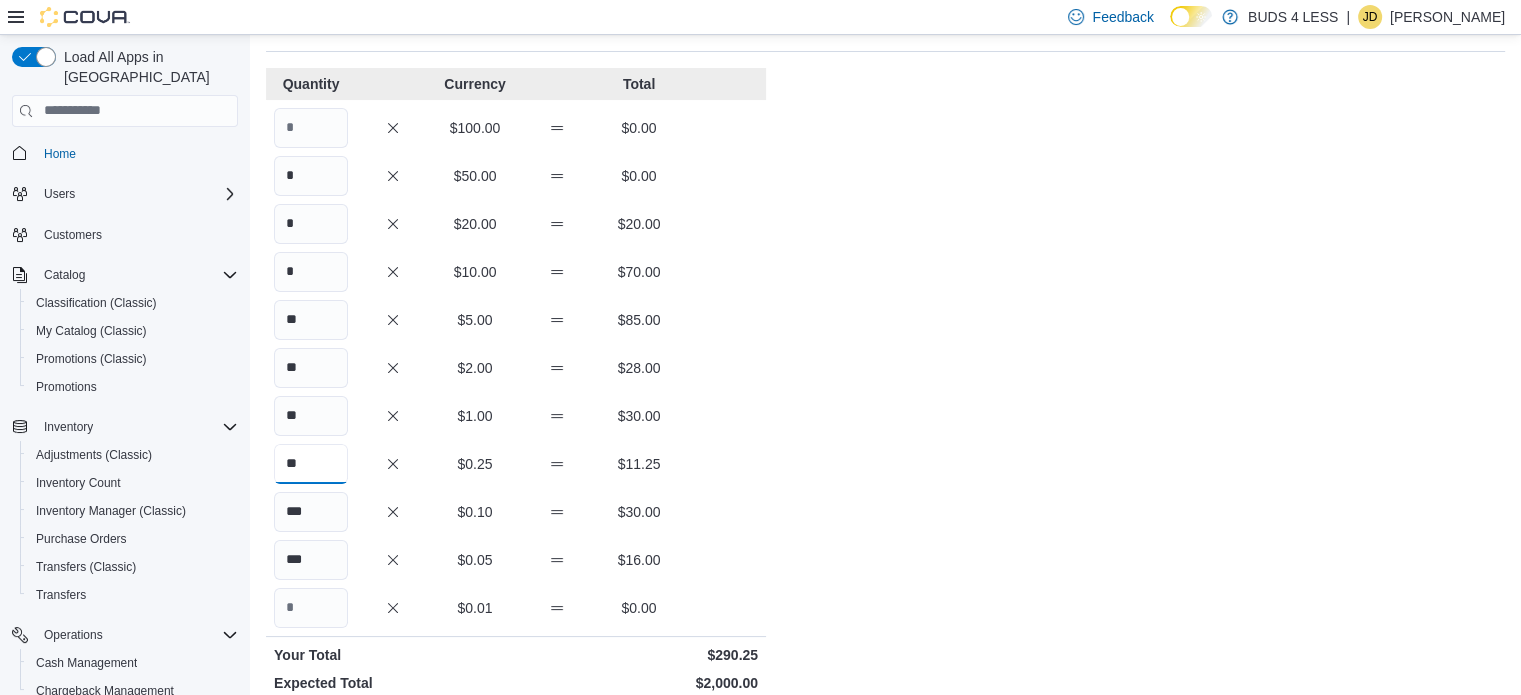 type on "**" 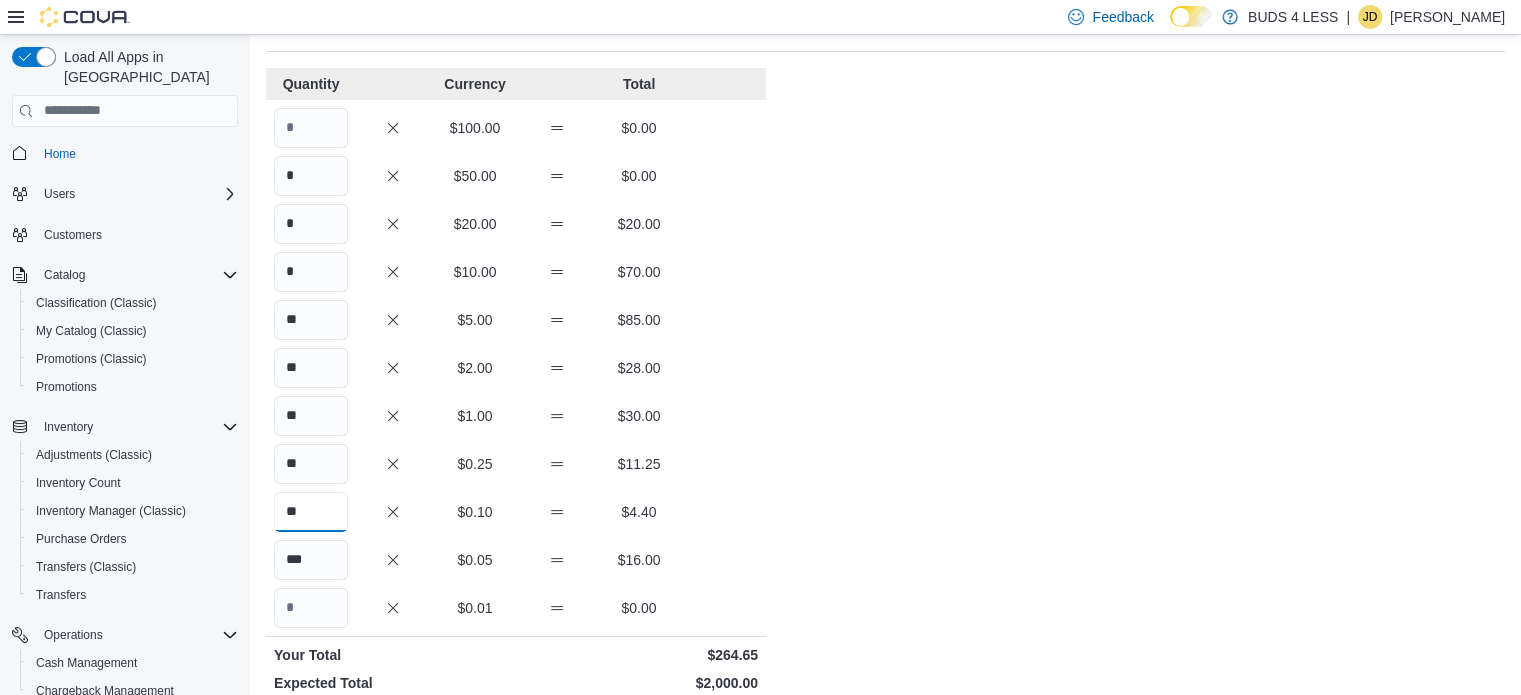 type on "**" 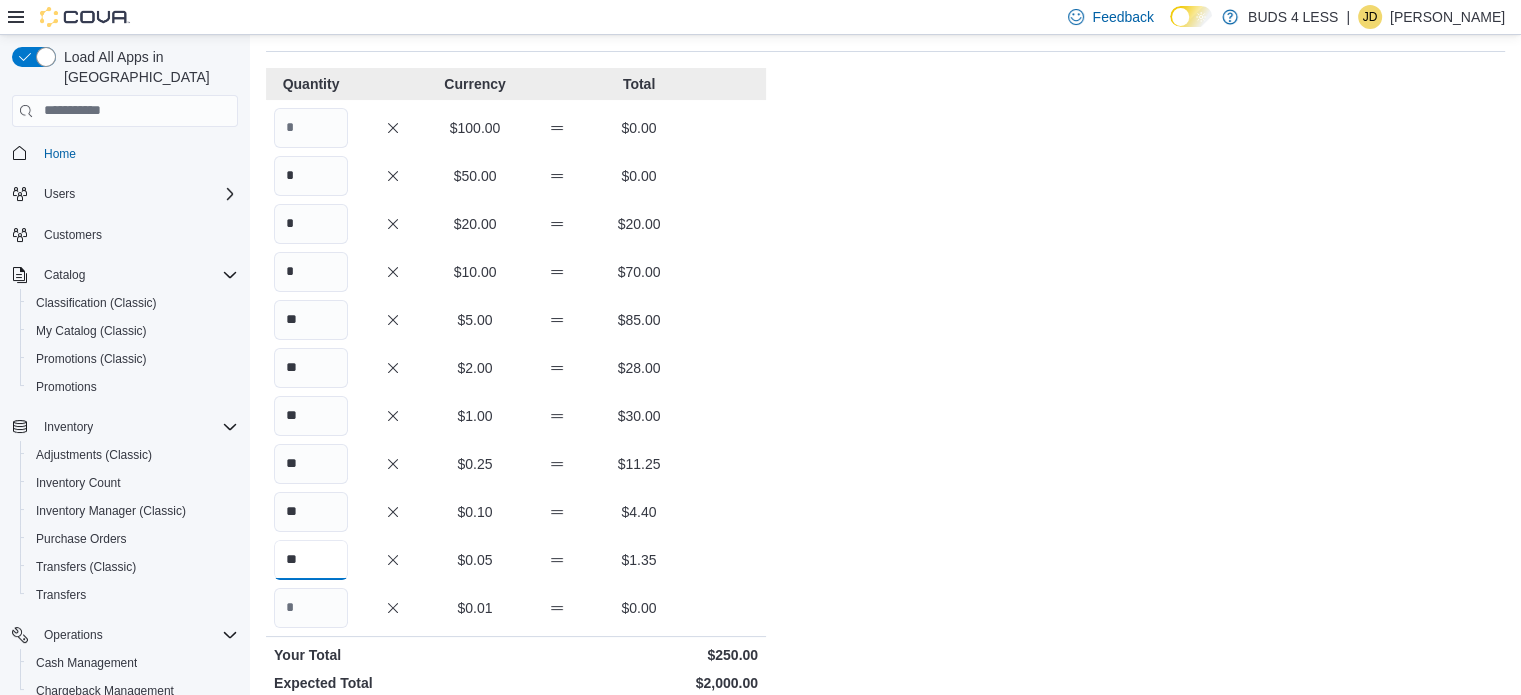 type on "**" 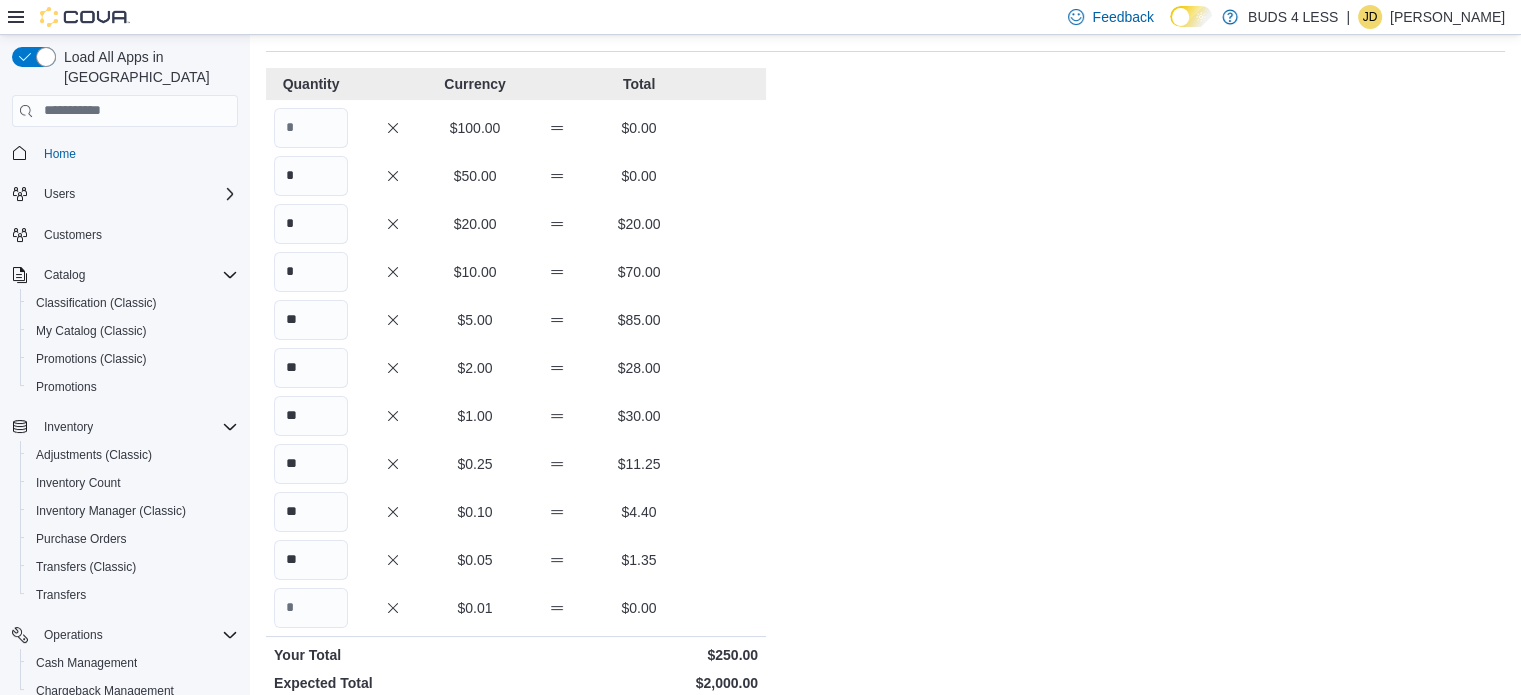 click on "Quantity Currency Total $100.00 $0.00 * $50.00 $0.00 * $20.00 $20.00 * $10.00 $70.00 ** $5.00 $85.00 ** $2.00 $28.00 ** $1.00 $30.00 ** $0.25 $11.25 ** $0.10 $4.40 ** $0.05 $1.35 $0.01 $0.00 Your Total $250.00 Expected Total $2,000.00 Difference -$1,750.00 Notes Cancel Save" at bounding box center [516, 515] 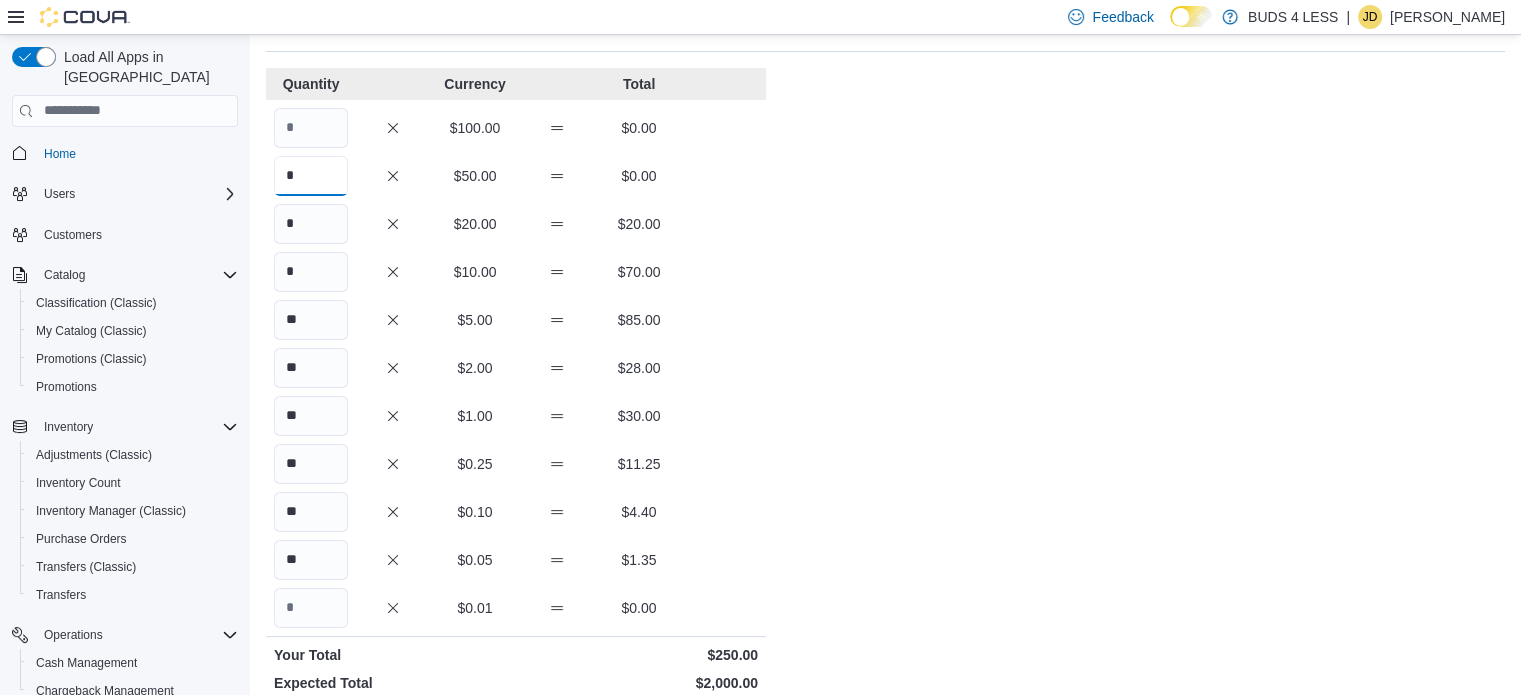 click on "*" at bounding box center [311, 176] 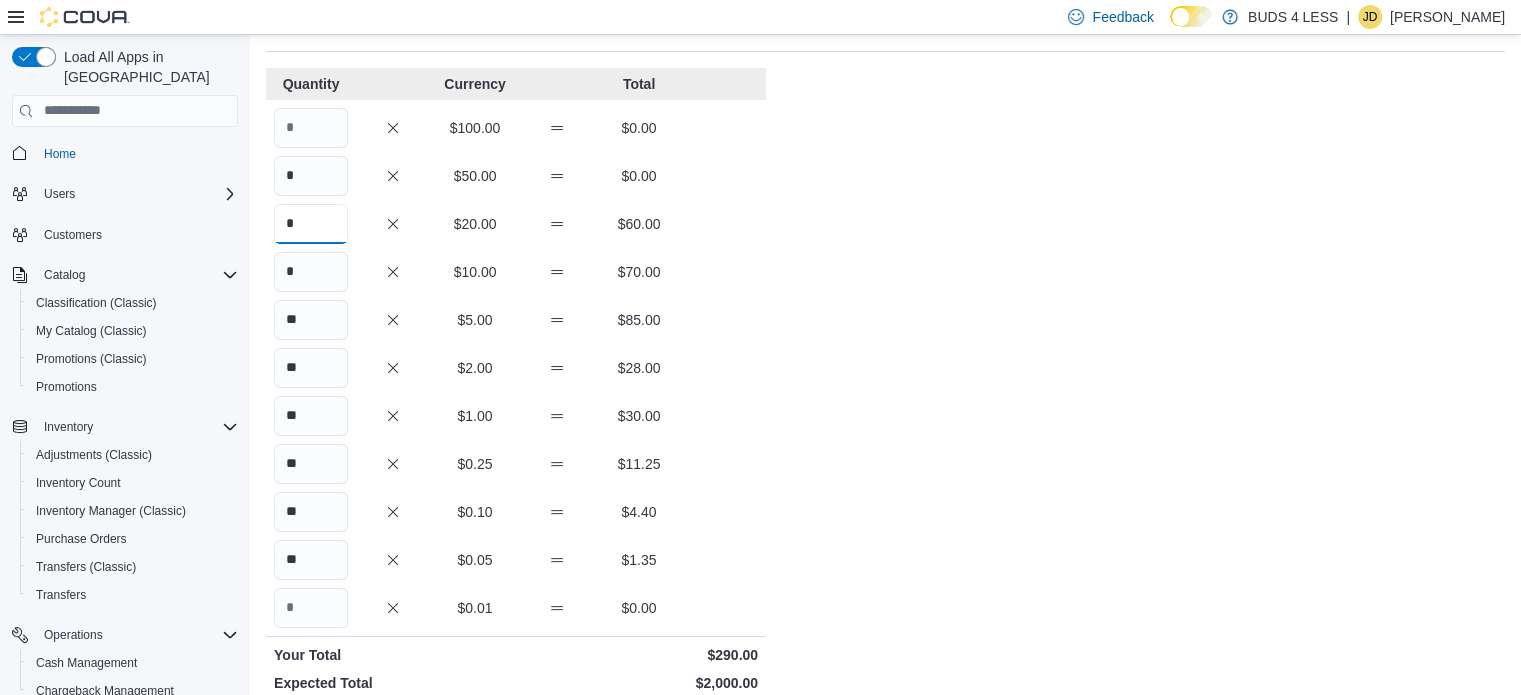 type on "*" 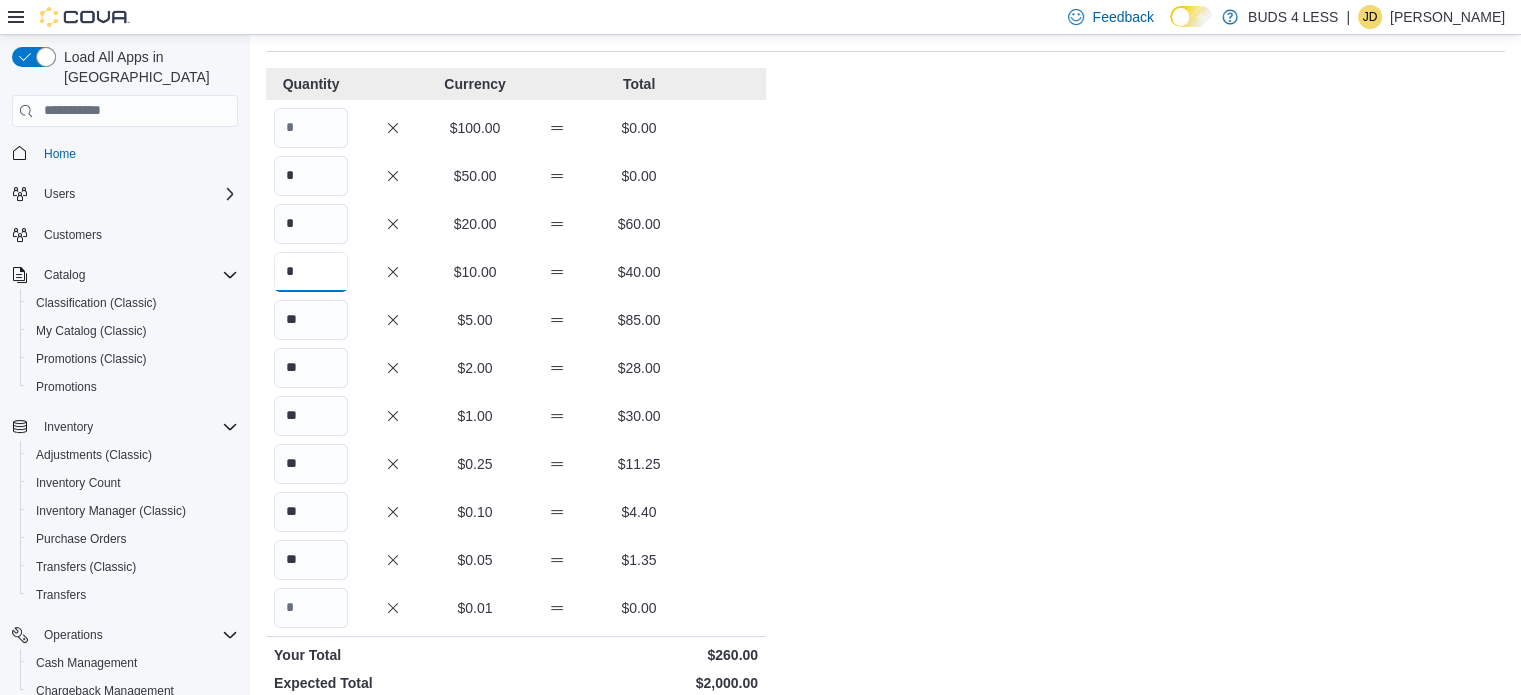 type on "*" 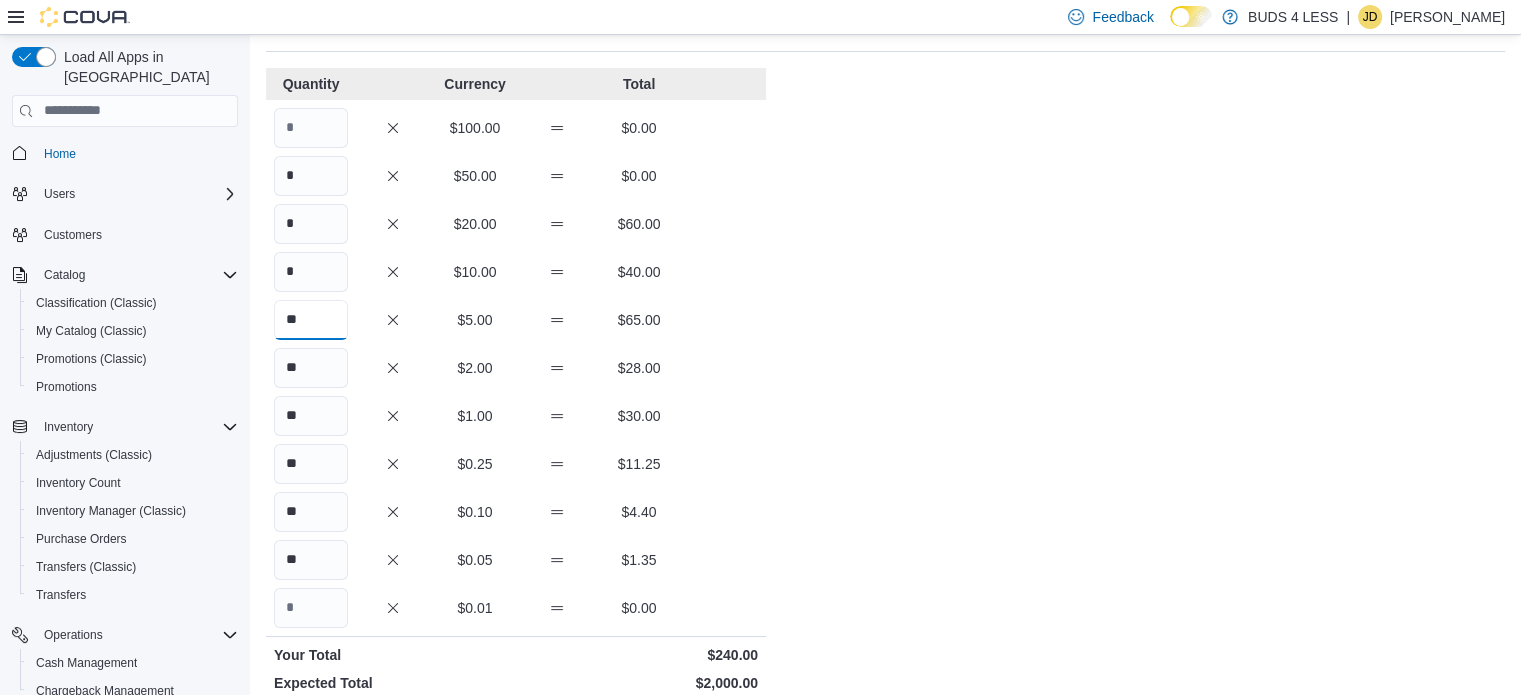 type on "**" 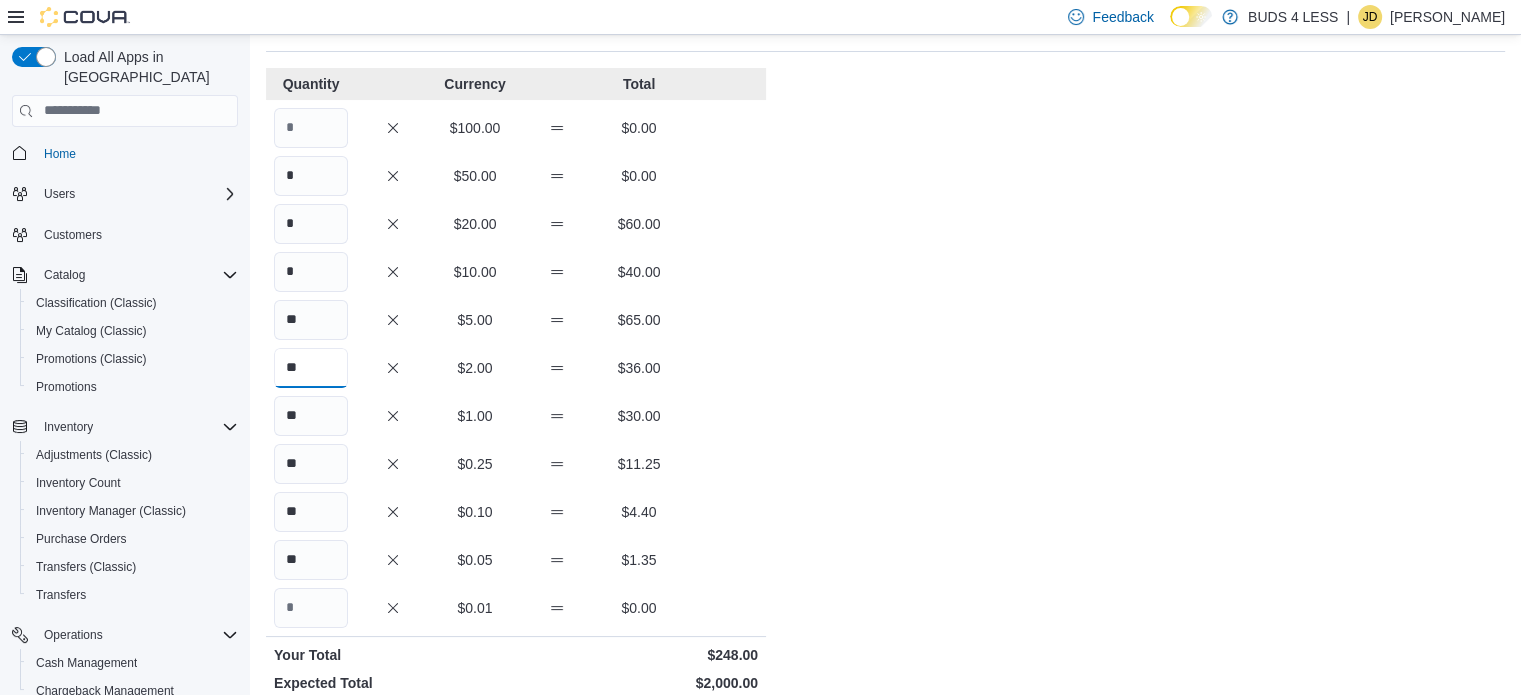 type on "**" 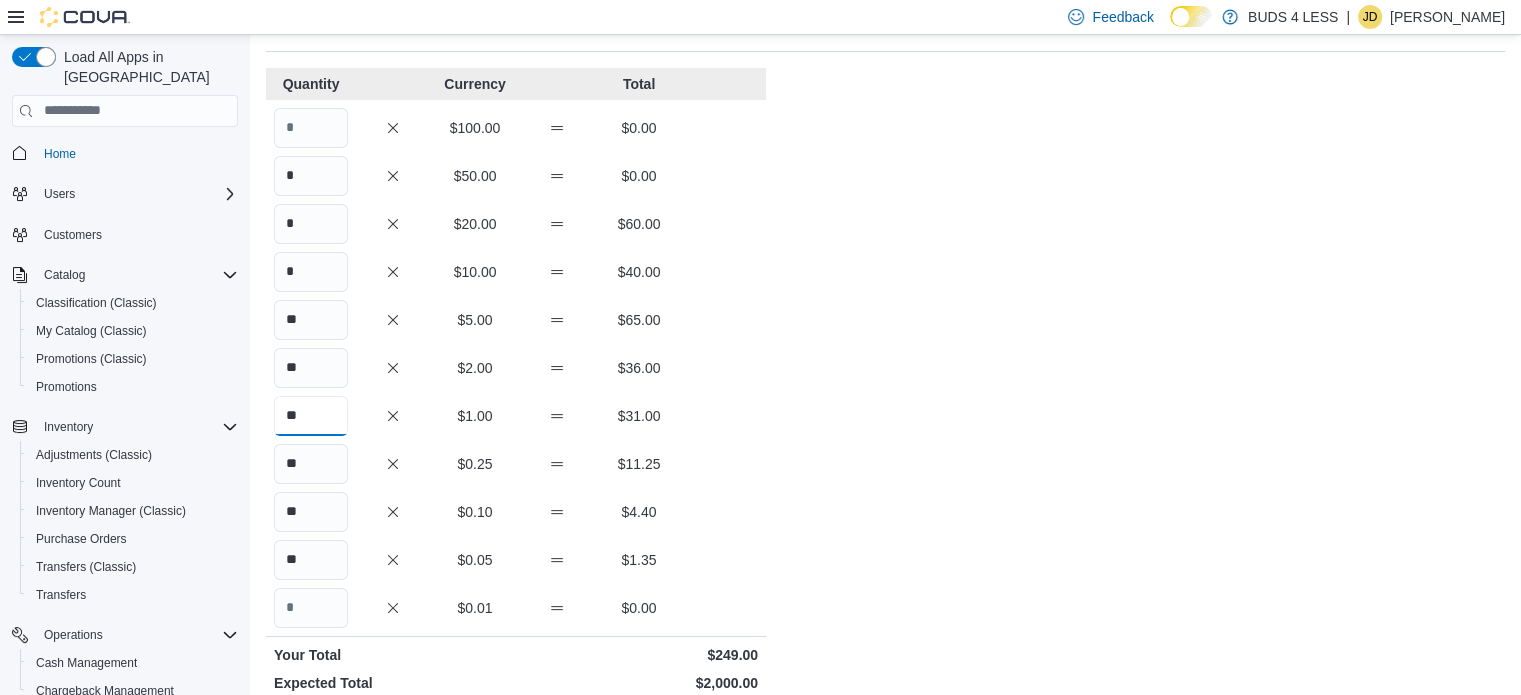 type on "**" 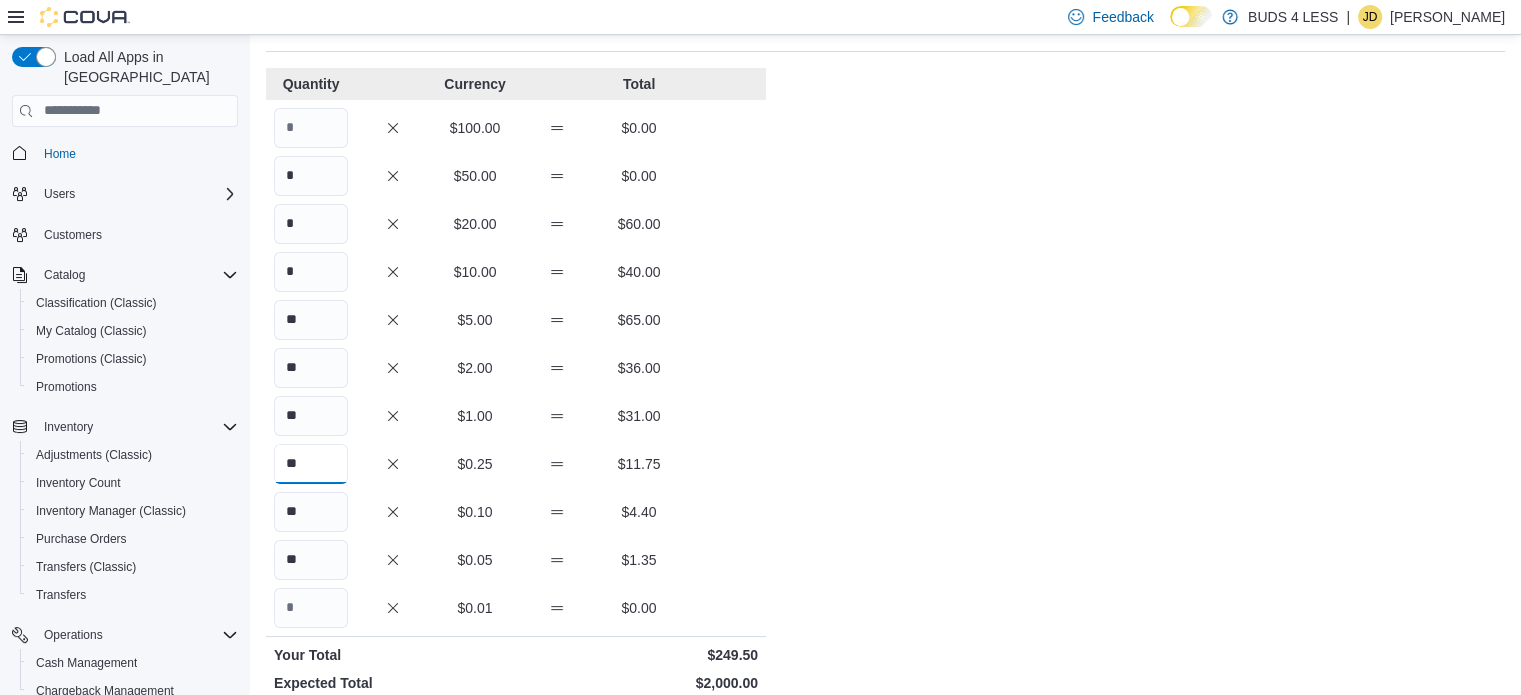 type on "**" 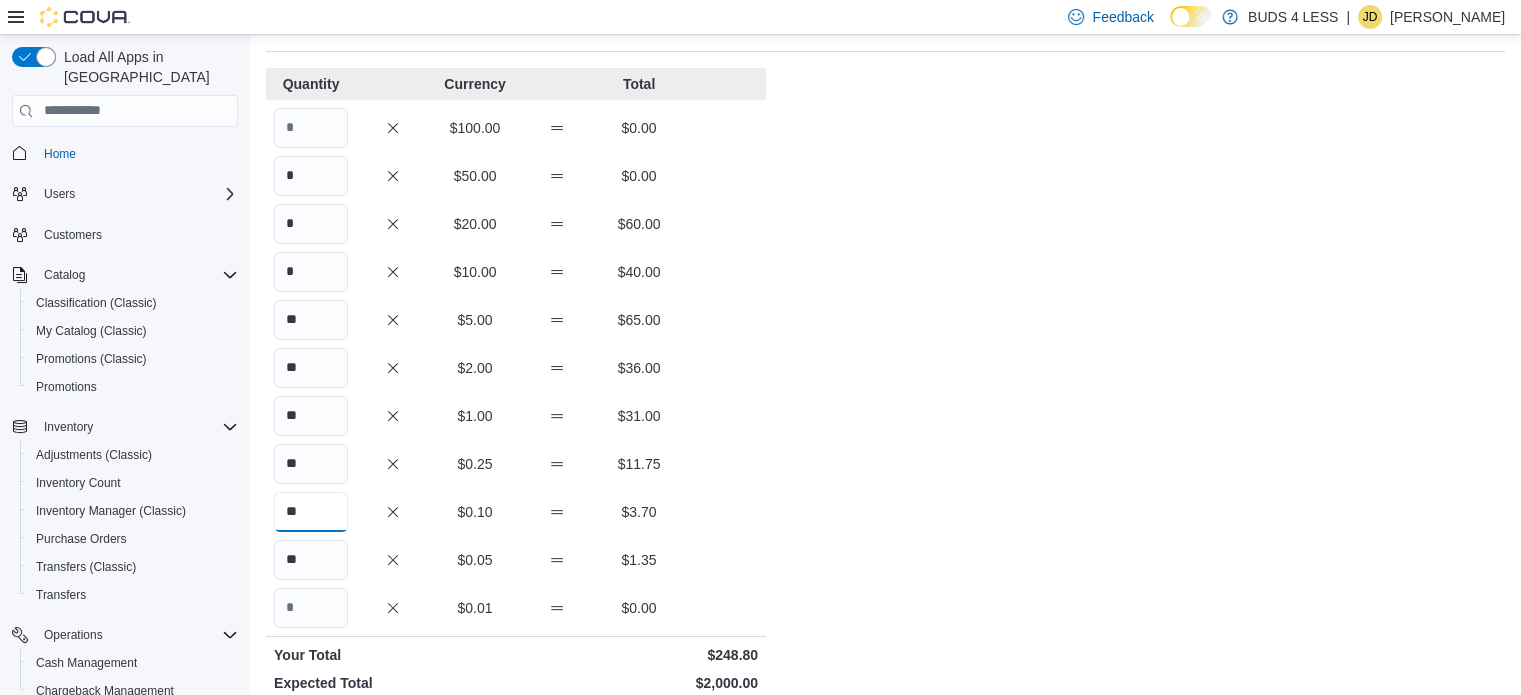 type on "**" 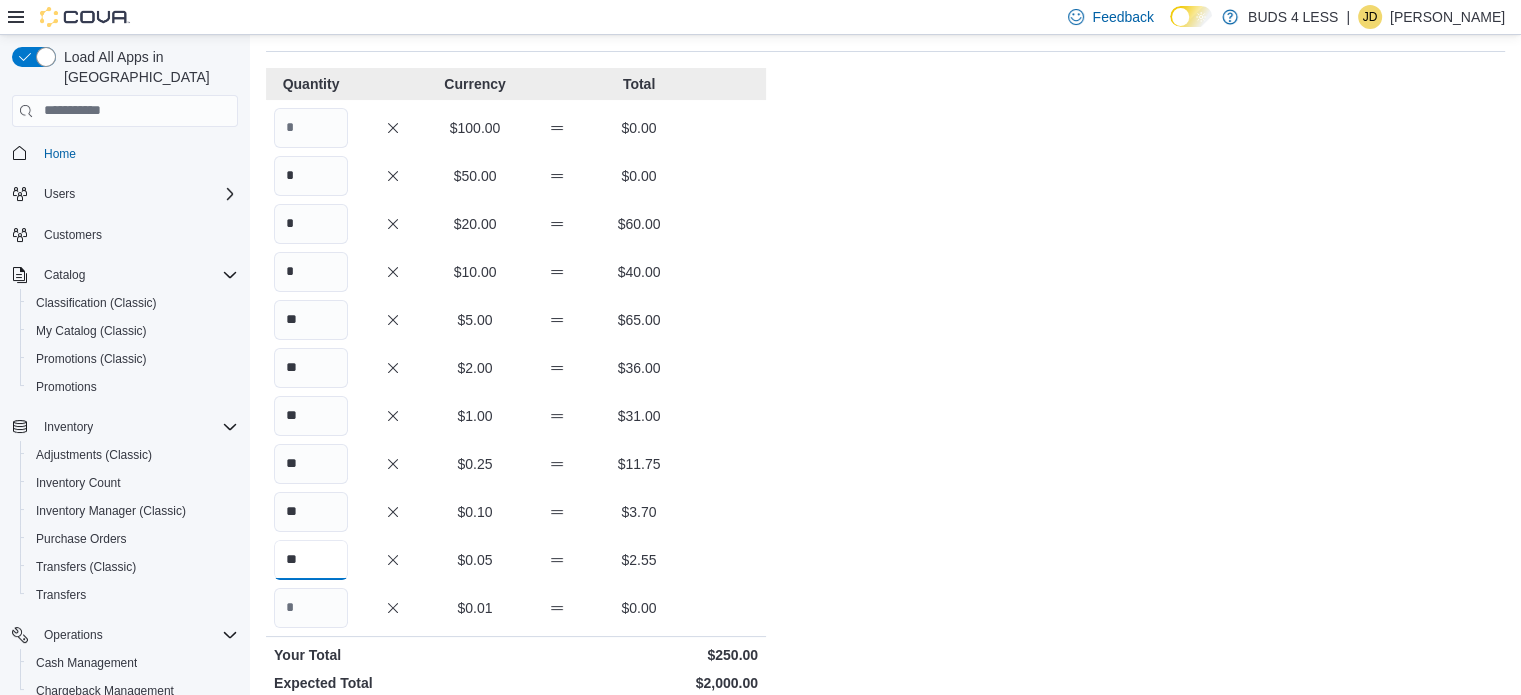 type on "**" 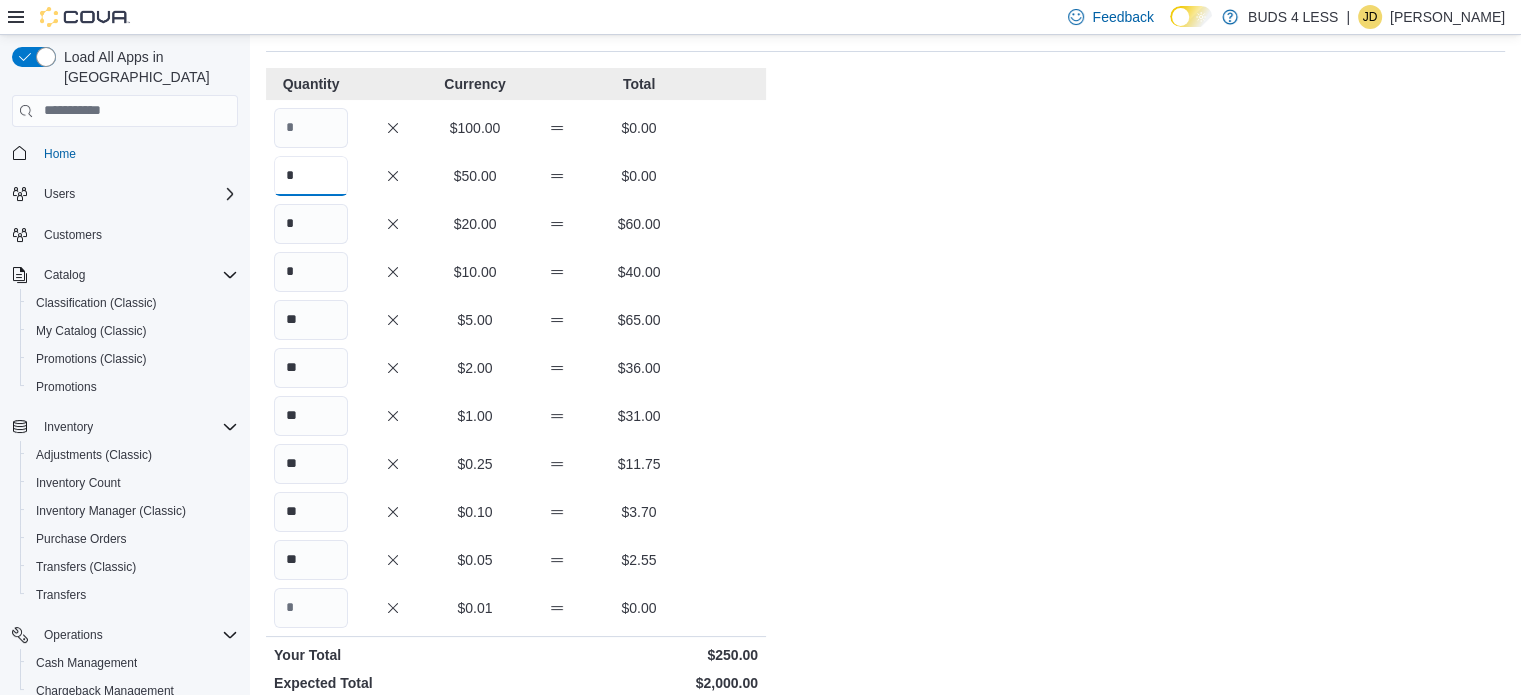 click on "*" at bounding box center [311, 176] 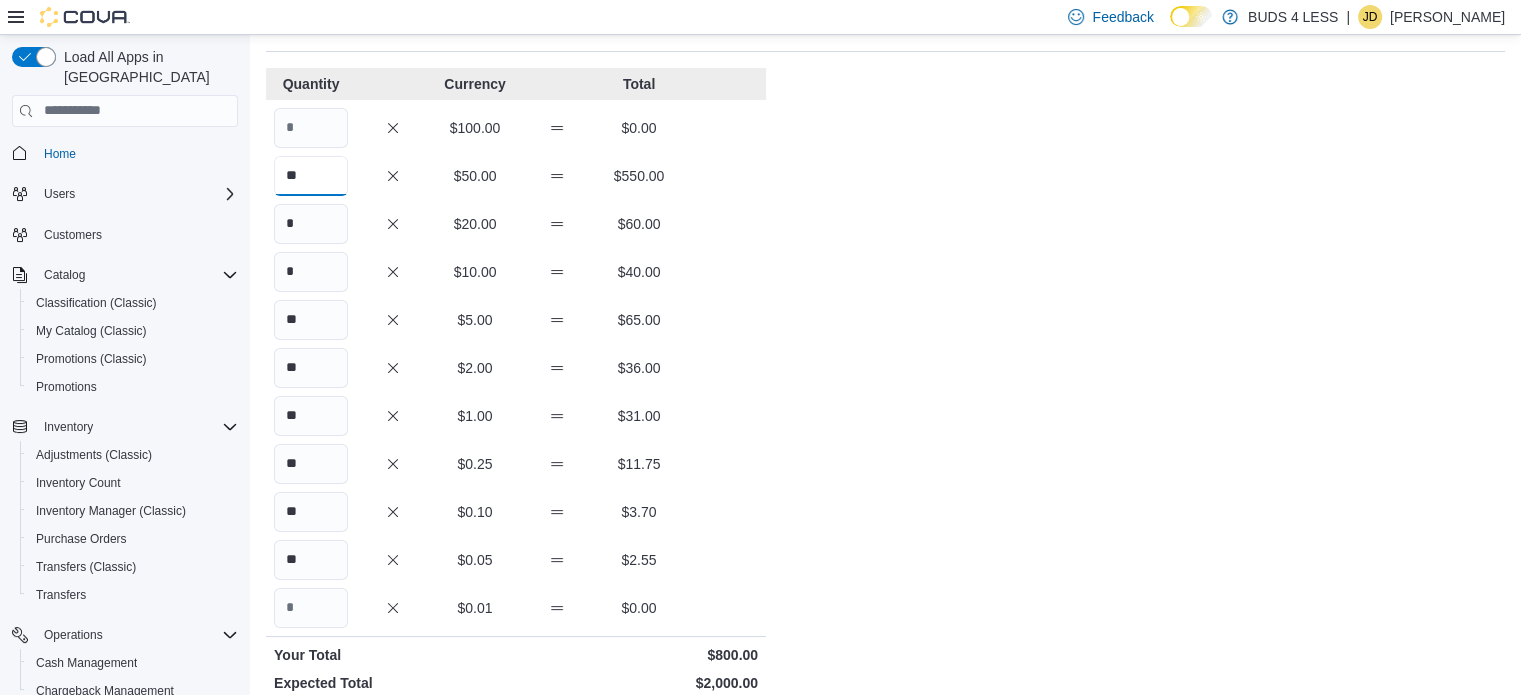 type on "**" 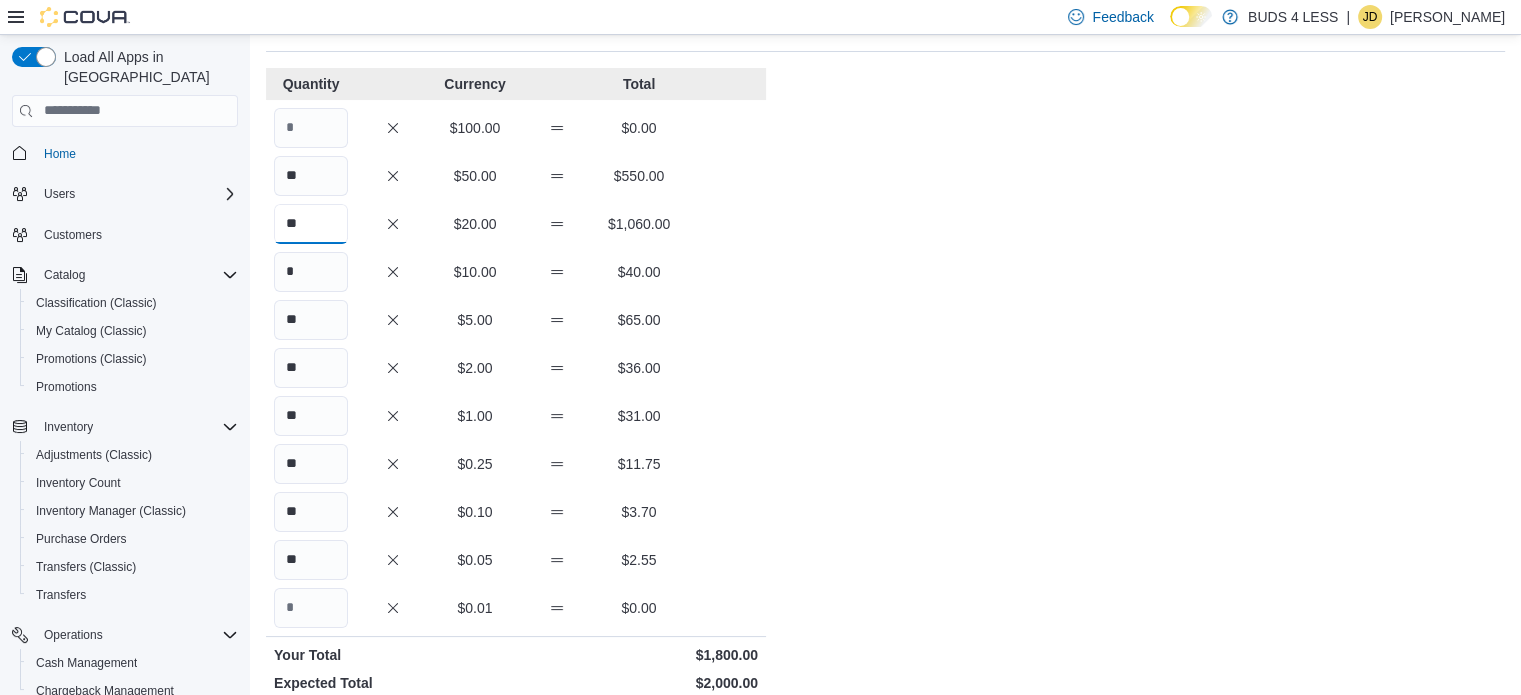 type on "**" 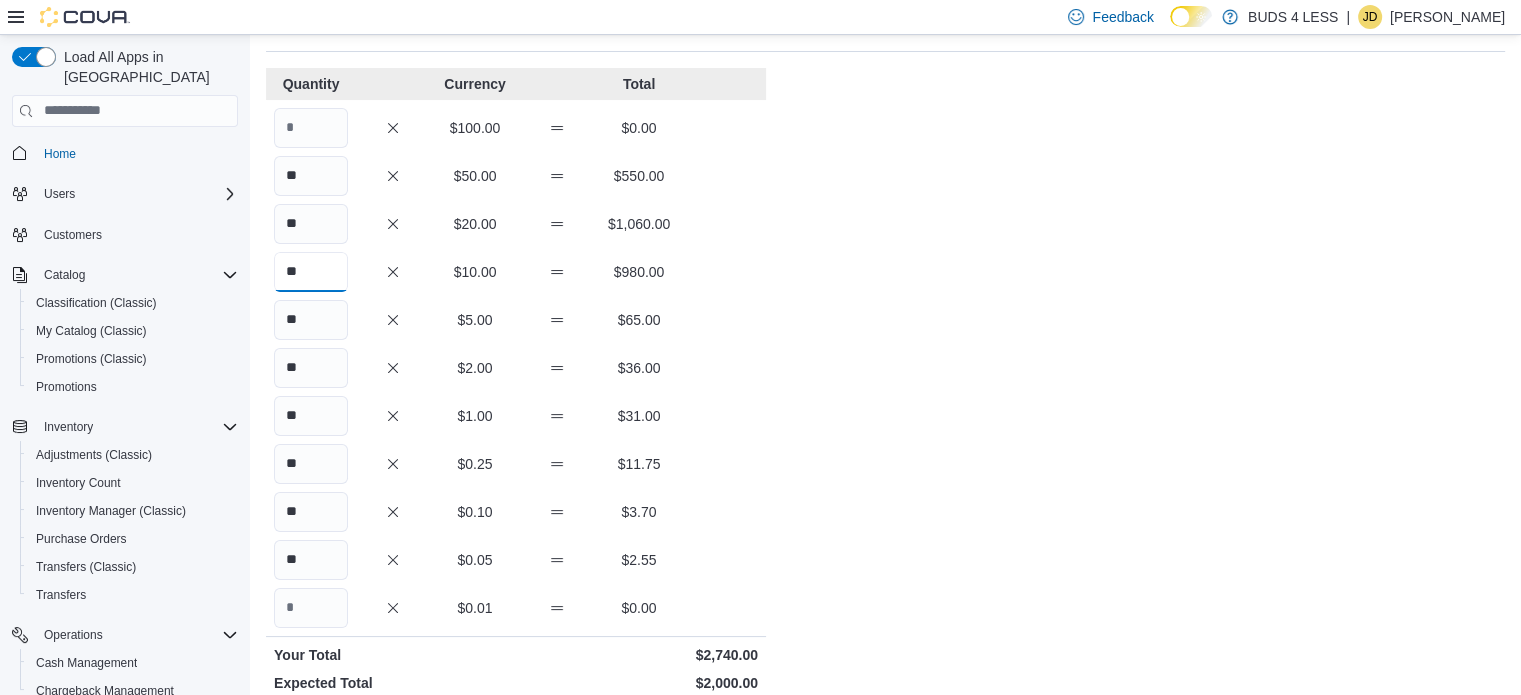 type on "**" 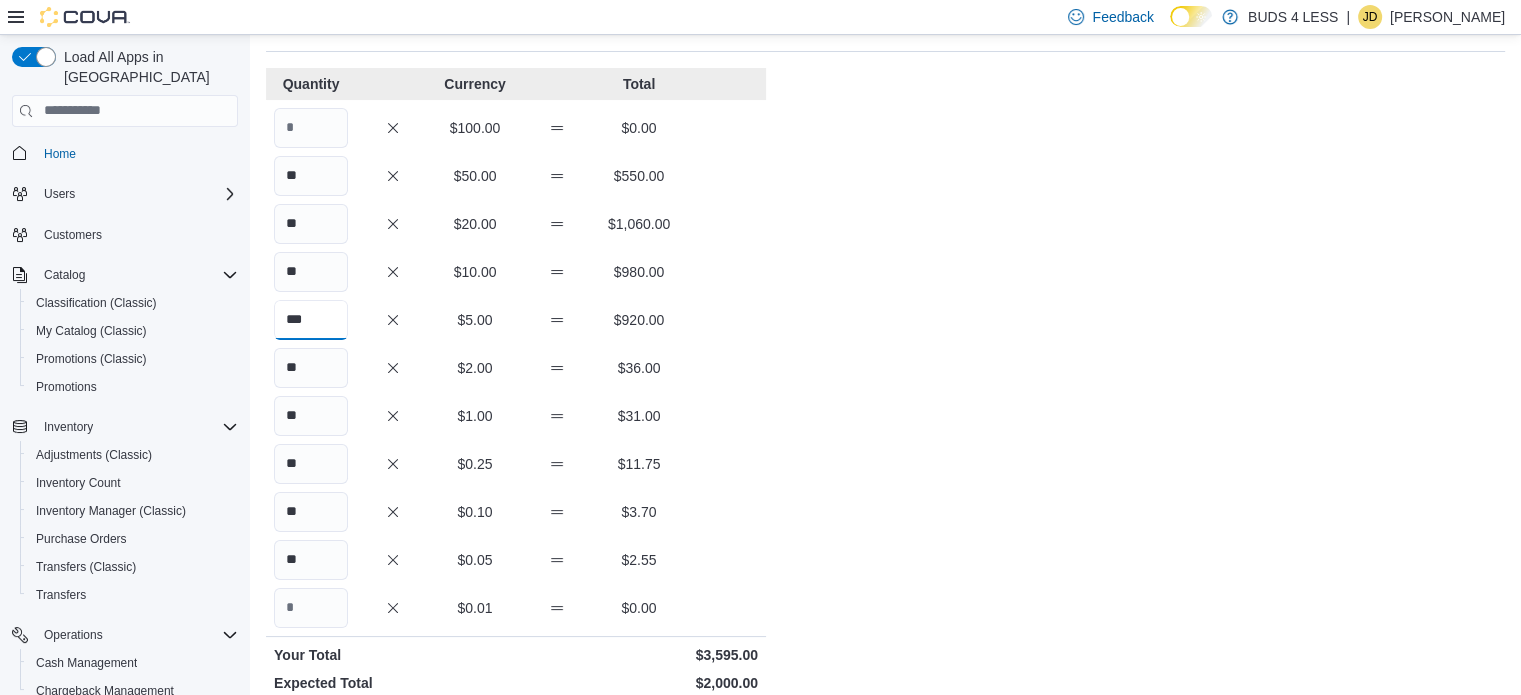 type on "***" 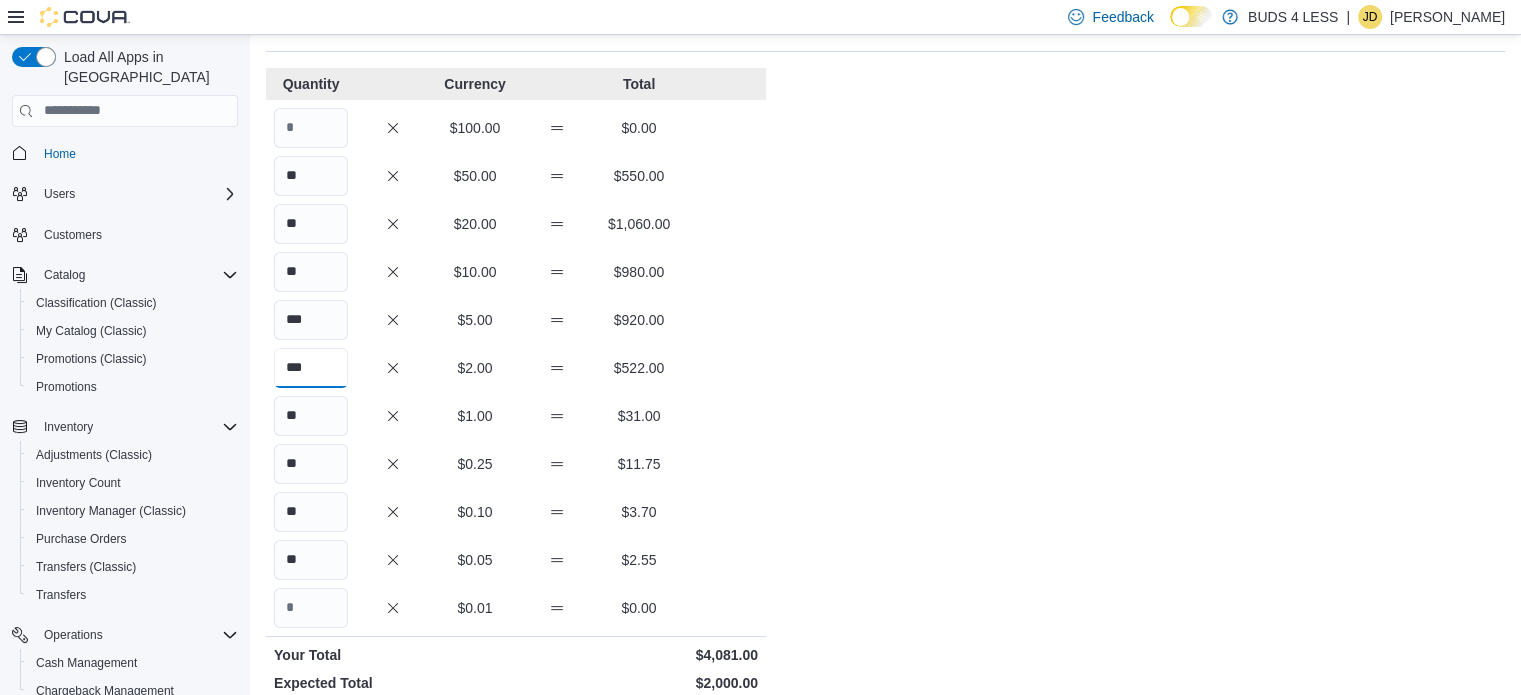 type on "***" 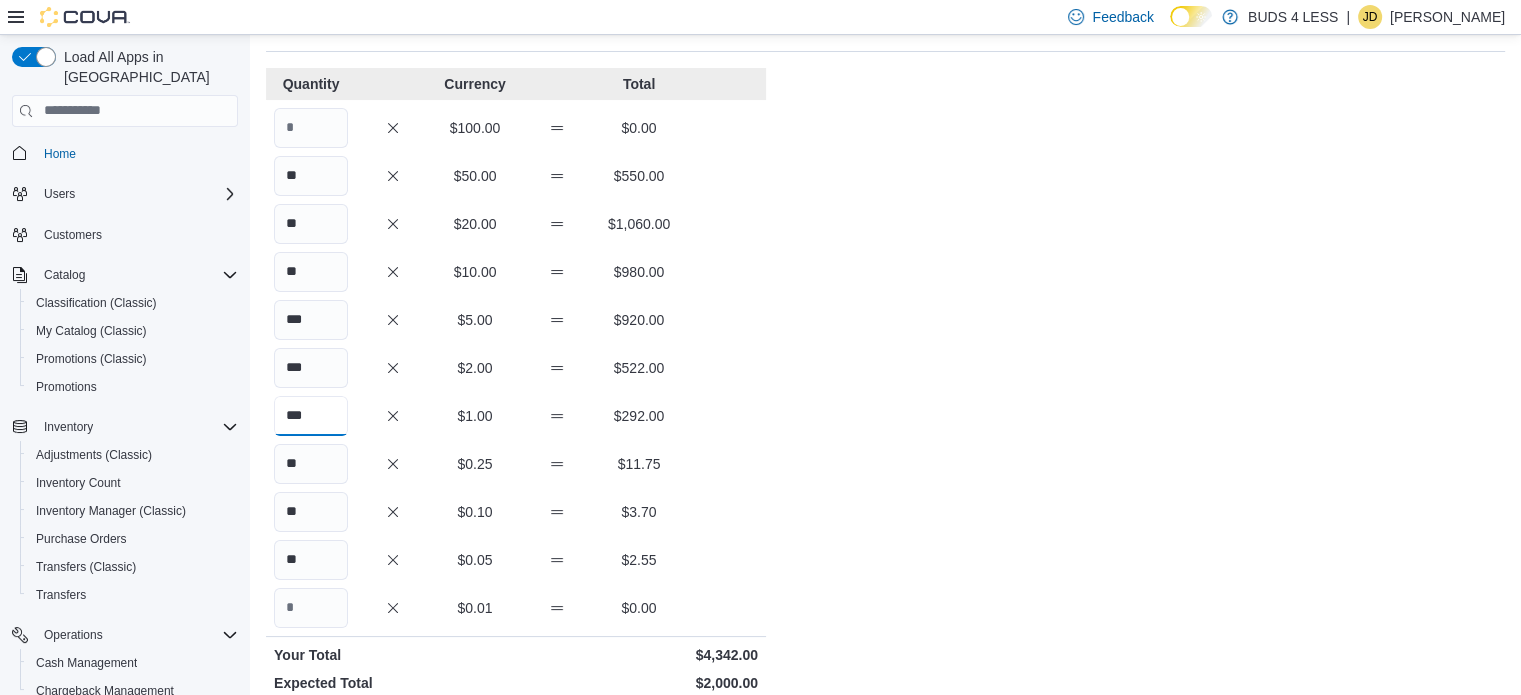 type on "***" 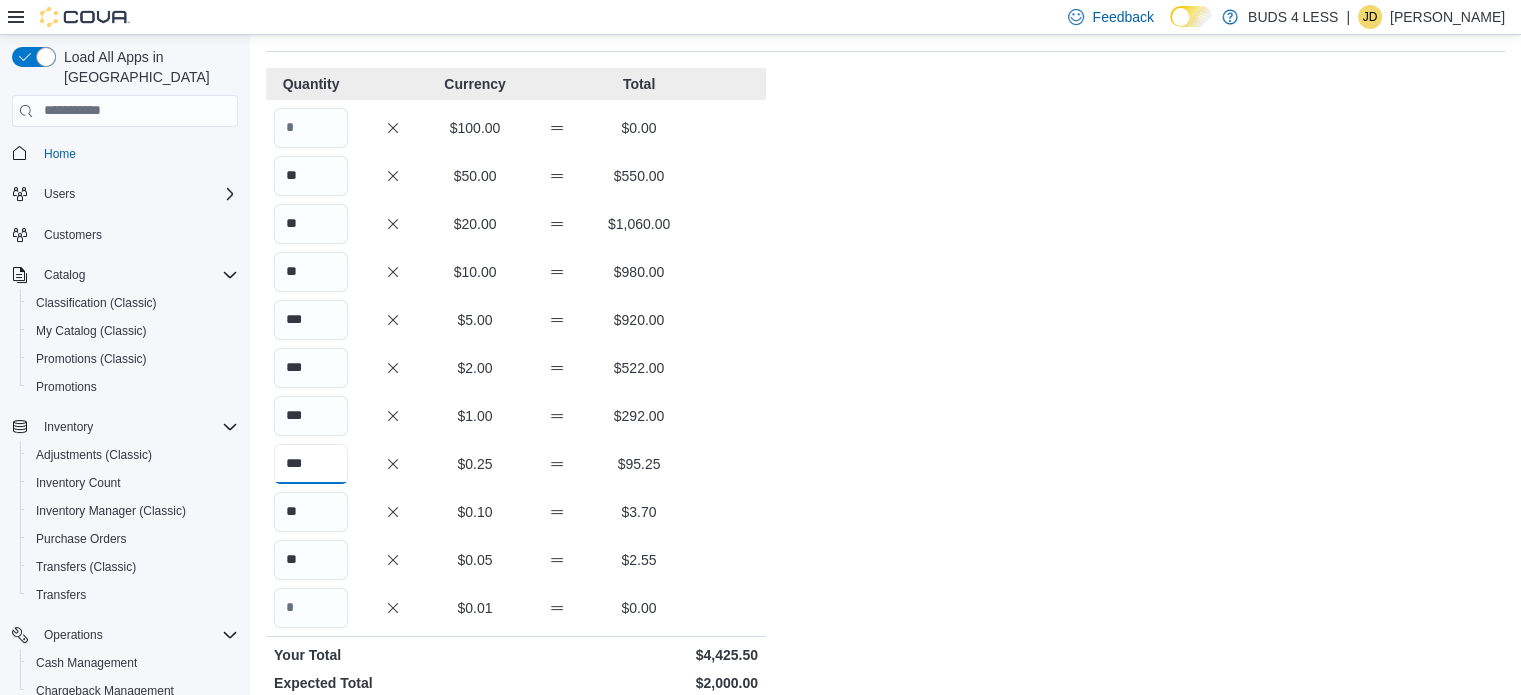 type on "***" 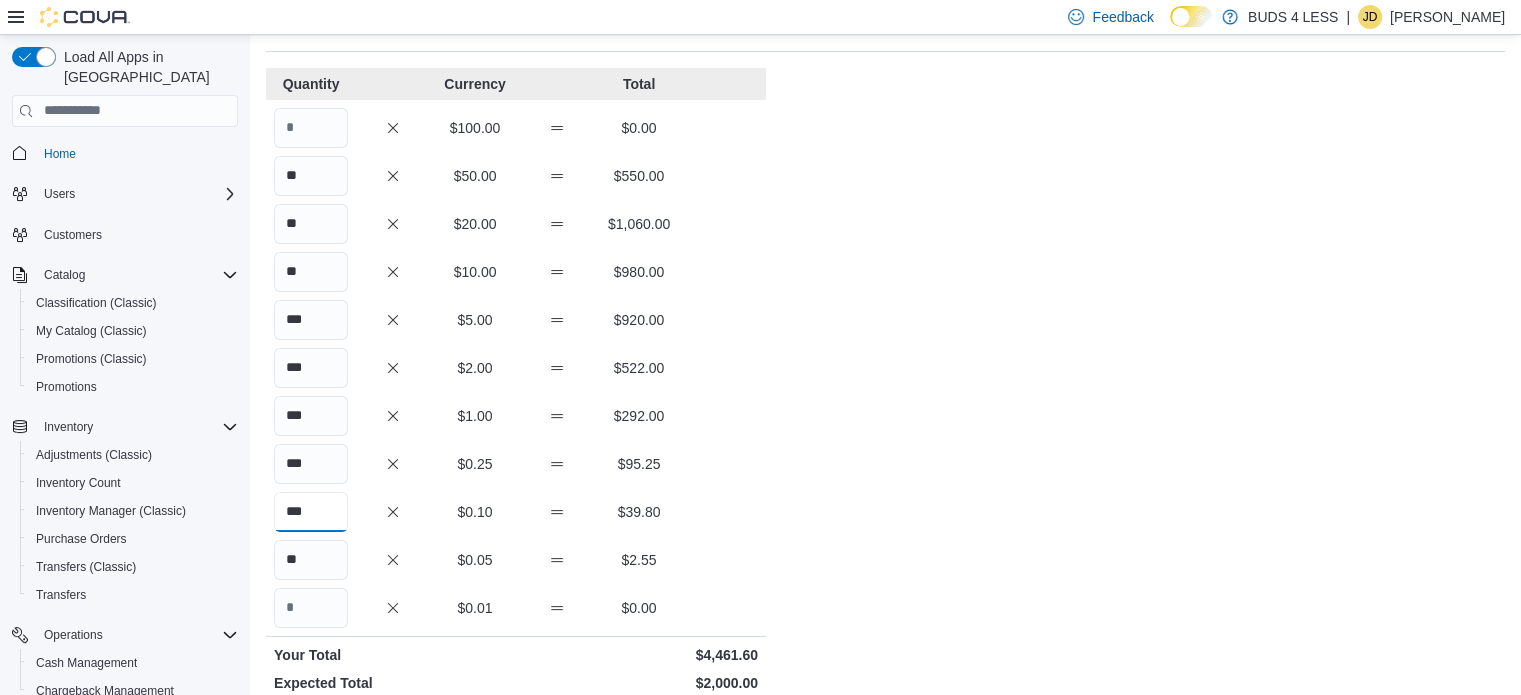 type on "***" 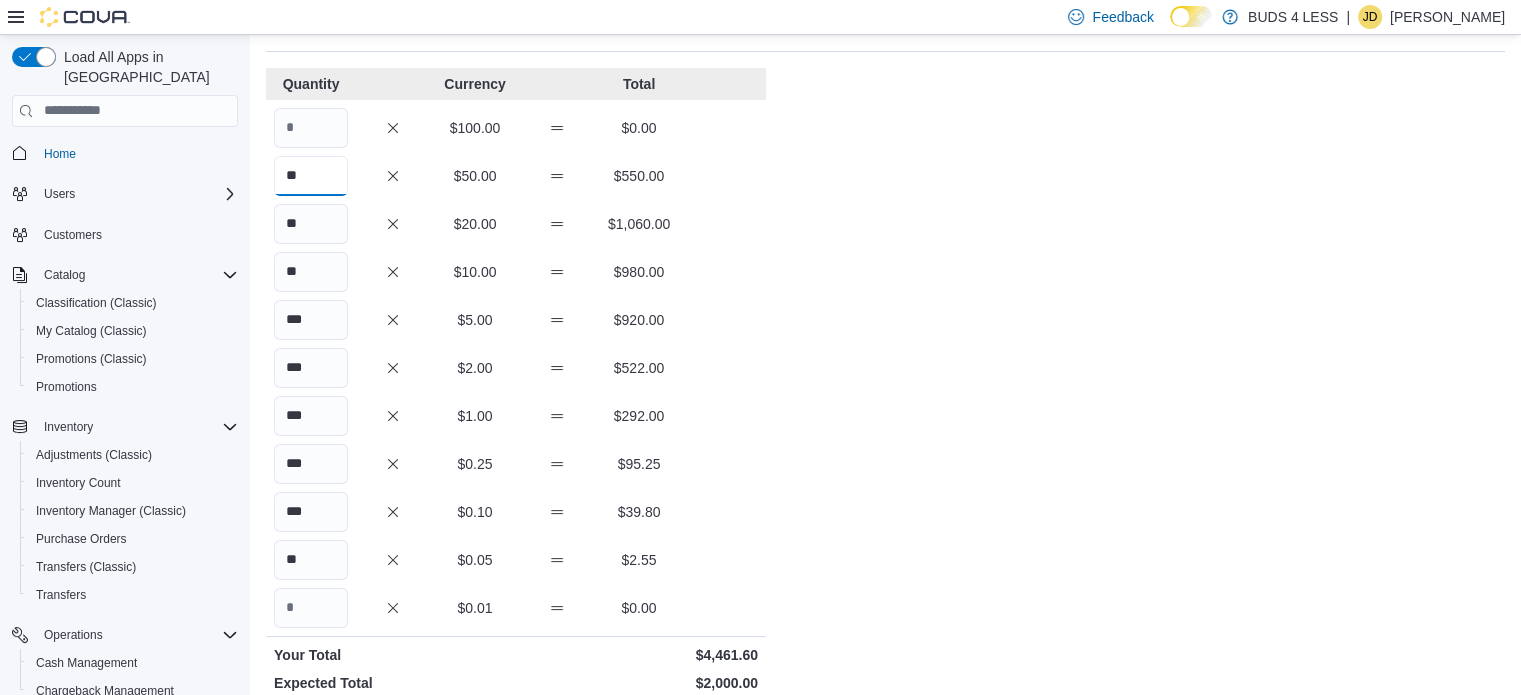 click on "**" at bounding box center (311, 176) 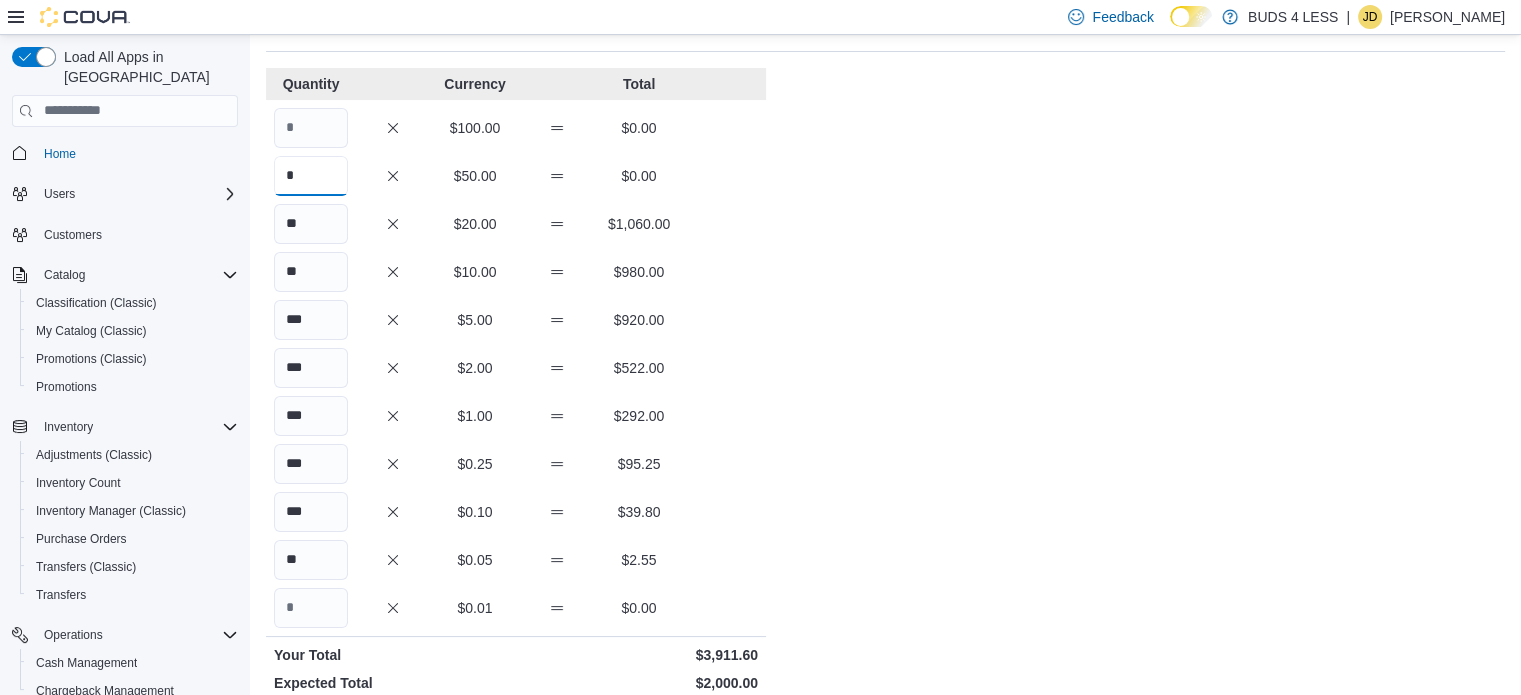 type on "*" 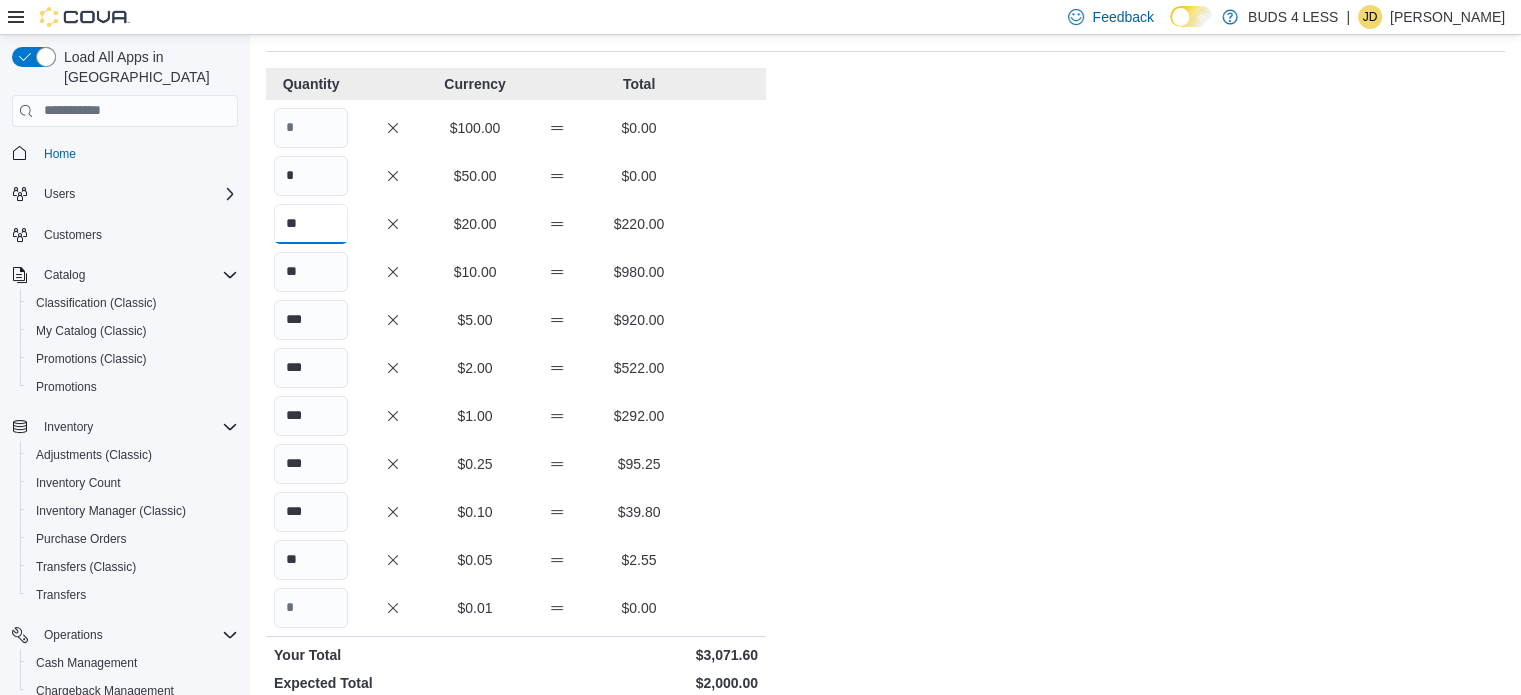type on "**" 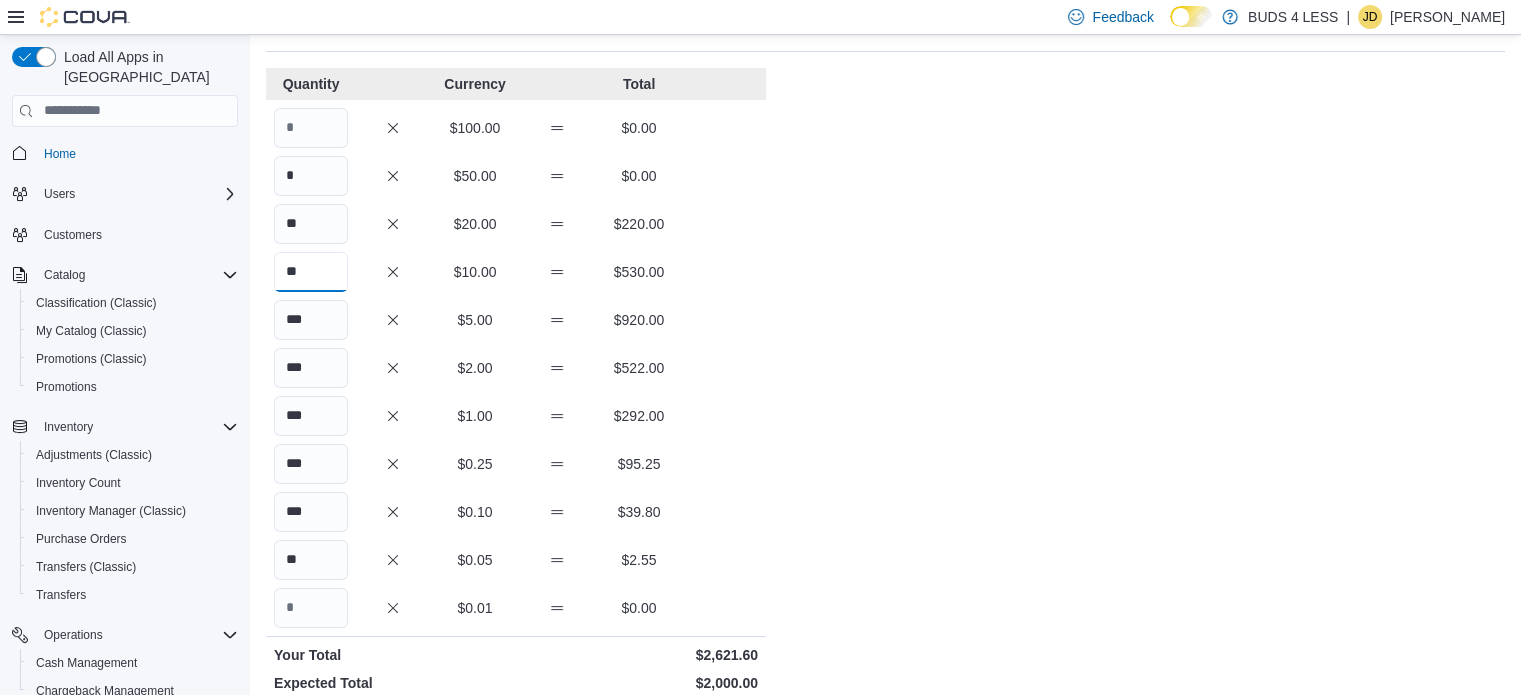 type on "**" 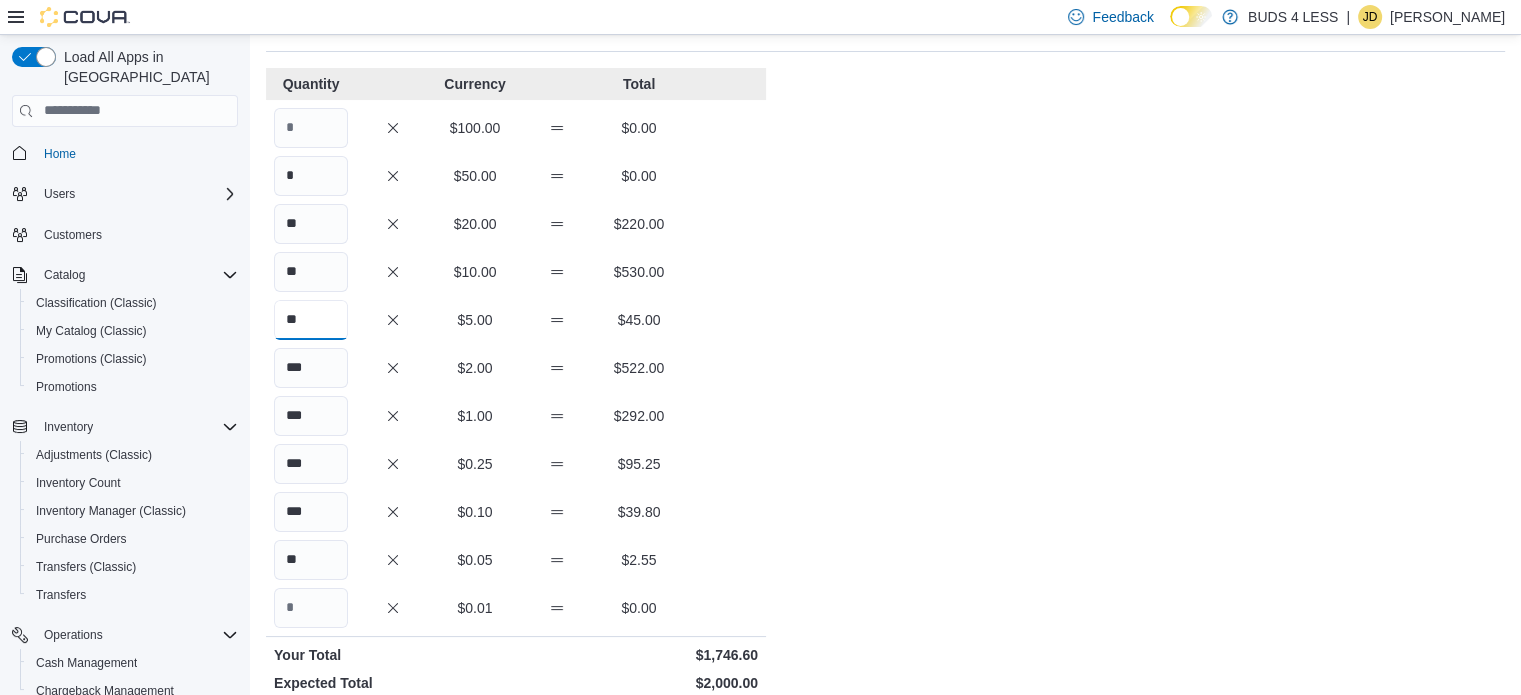 type on "**" 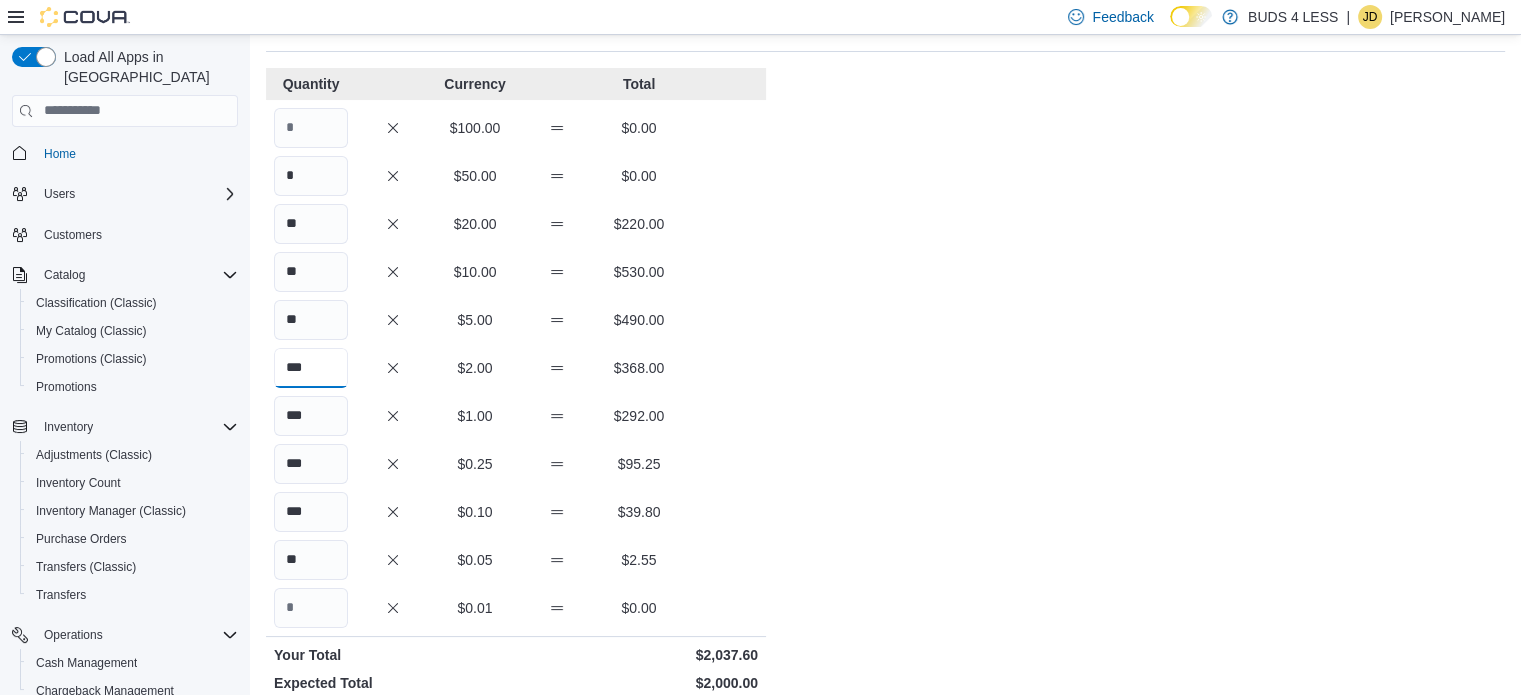 type on "***" 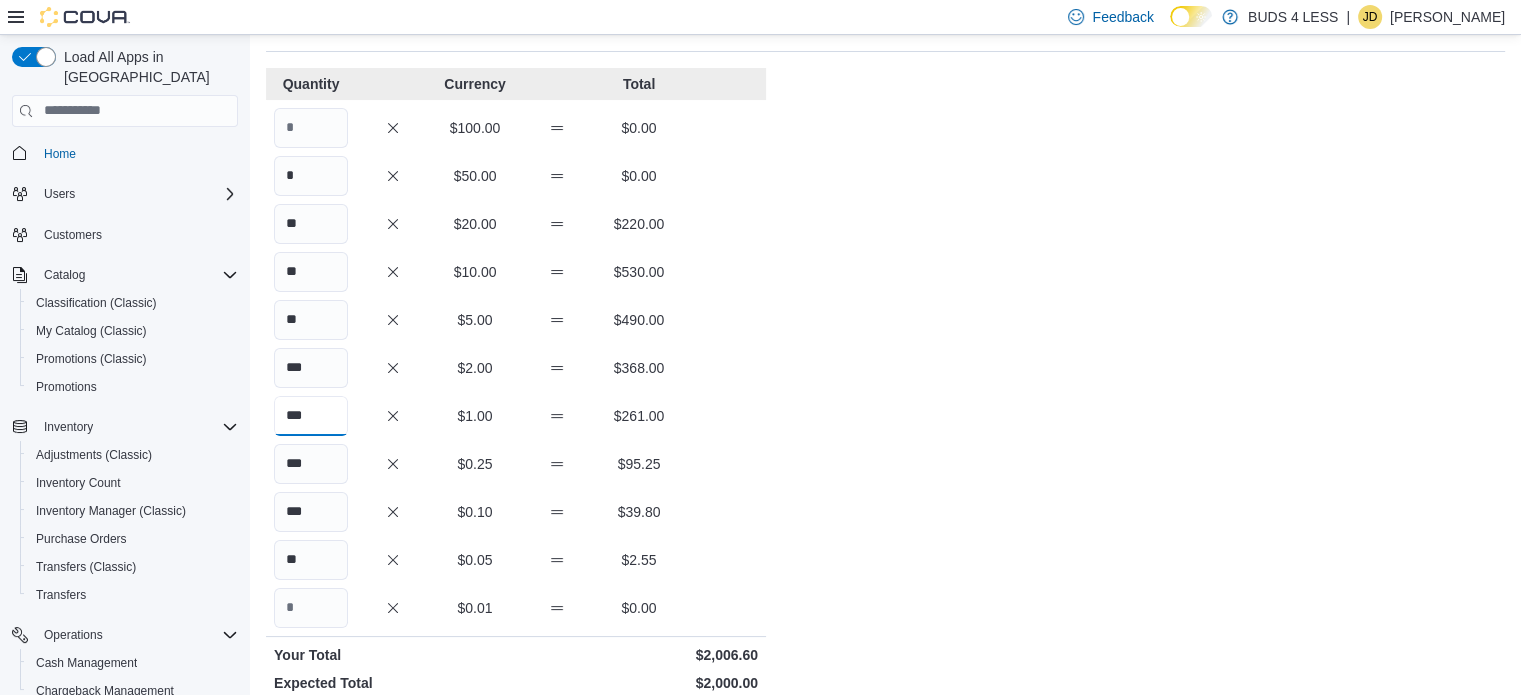 type on "***" 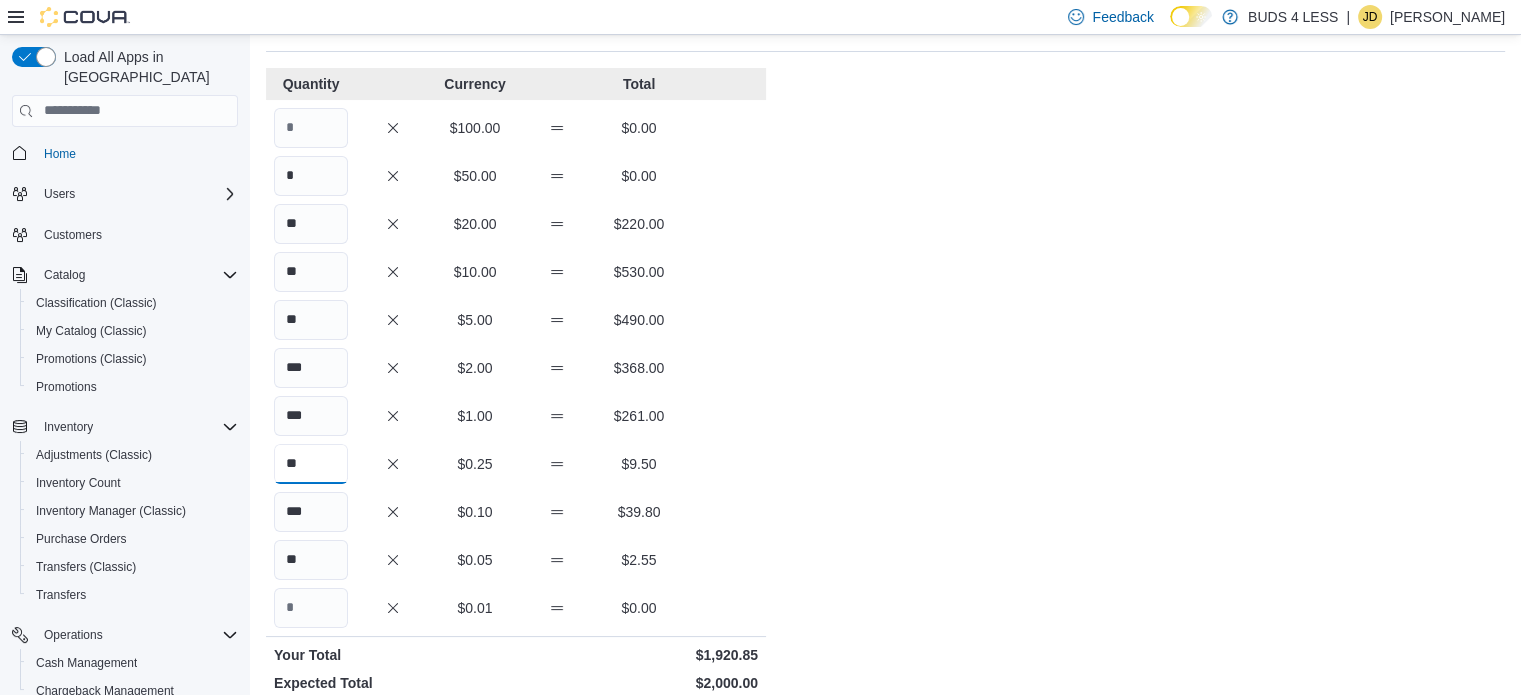 type on "***" 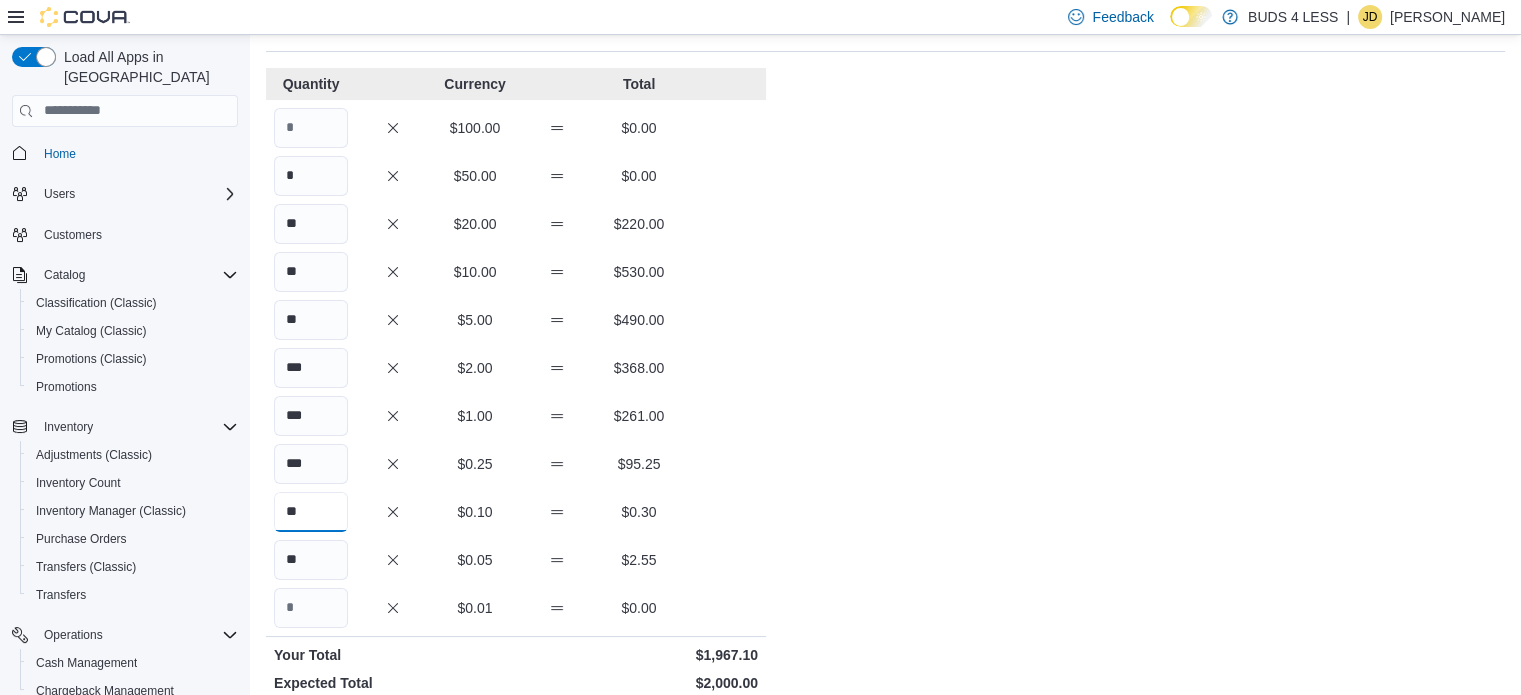 type on "***" 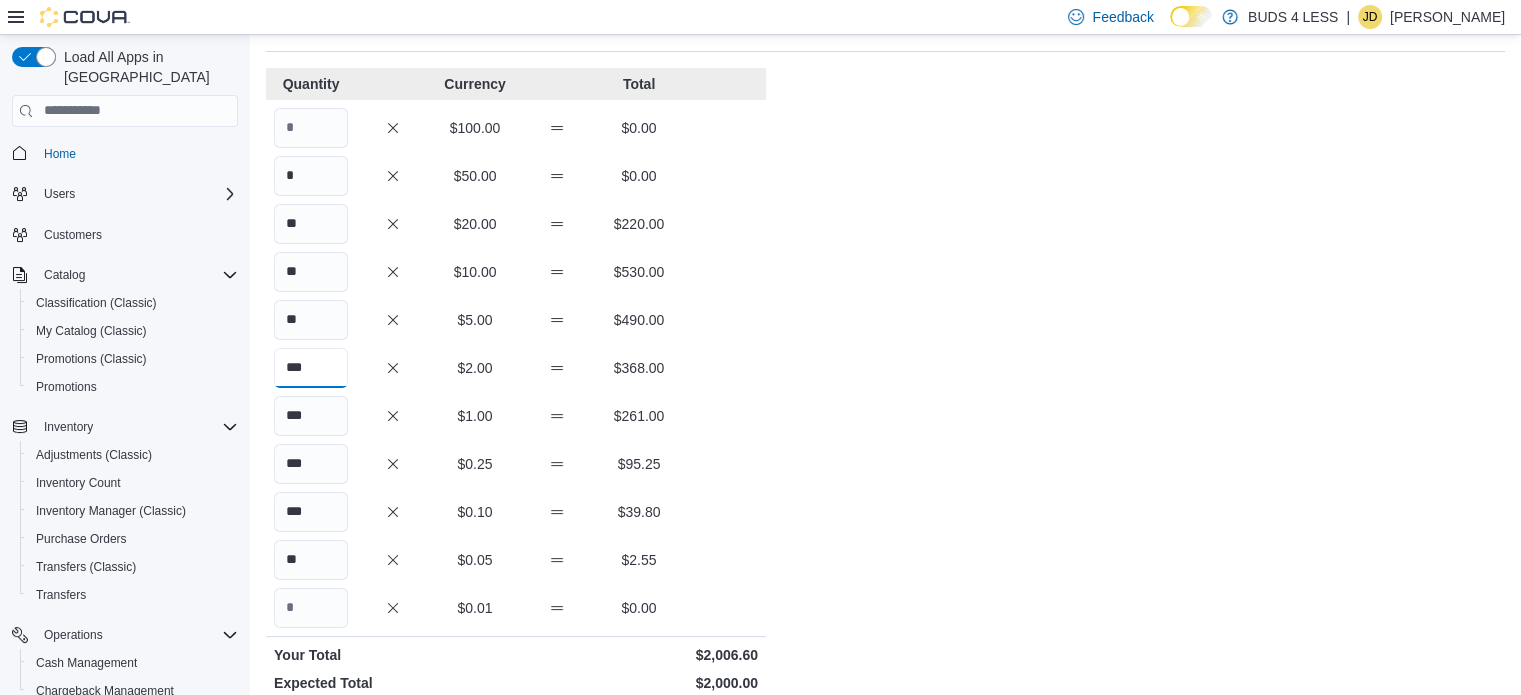 click on "***" at bounding box center [311, 368] 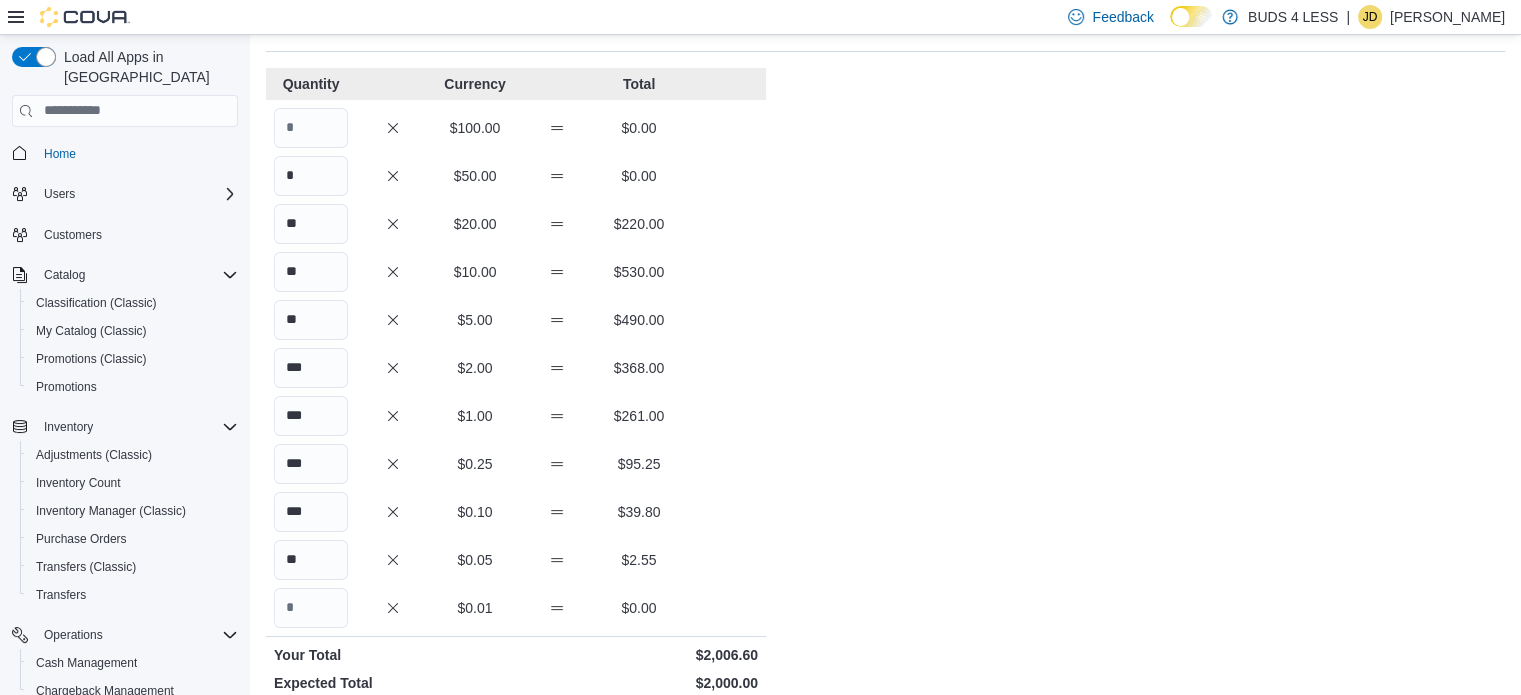 click on "Quantity Currency Total $100.00 $0.00 * $50.00 $0.00 ** $20.00 $220.00 ** $10.00 $530.00 ** $5.00 $490.00 *** $2.00 $368.00 *** $1.00 $261.00 *** $0.25 $95.25 *** $0.10 $39.80 ** $0.05 $2.55 $0.01 $0.00 Your Total $2,006.60 Expected Total $2,000.00 Difference $6.60 Notes Cancel Save" at bounding box center [516, 515] 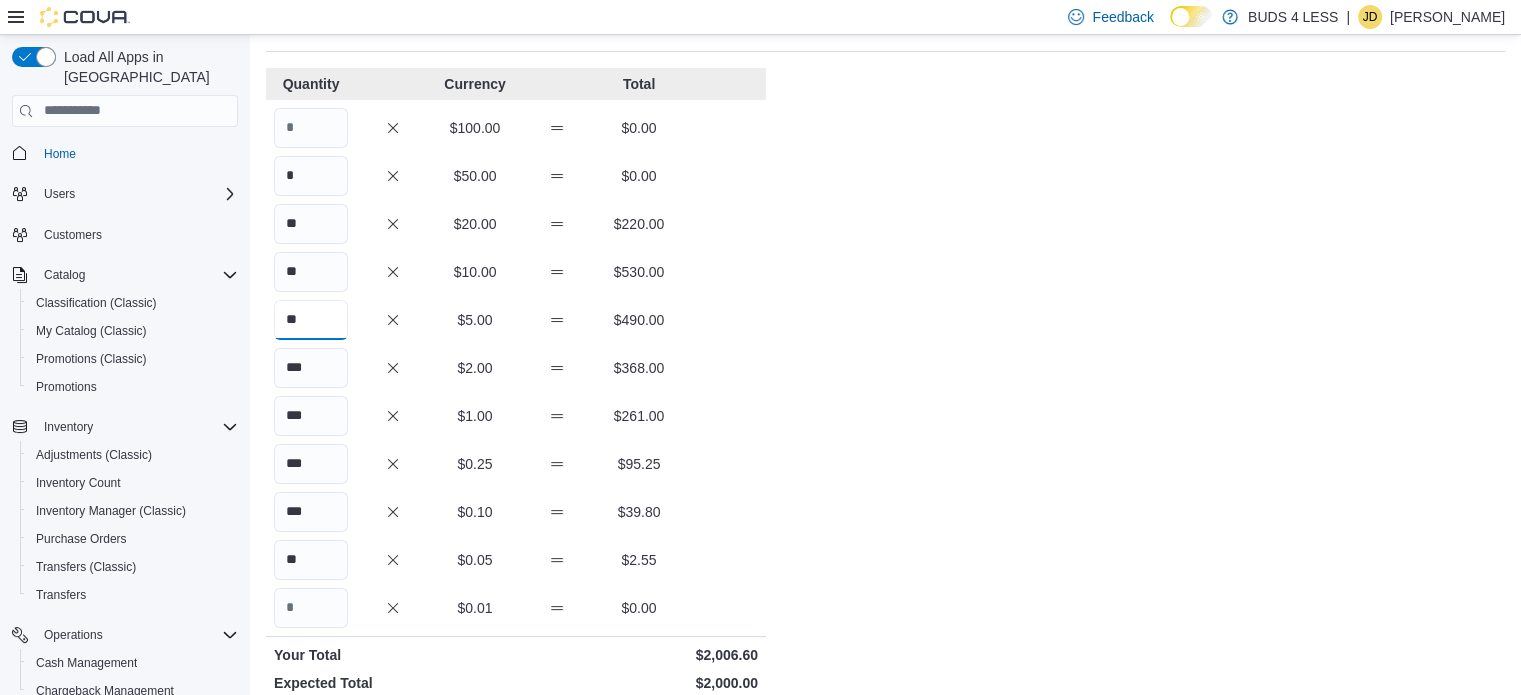 click on "**" at bounding box center [311, 320] 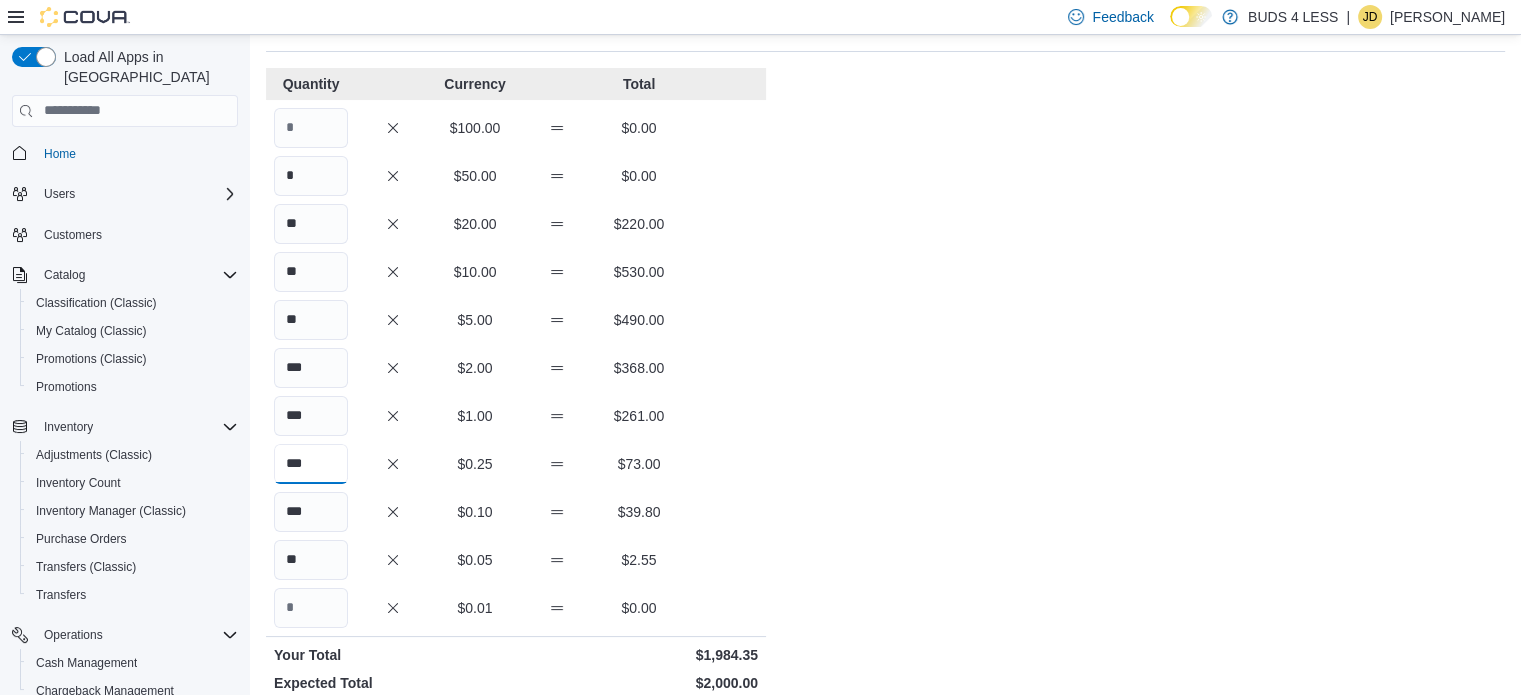 type on "***" 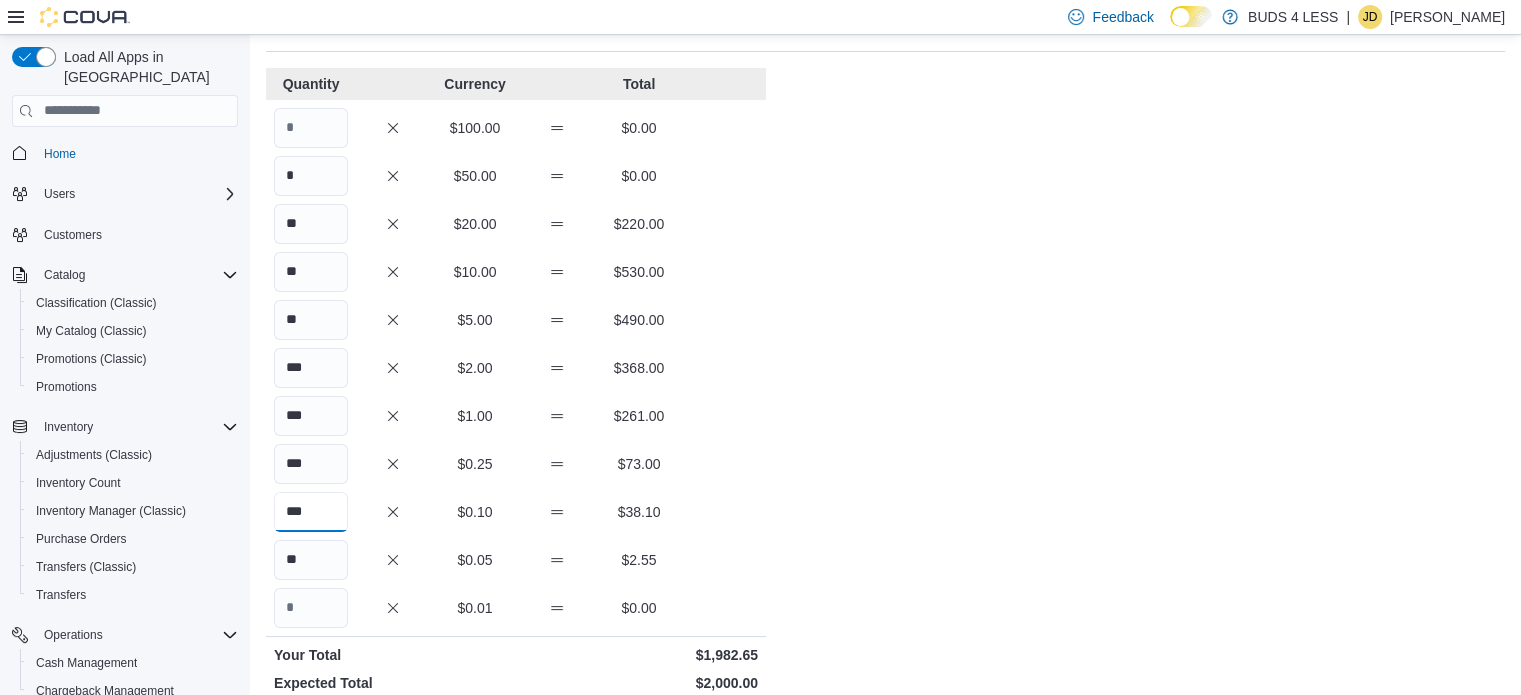type on "***" 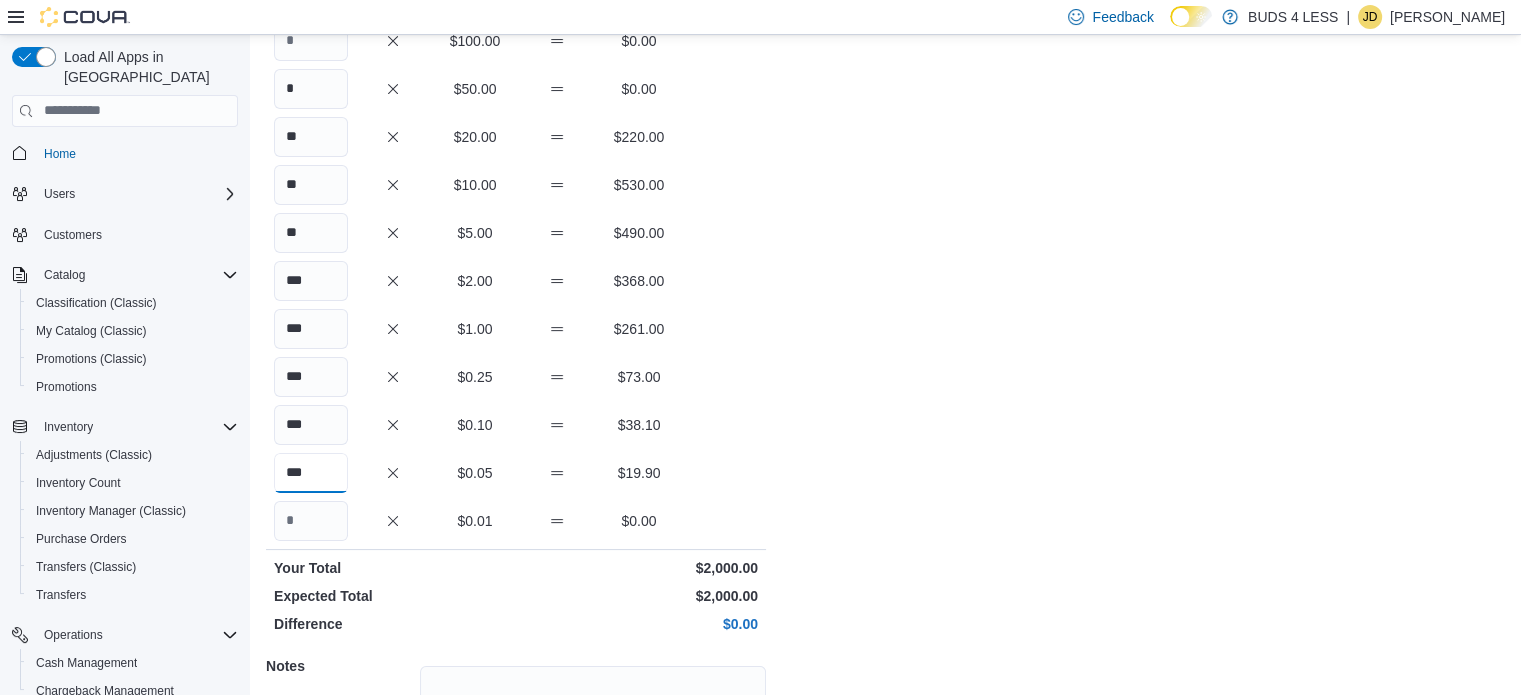 scroll, scrollTop: 382, scrollLeft: 0, axis: vertical 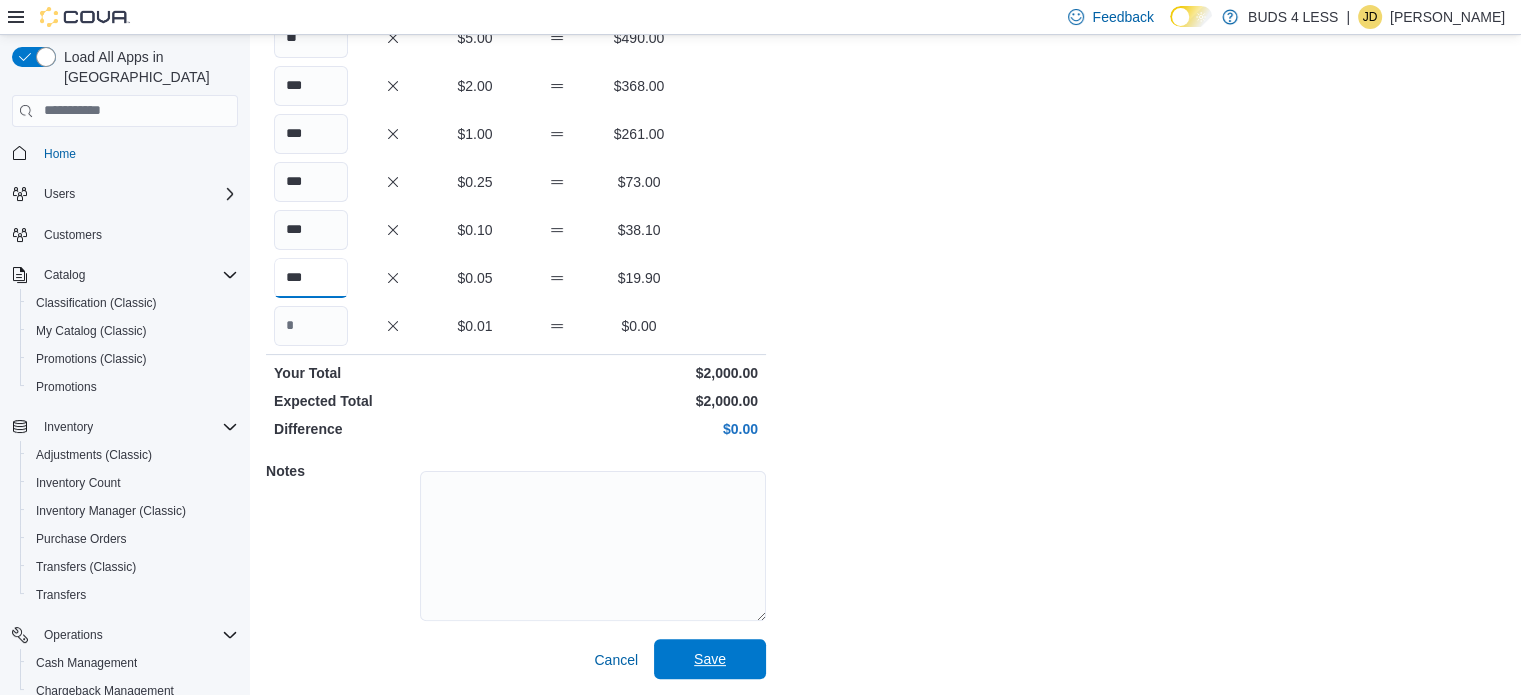 type on "***" 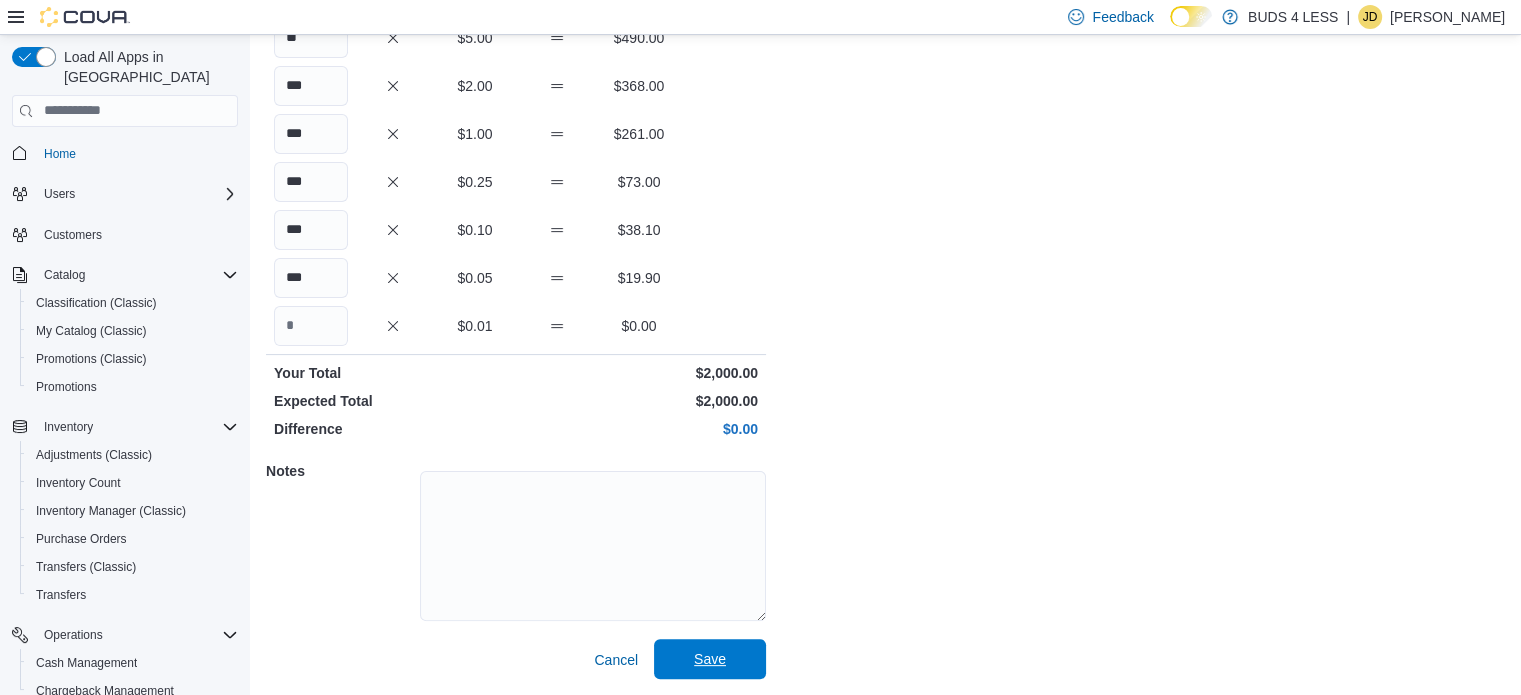 click on "Save" at bounding box center [710, 659] 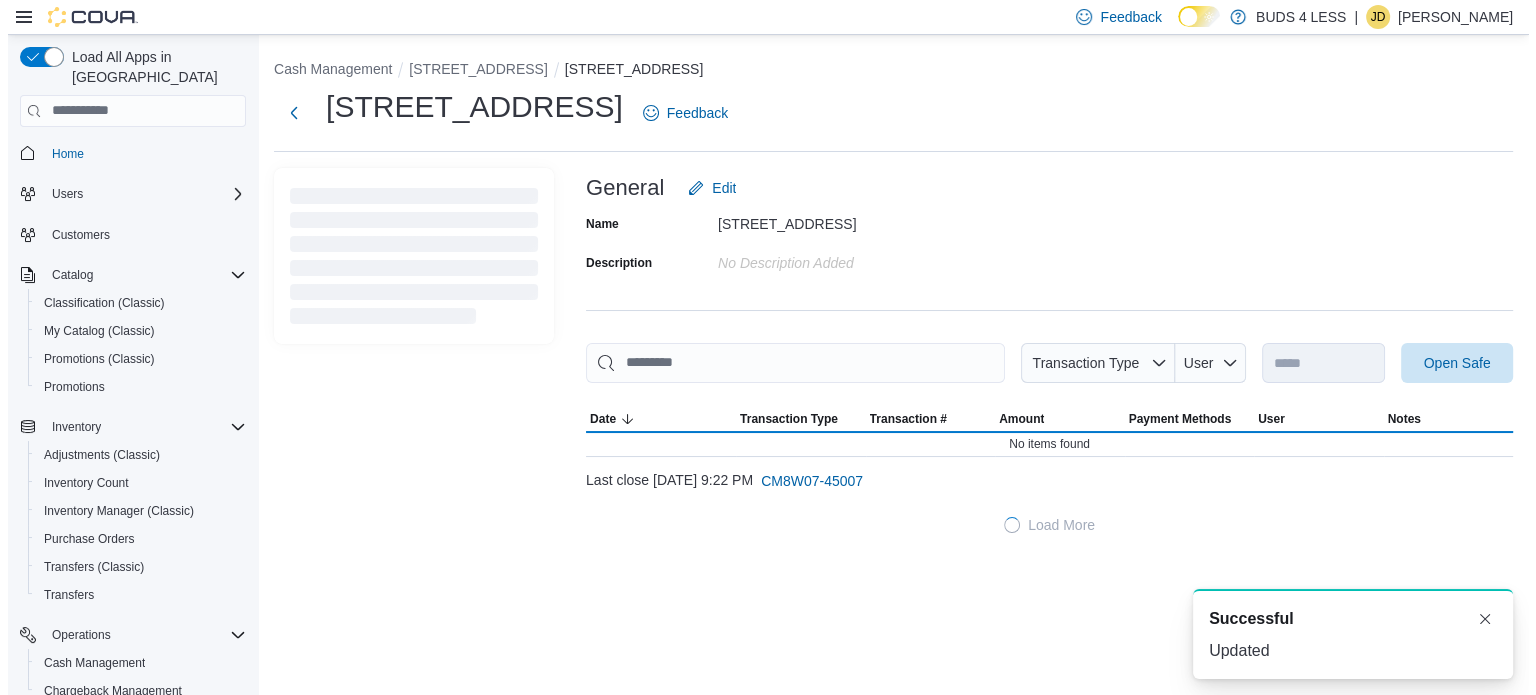 scroll, scrollTop: 0, scrollLeft: 0, axis: both 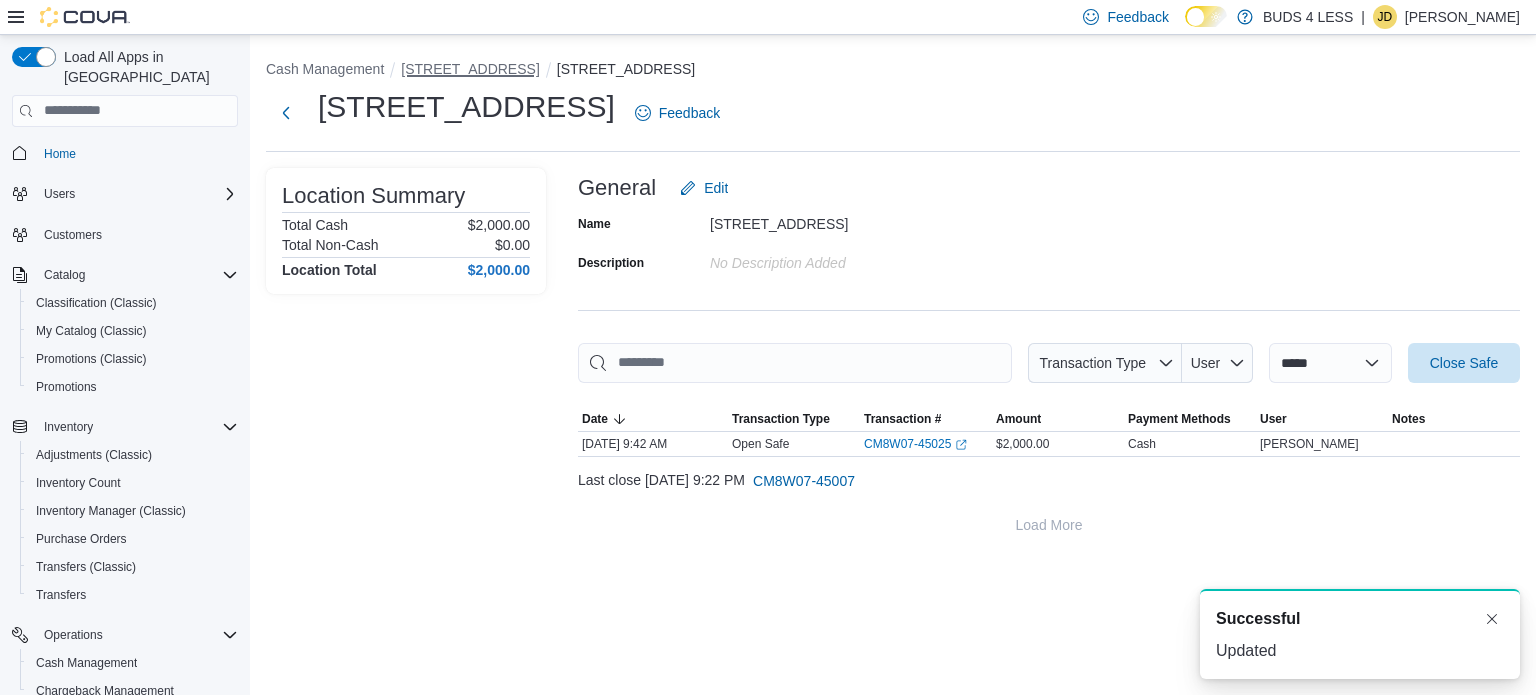 click on "[STREET_ADDRESS]" at bounding box center [470, 69] 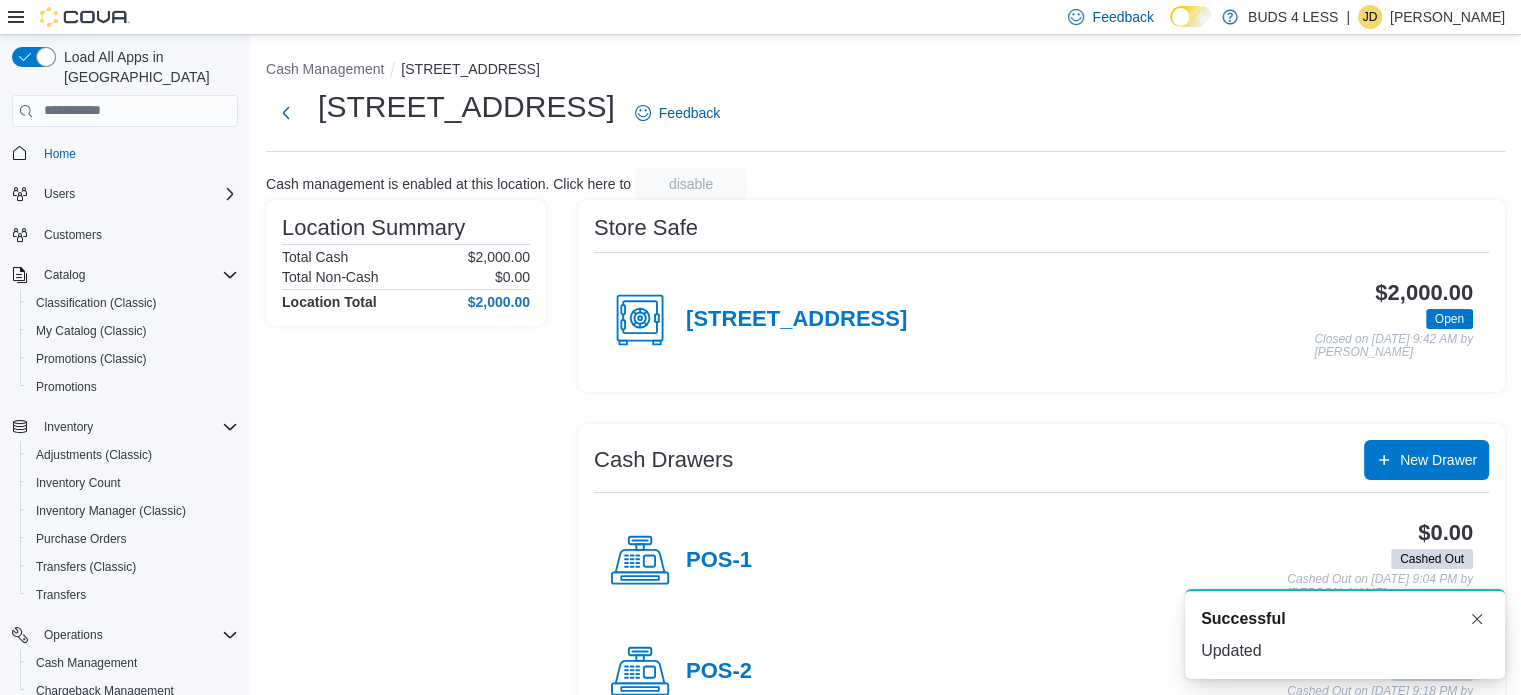 drag, startPoint x: 704, startPoint y: 534, endPoint x: 710, endPoint y: 543, distance: 10.816654 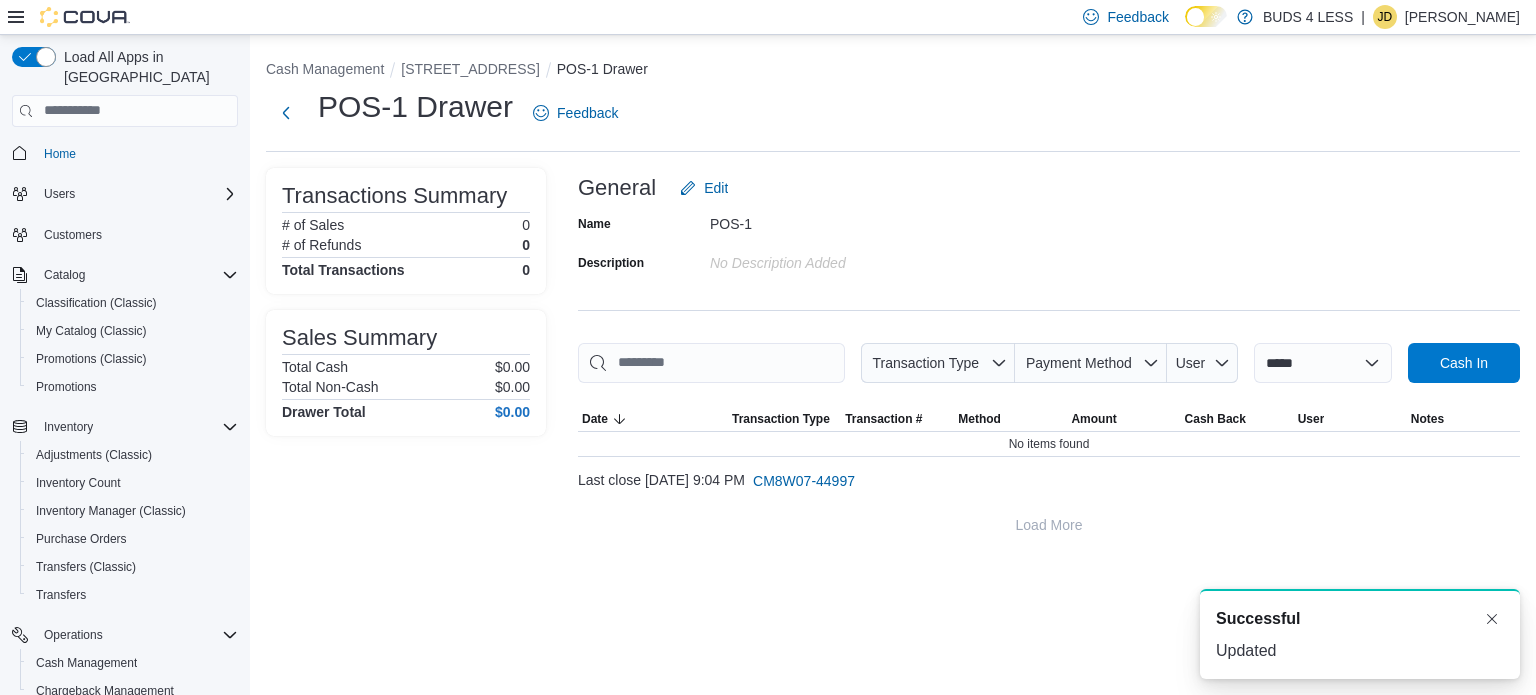 click on "**********" at bounding box center [1049, 356] 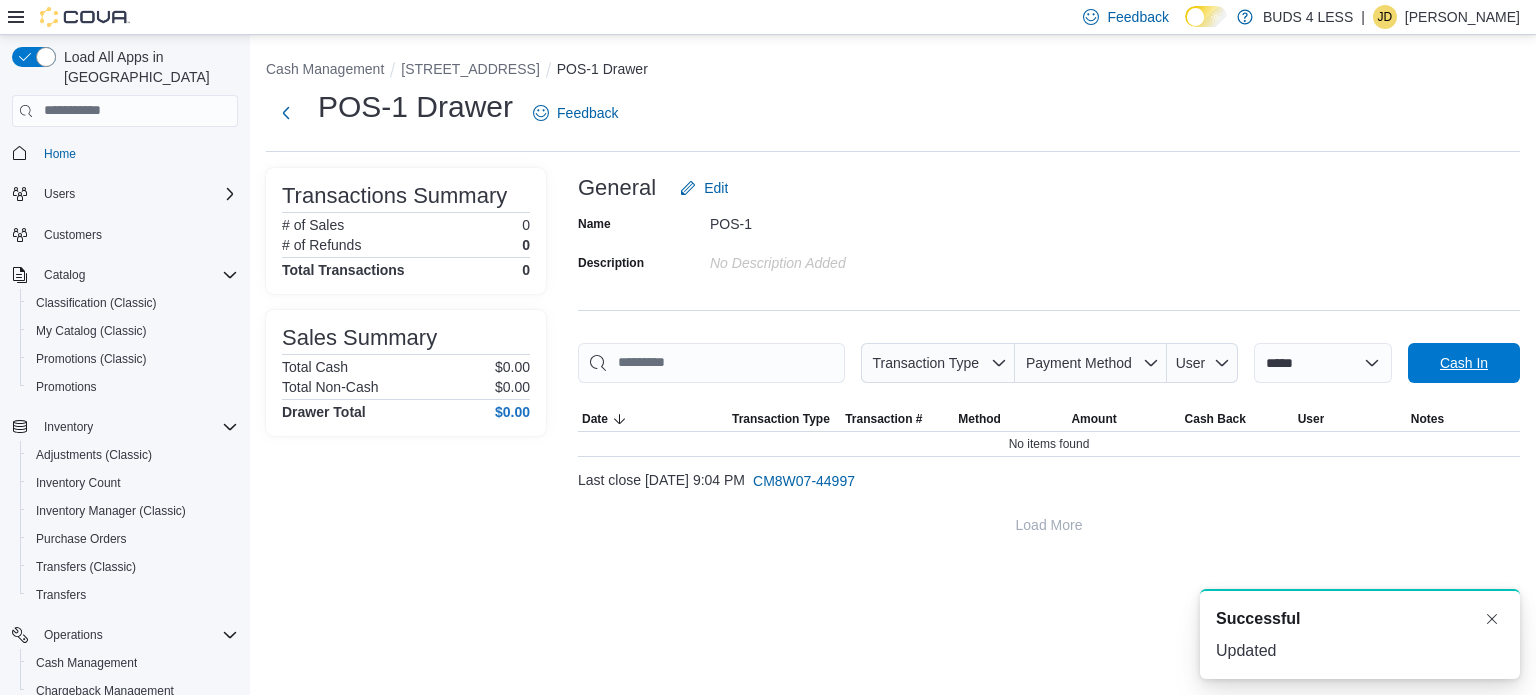 drag, startPoint x: 1494, startPoint y: 366, endPoint x: 998, endPoint y: 208, distance: 520.5574 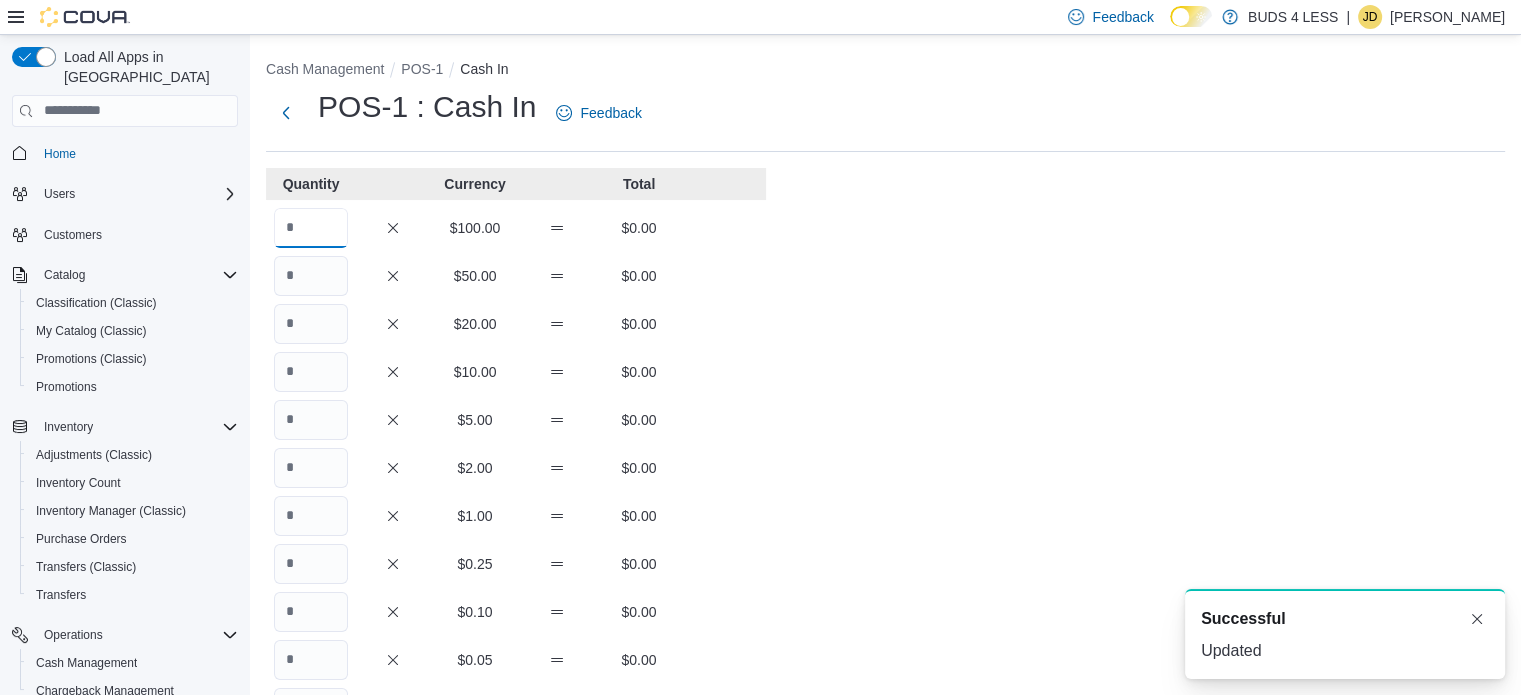 click at bounding box center [311, 228] 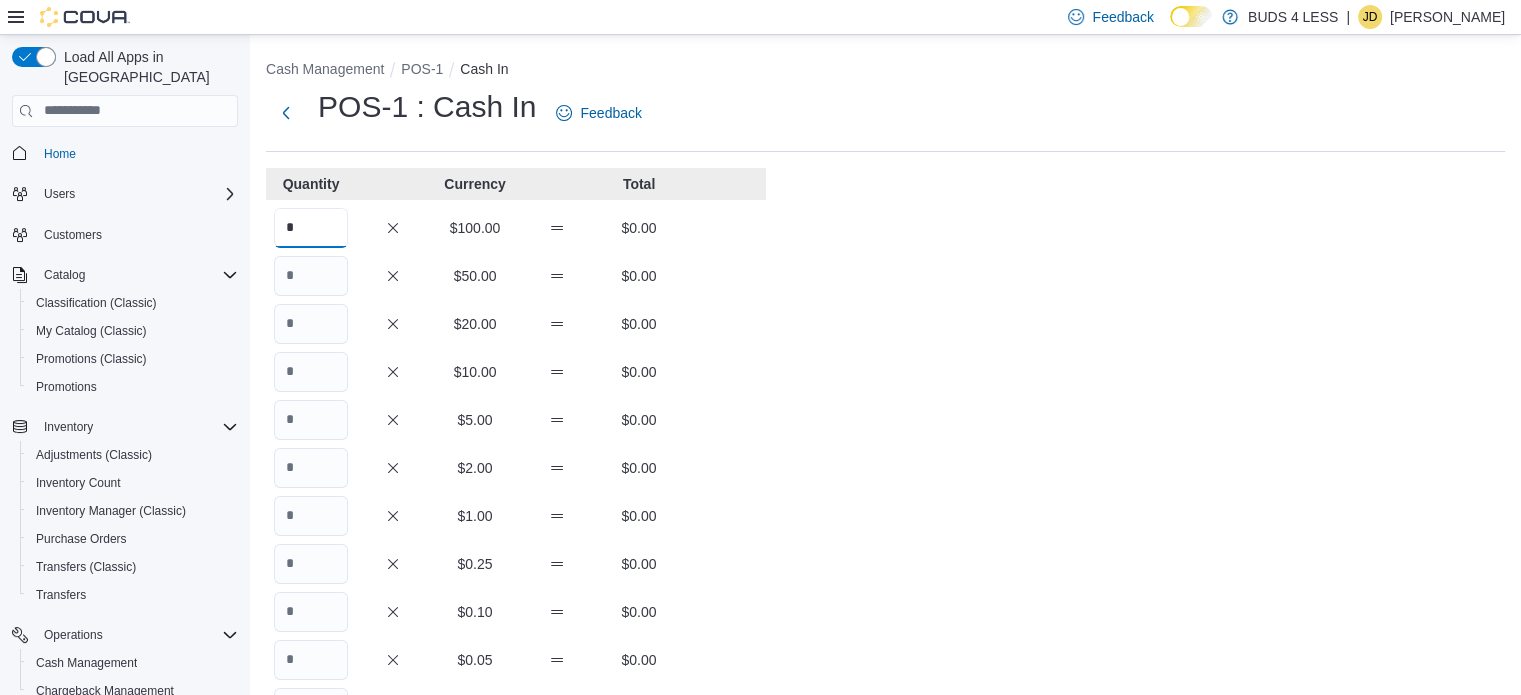 type on "*" 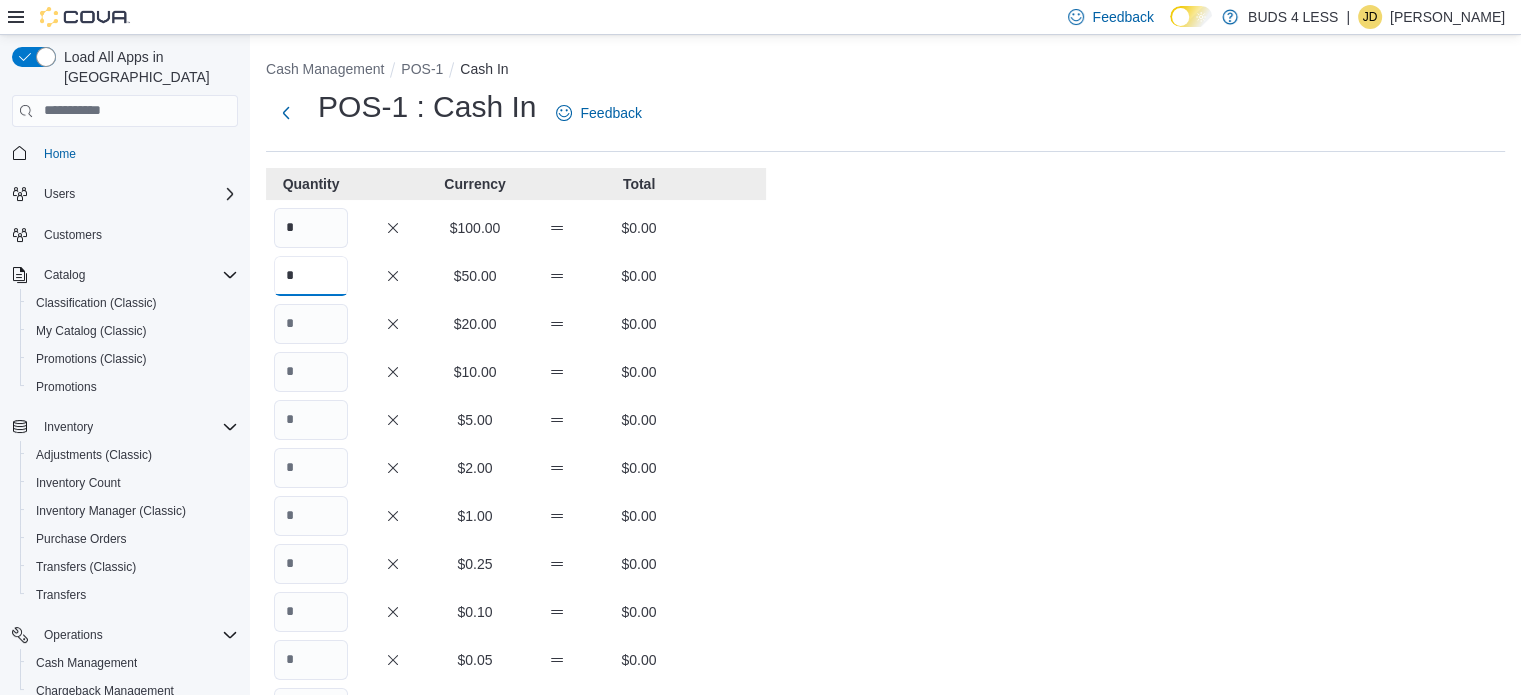 type on "*" 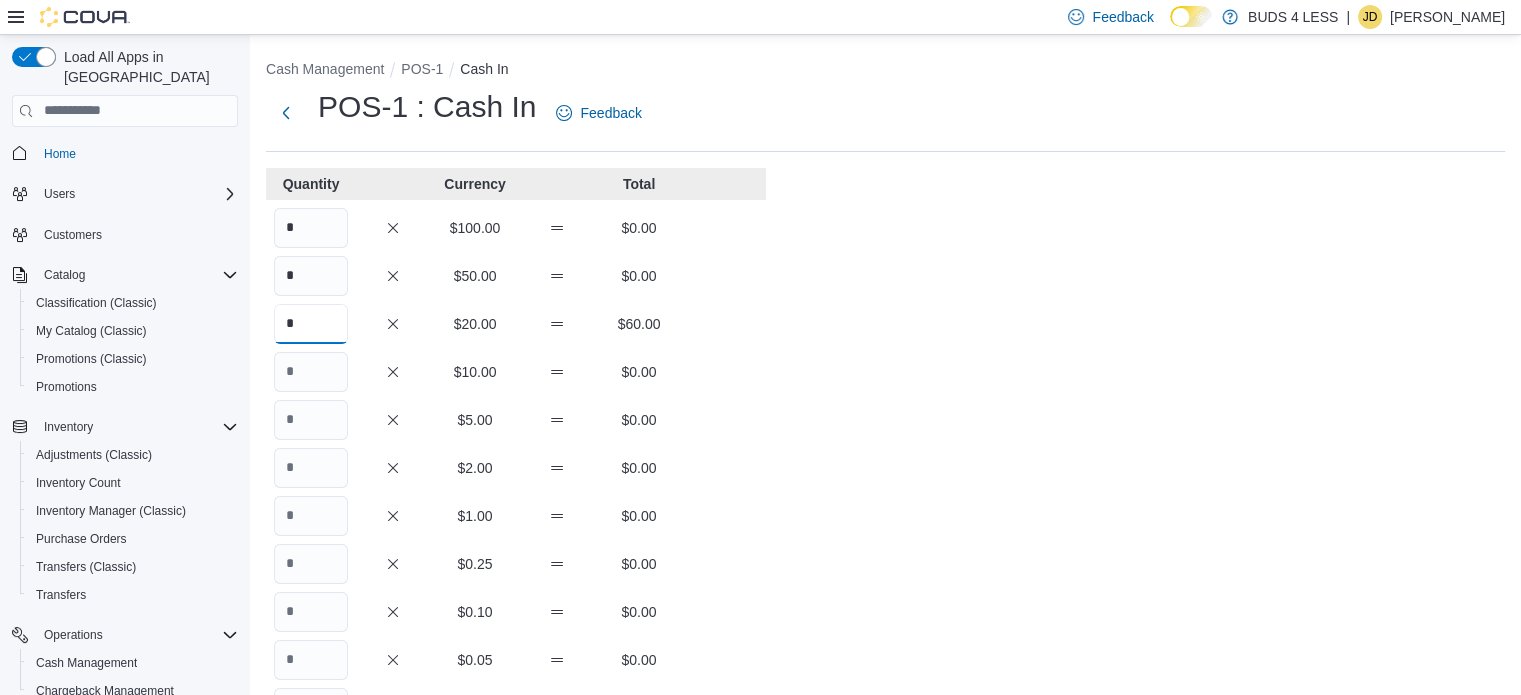 type on "*" 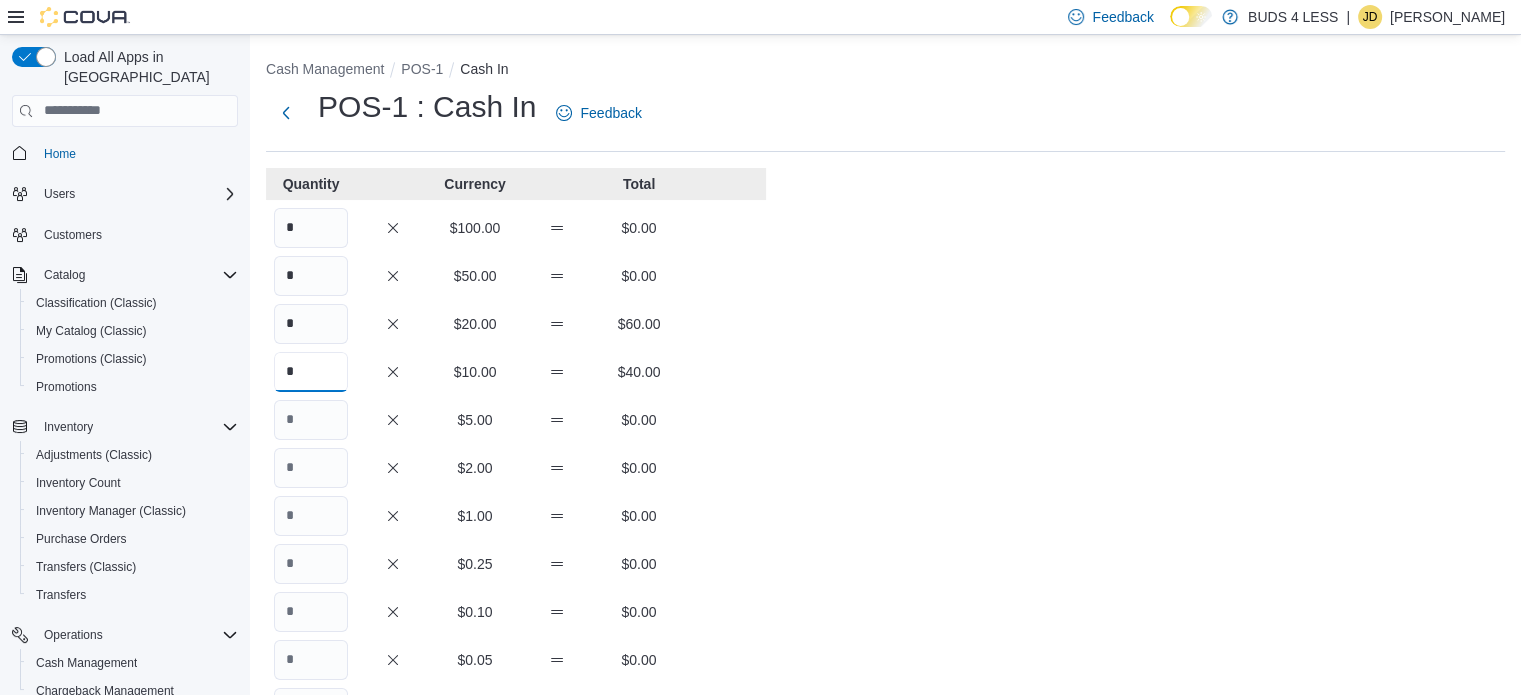 type on "*" 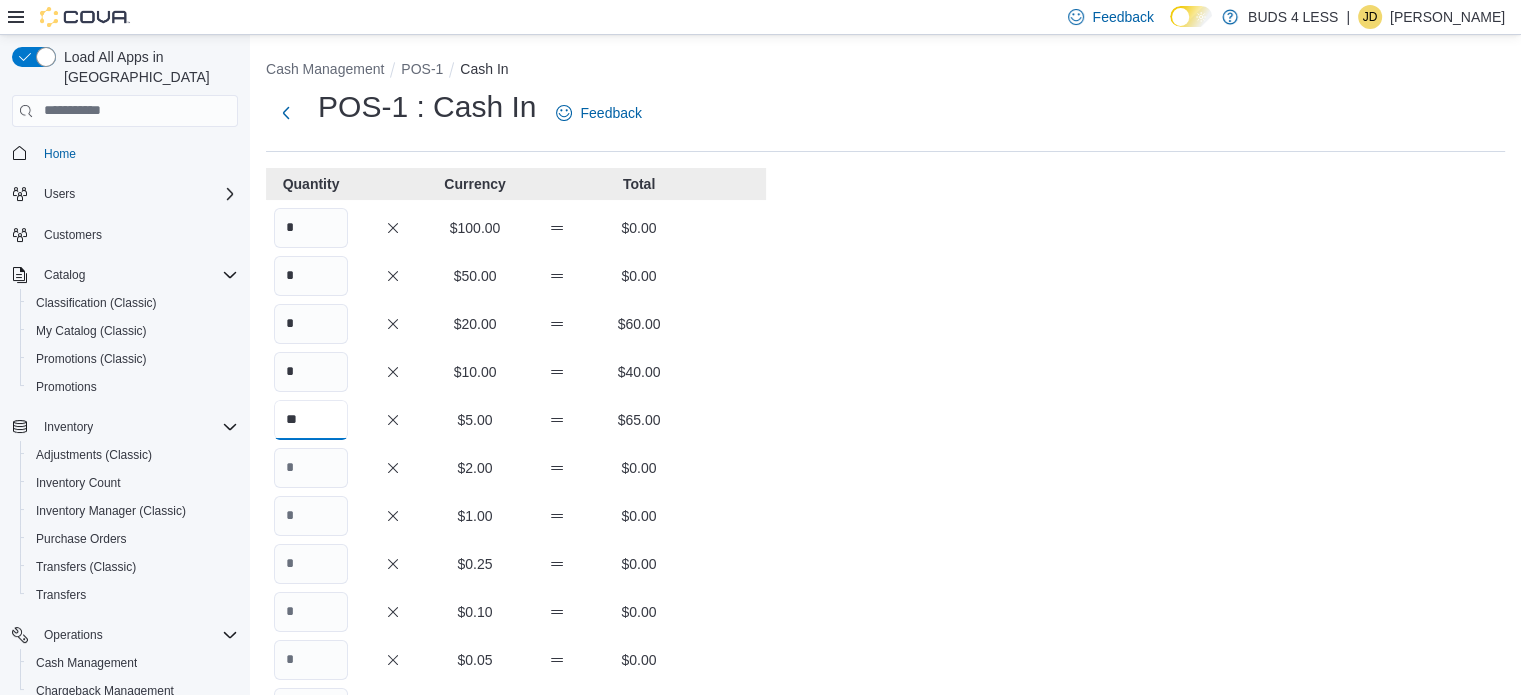 type on "**" 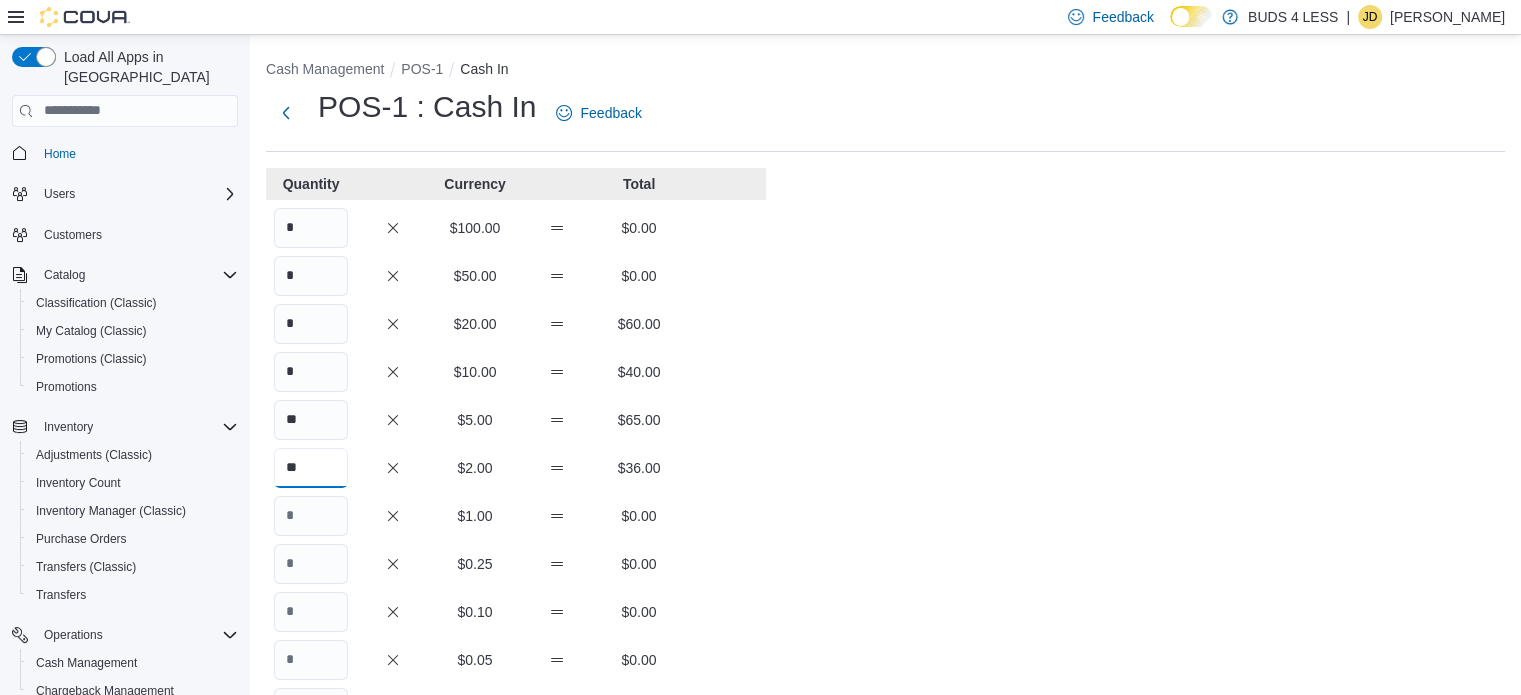 type on "**" 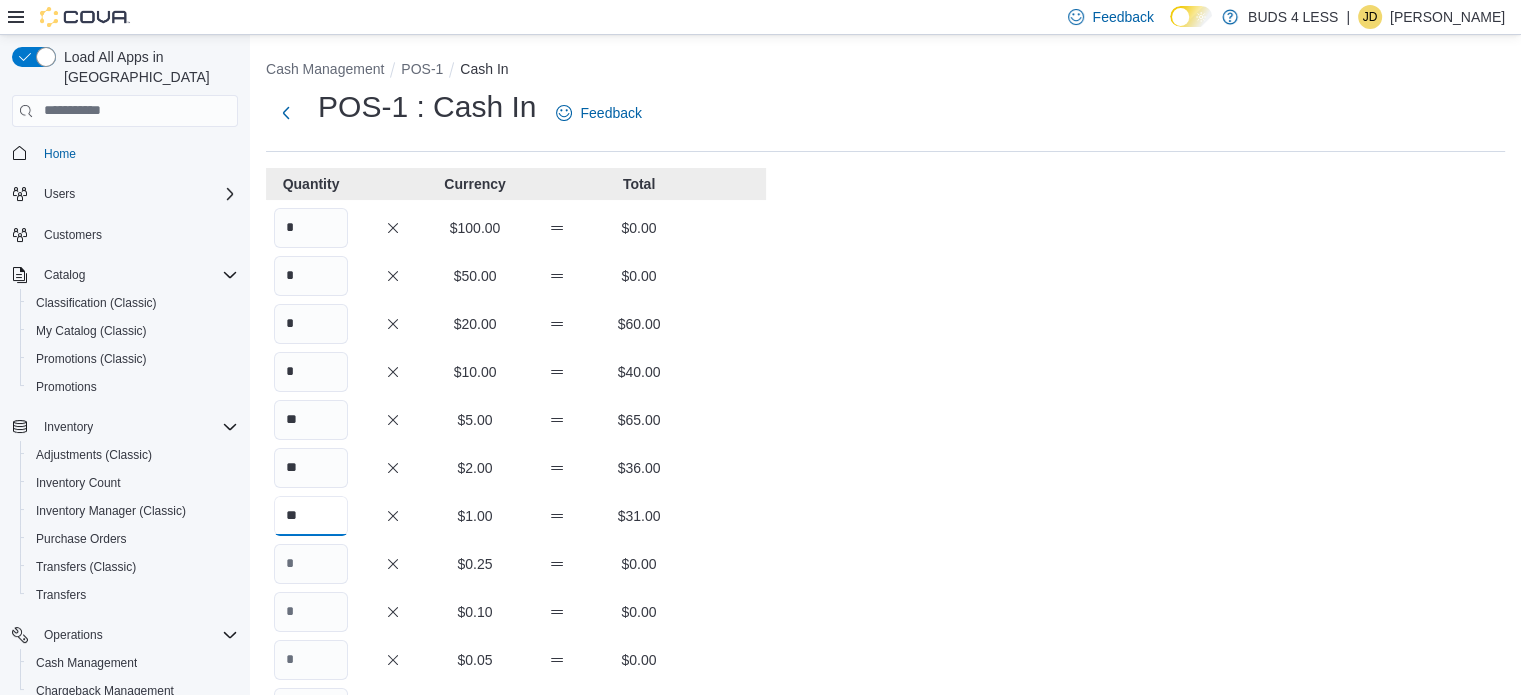 type on "**" 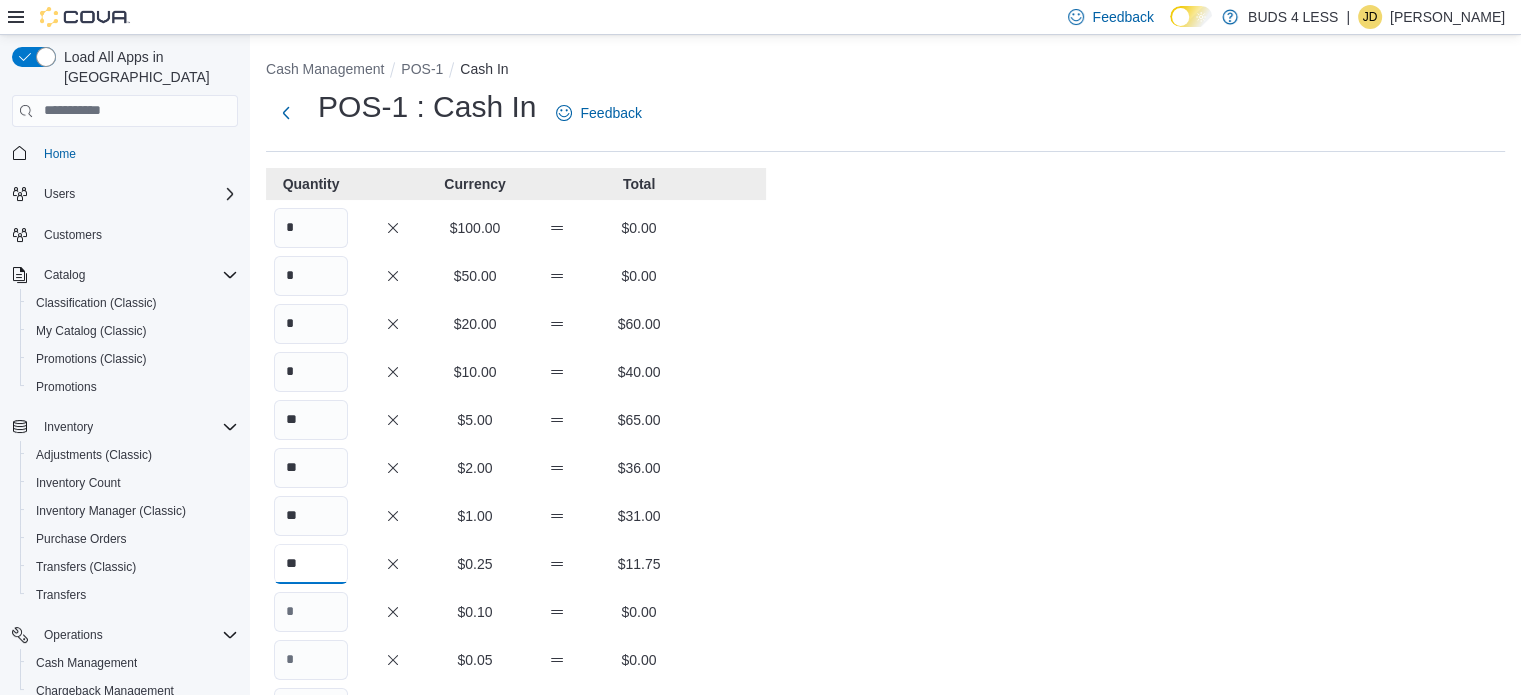 type on "**" 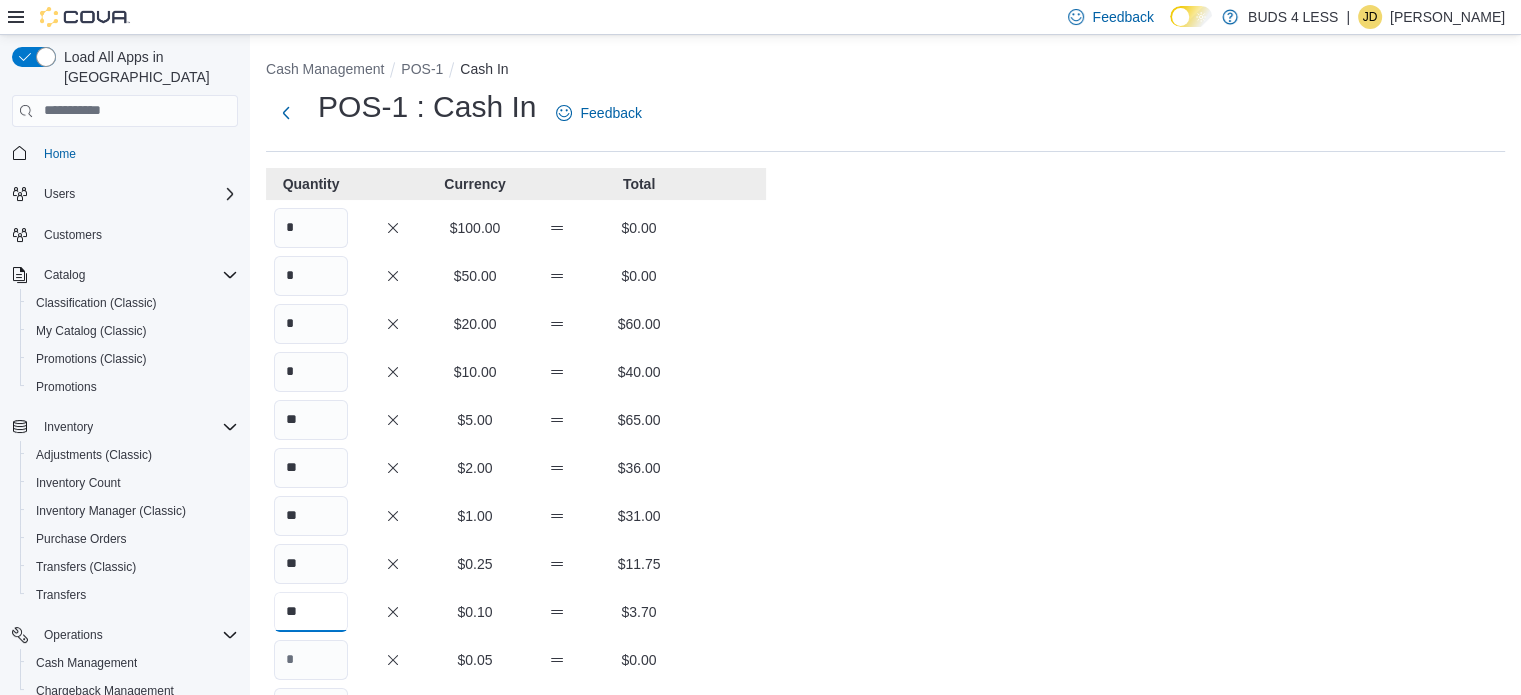 type on "**" 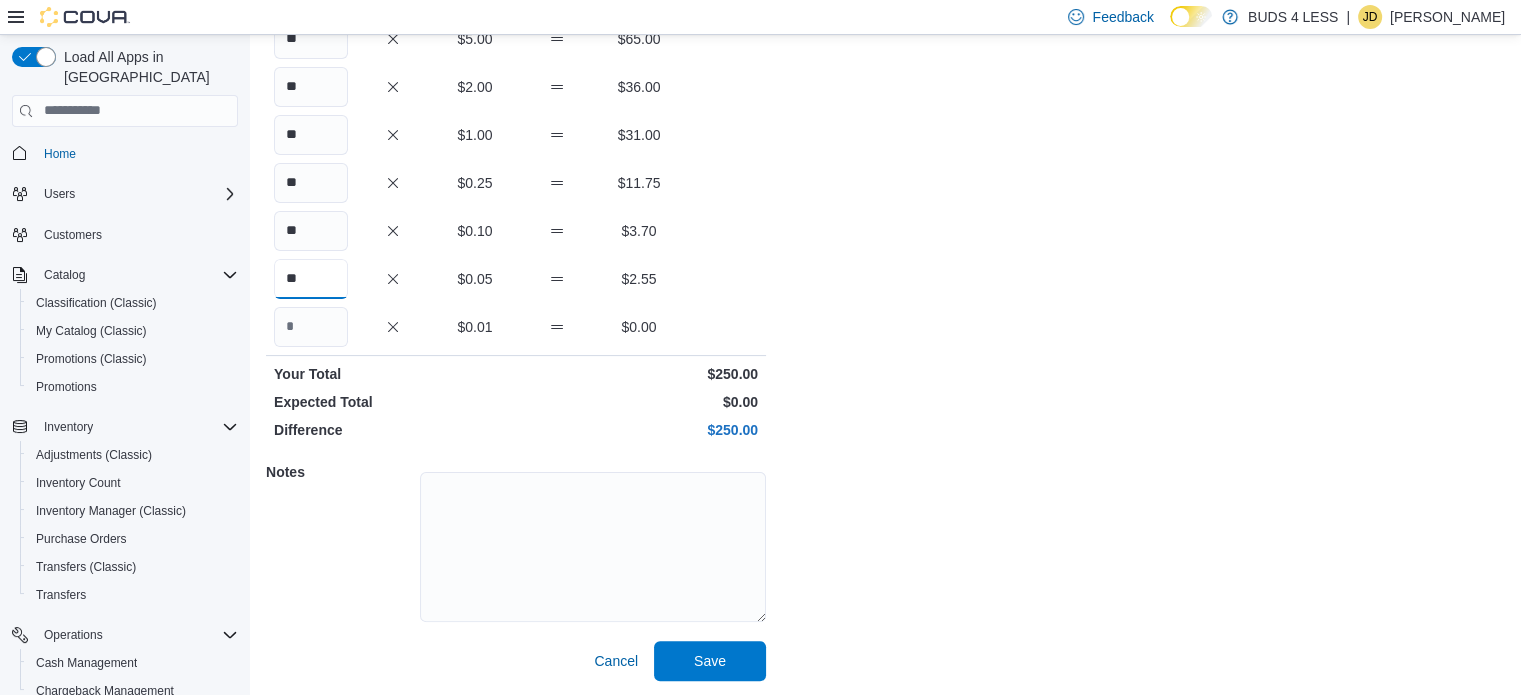 scroll, scrollTop: 382, scrollLeft: 0, axis: vertical 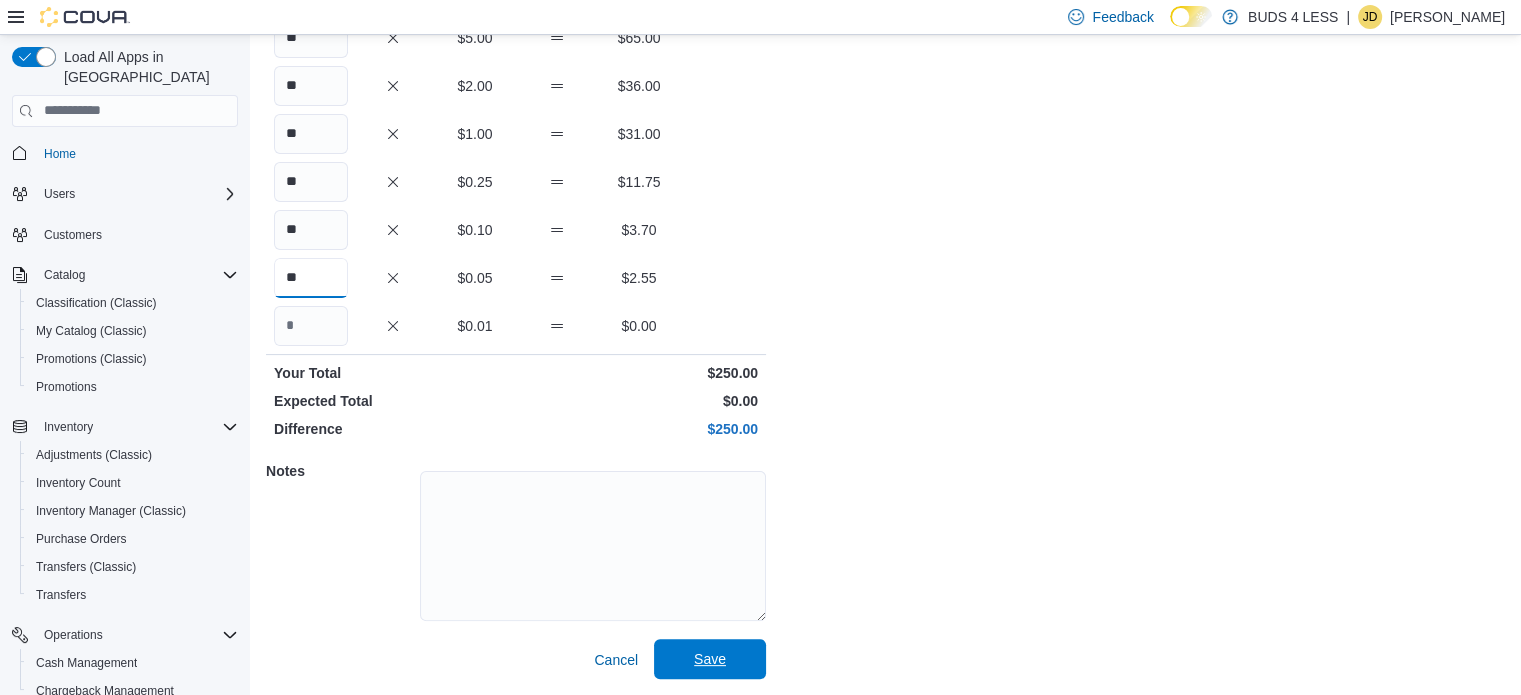 type on "**" 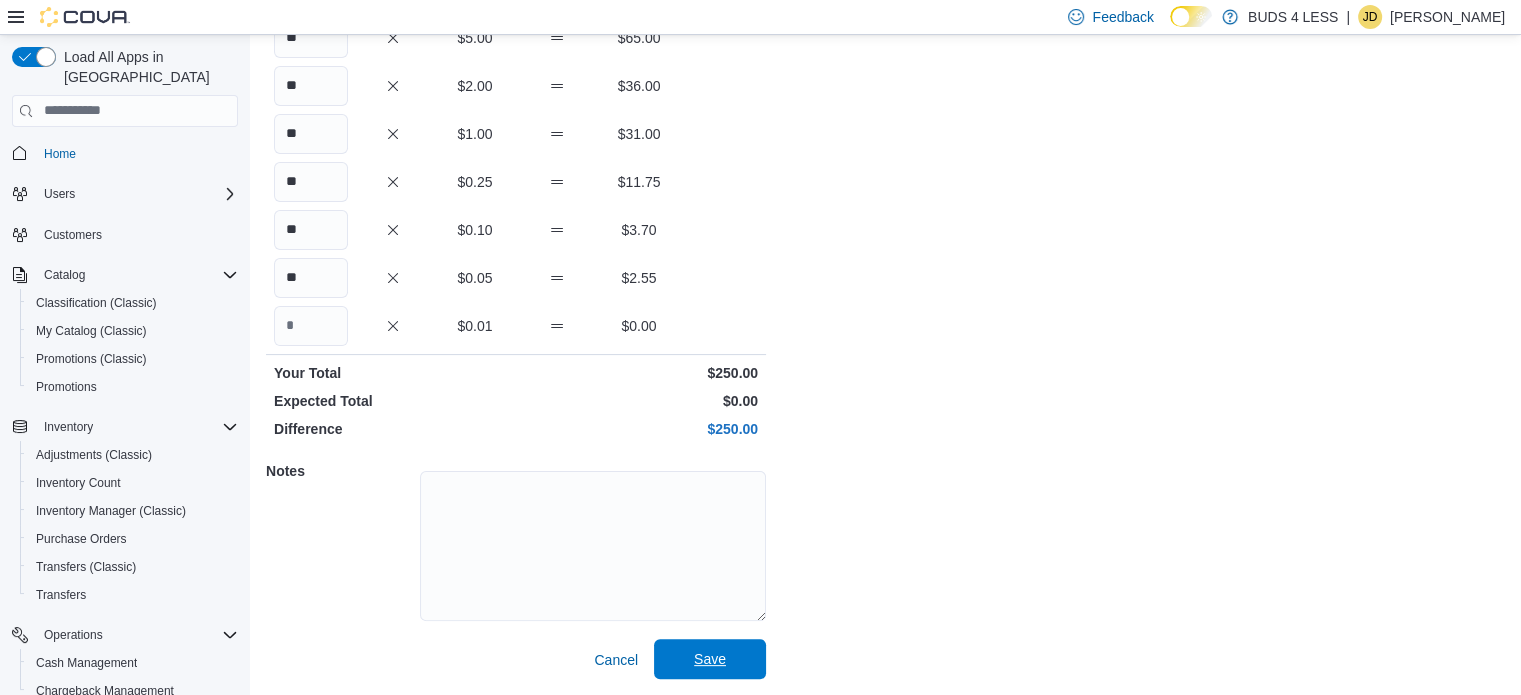 click on "Save" at bounding box center [710, 659] 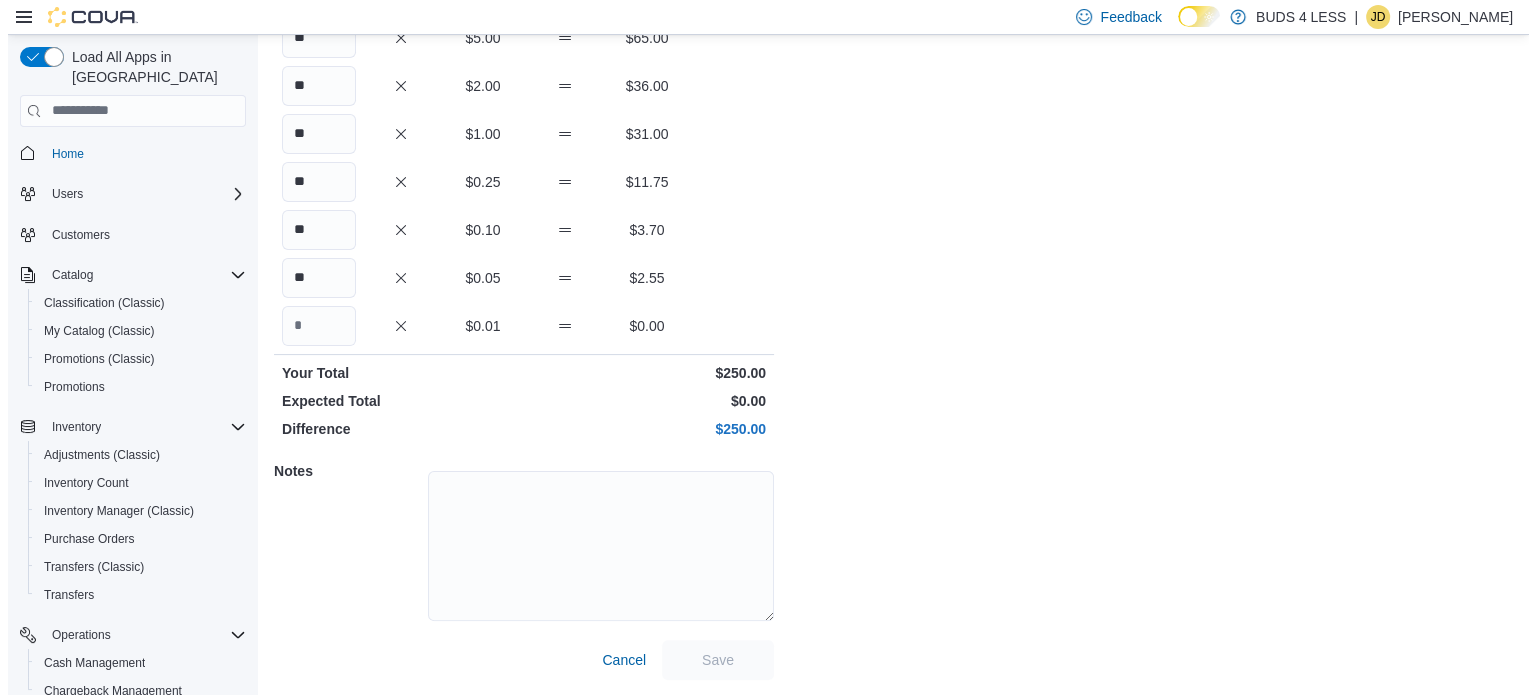 scroll, scrollTop: 0, scrollLeft: 0, axis: both 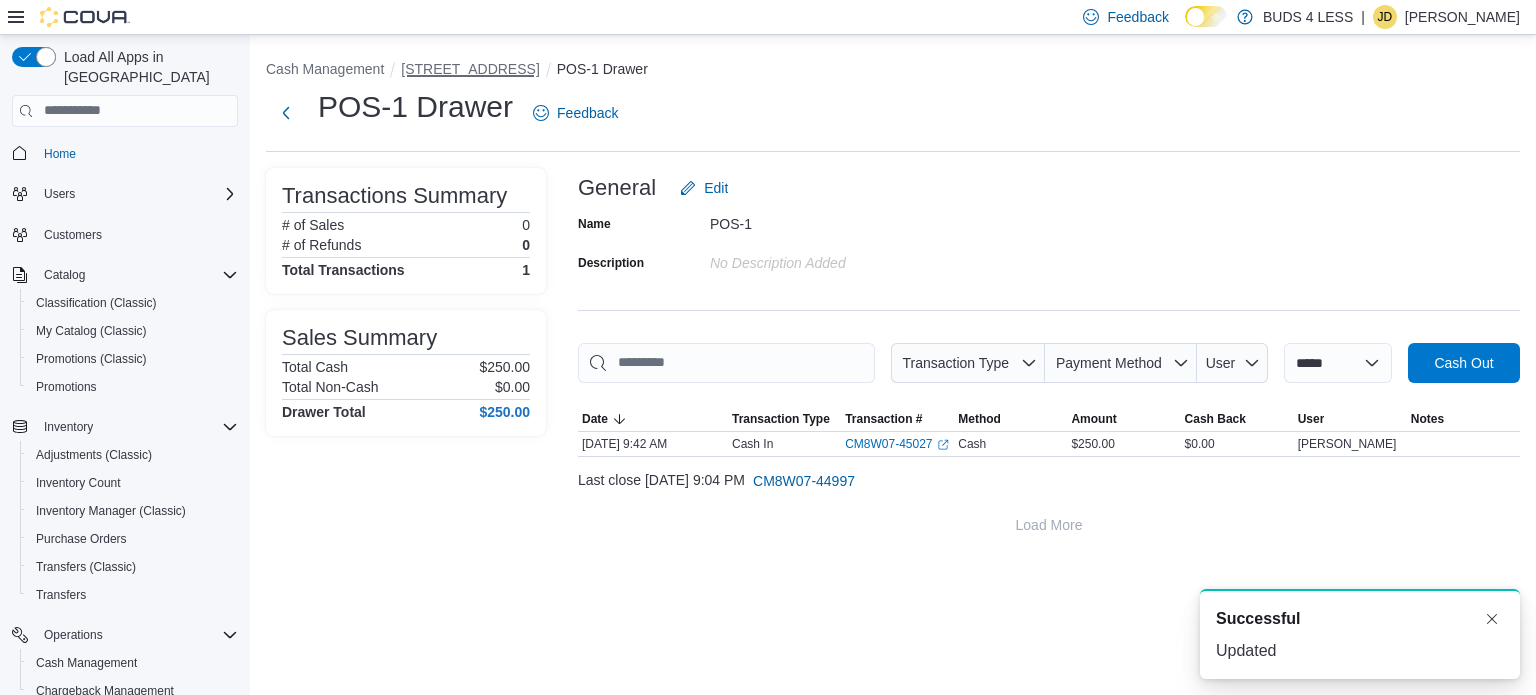 click on "[STREET_ADDRESS]" at bounding box center [470, 69] 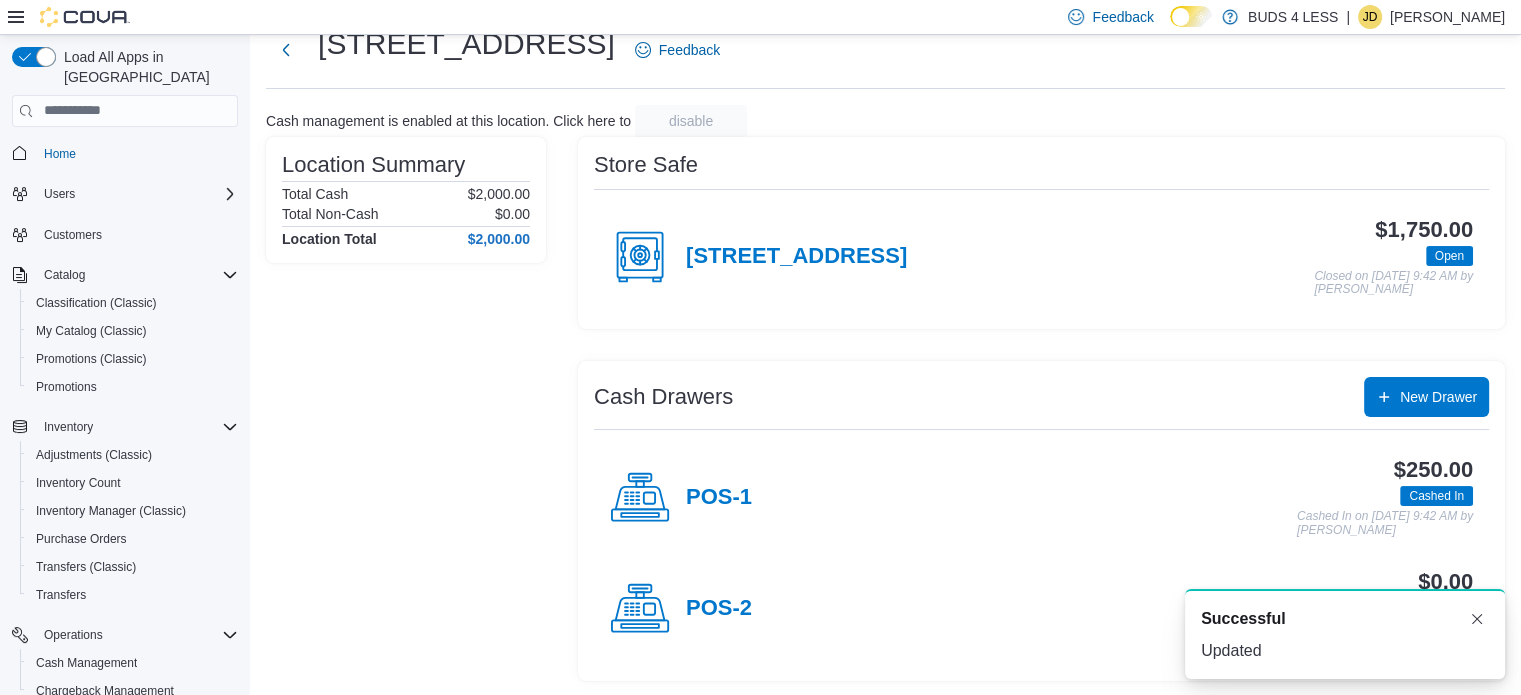 scroll, scrollTop: 64, scrollLeft: 0, axis: vertical 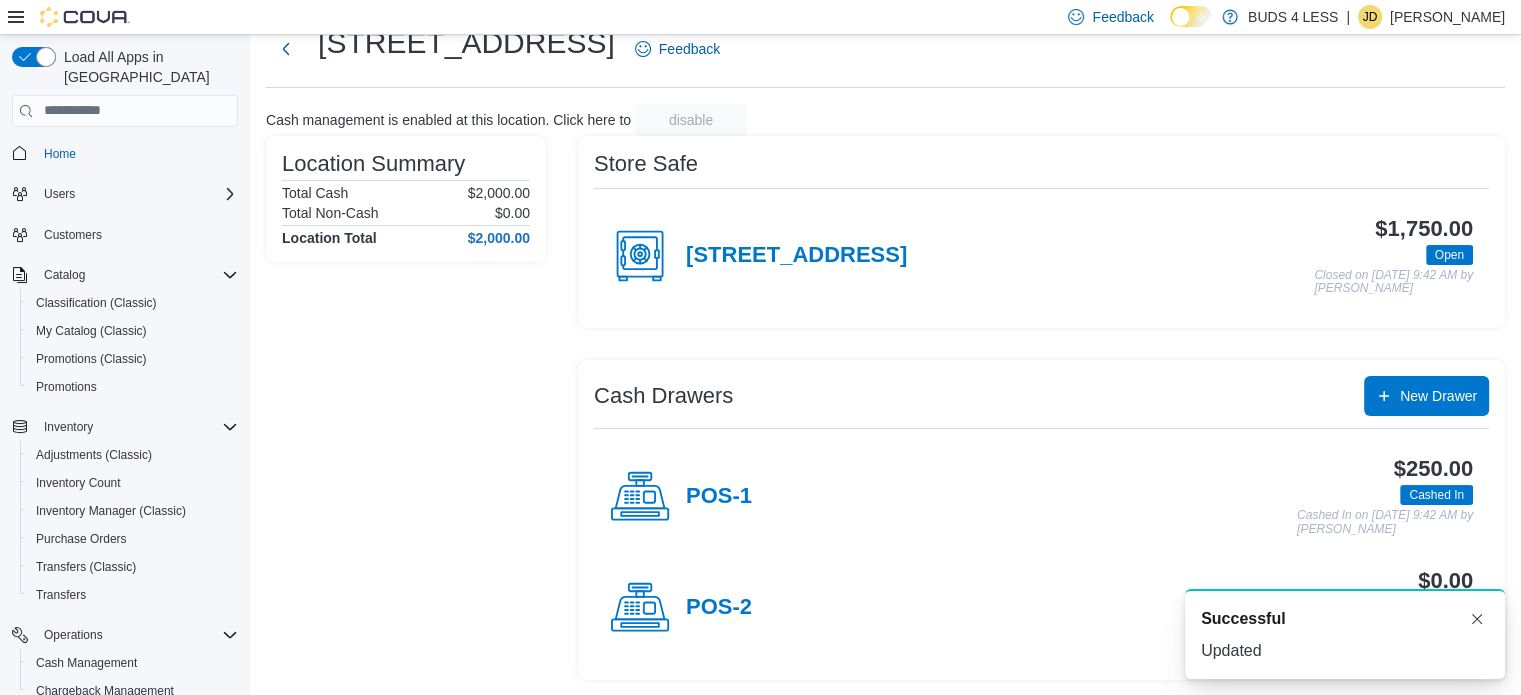 click on "$0.00   Cashed Out Cashed Out on [DATE] 9:18 PM  by     [PERSON_NAME]" at bounding box center (1112, 608) 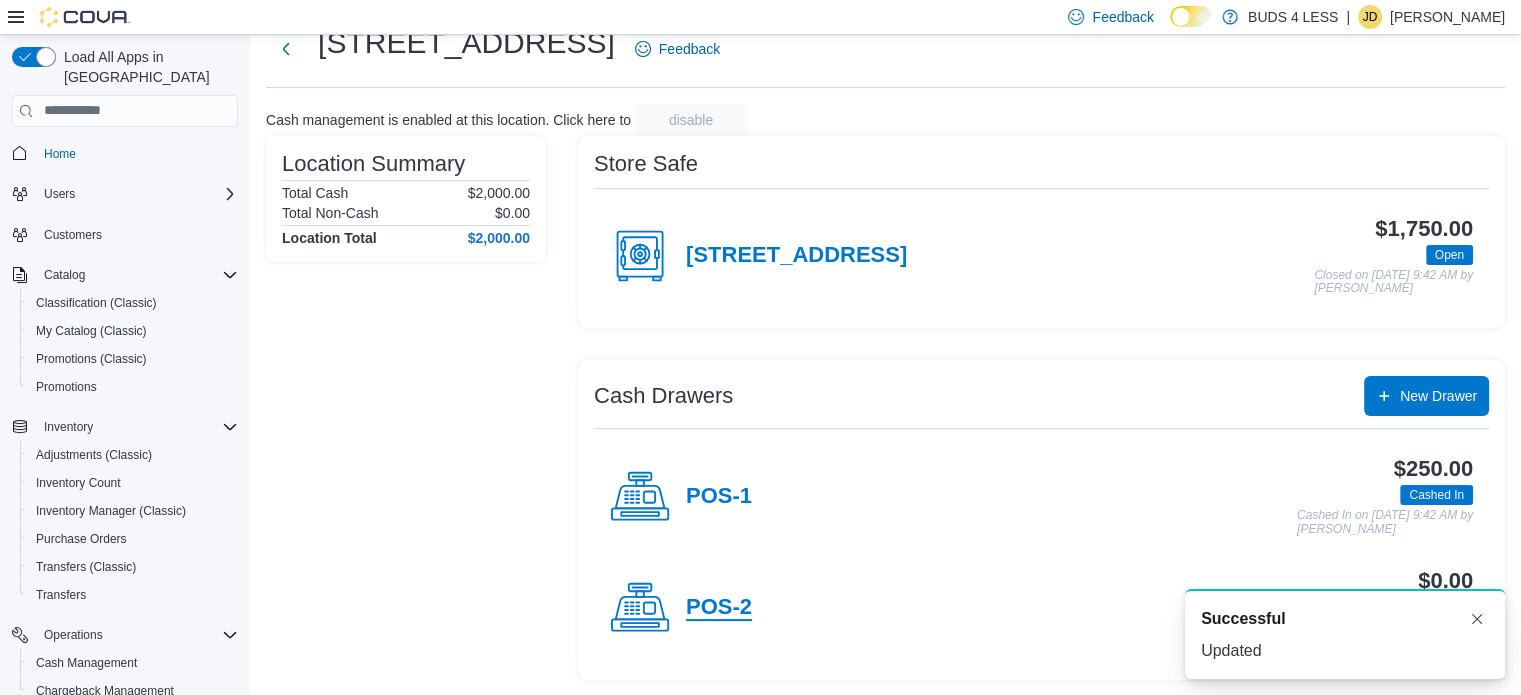 click on "POS-2" at bounding box center (719, 608) 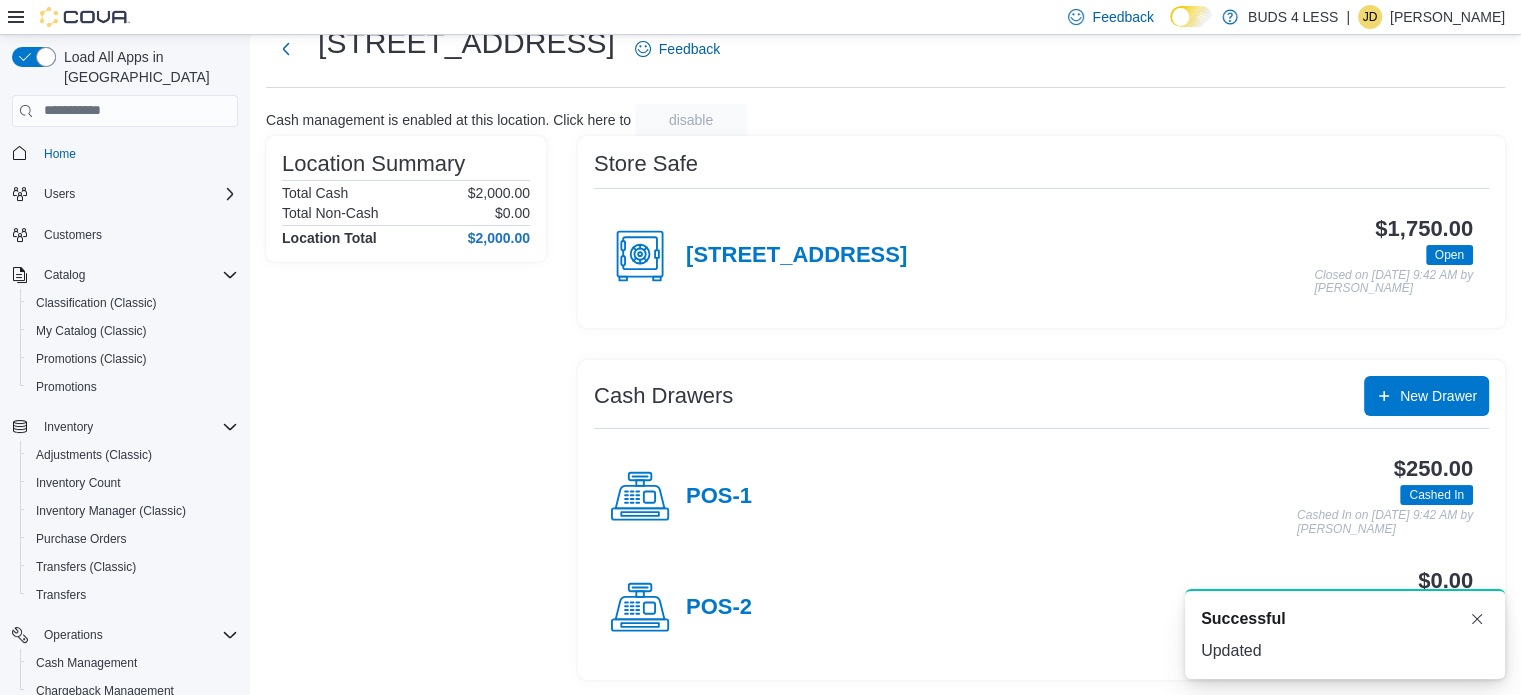 scroll, scrollTop: 0, scrollLeft: 0, axis: both 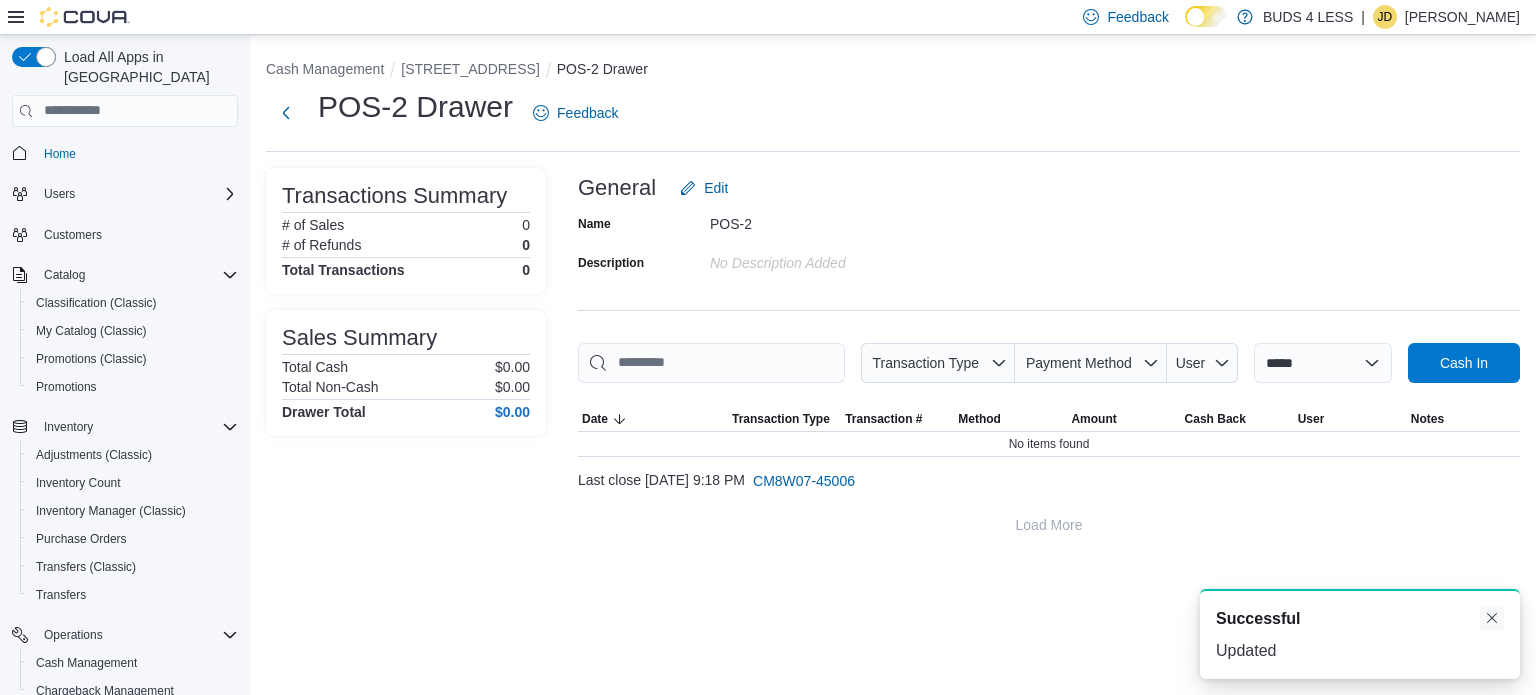 click at bounding box center (1492, 618) 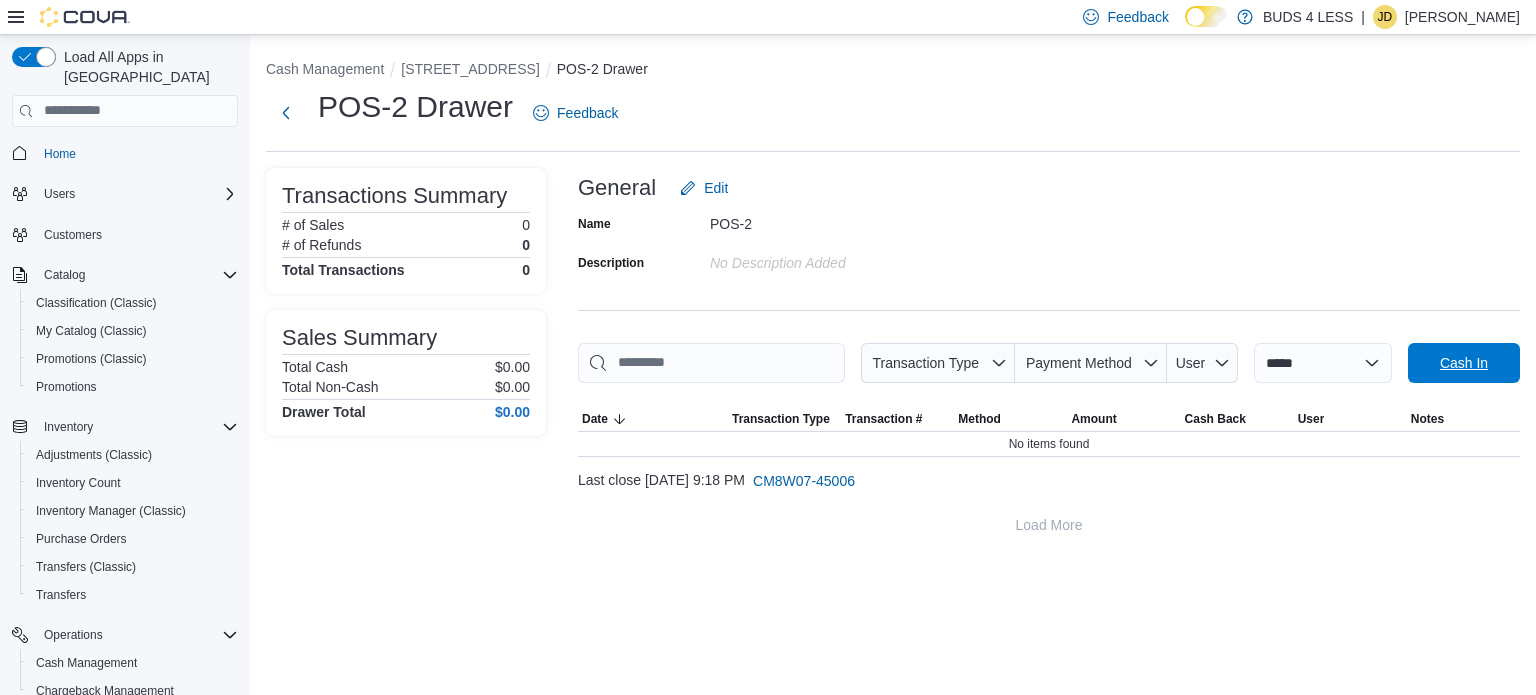 click on "Cash In" at bounding box center (1464, 363) 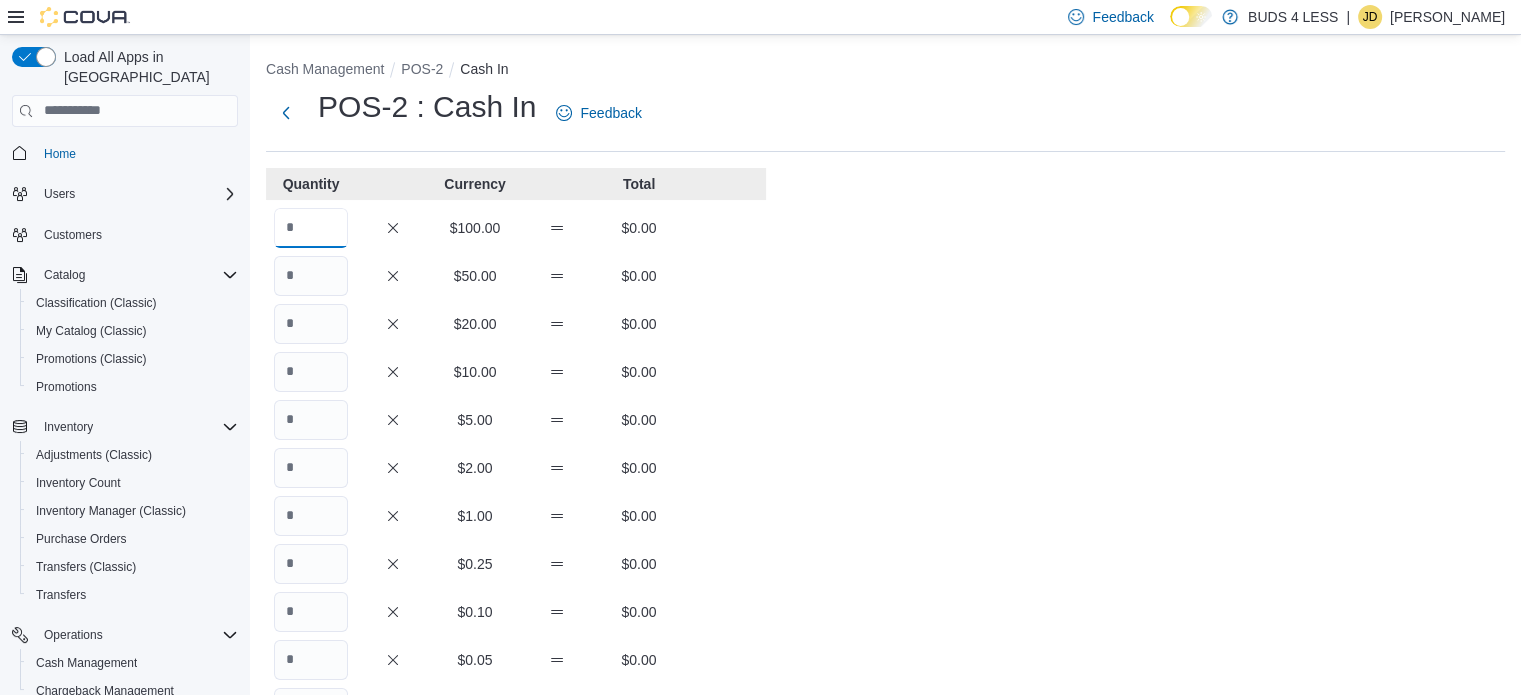 click at bounding box center (311, 228) 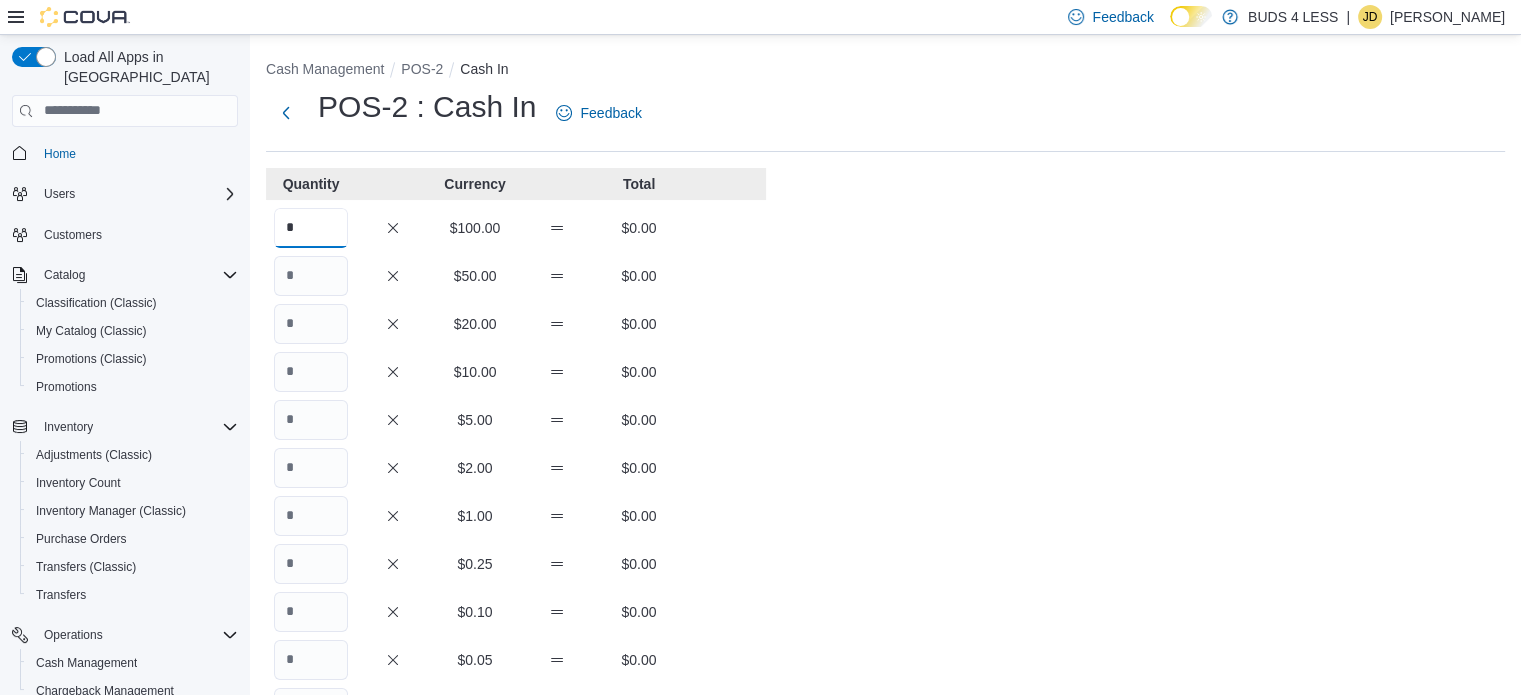 type on "*" 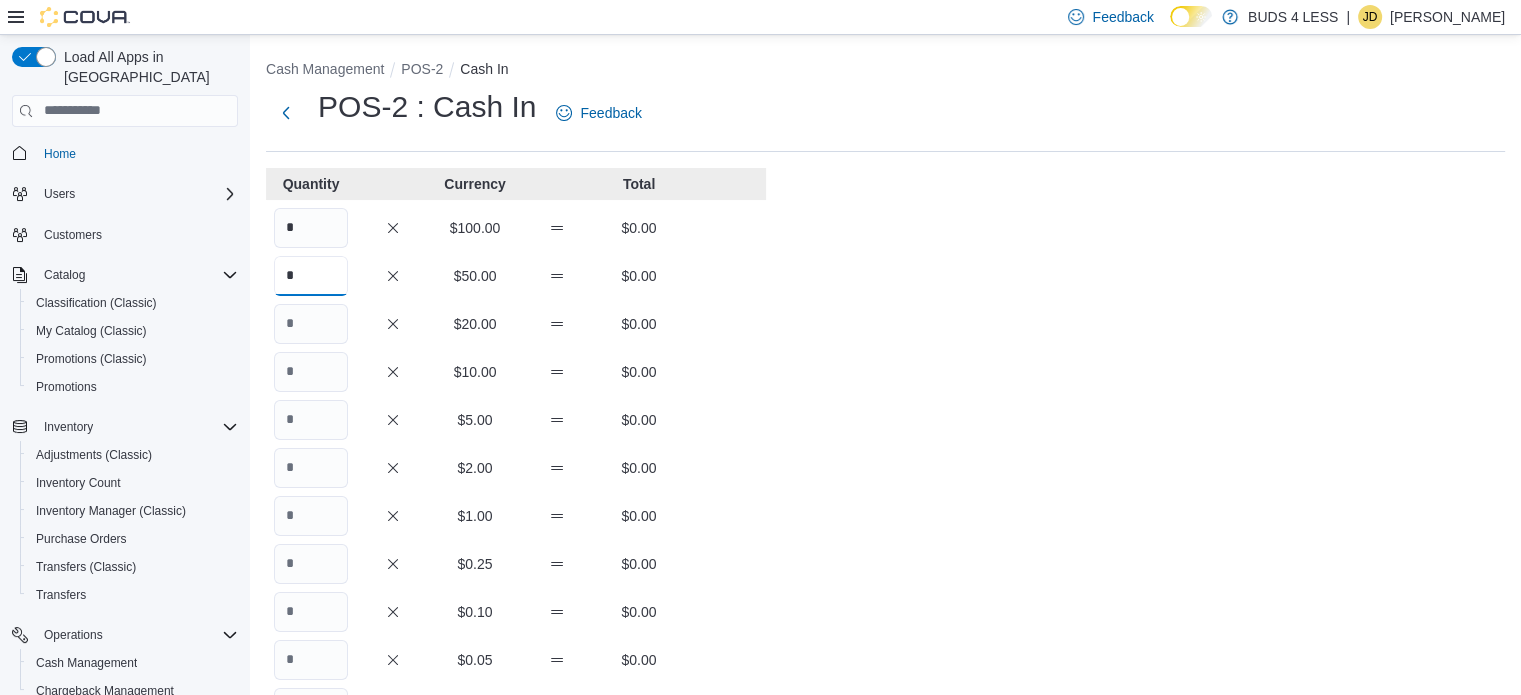 type on "*" 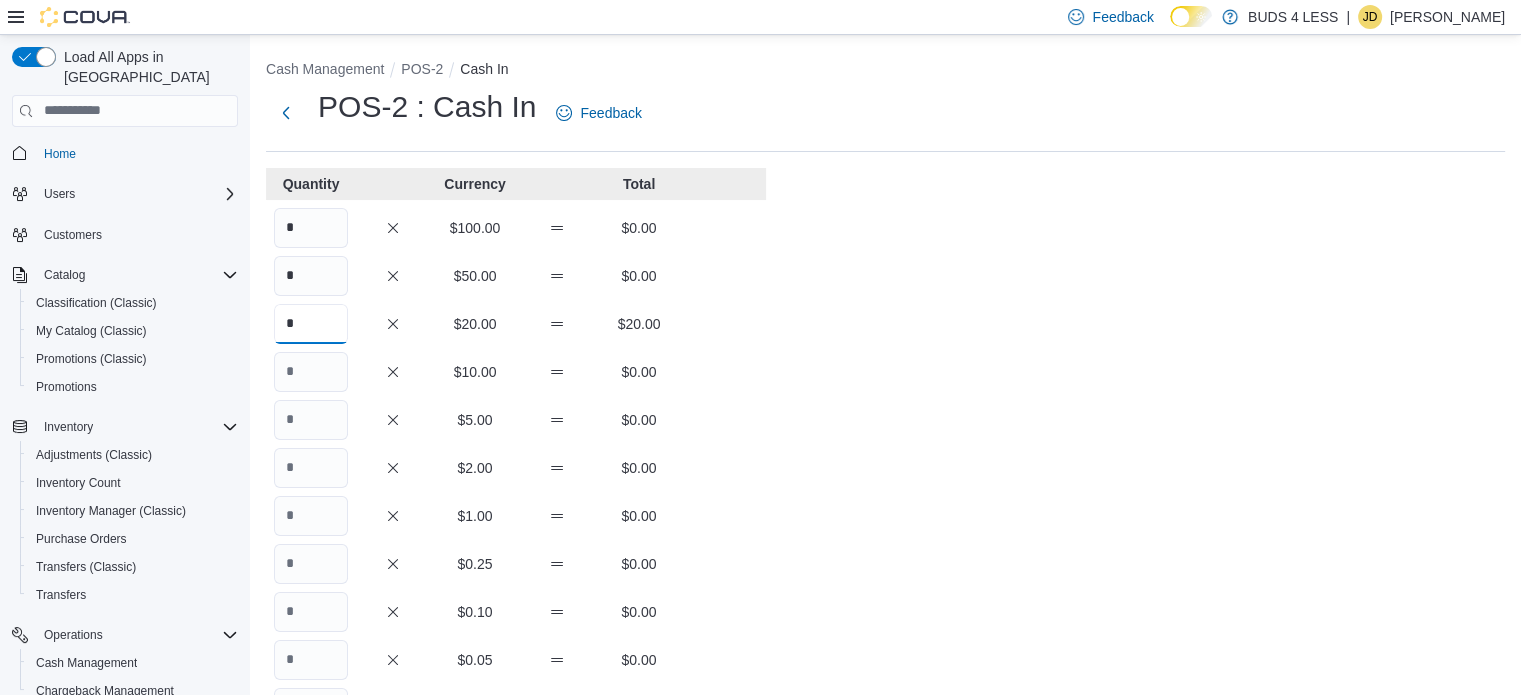 type on "*" 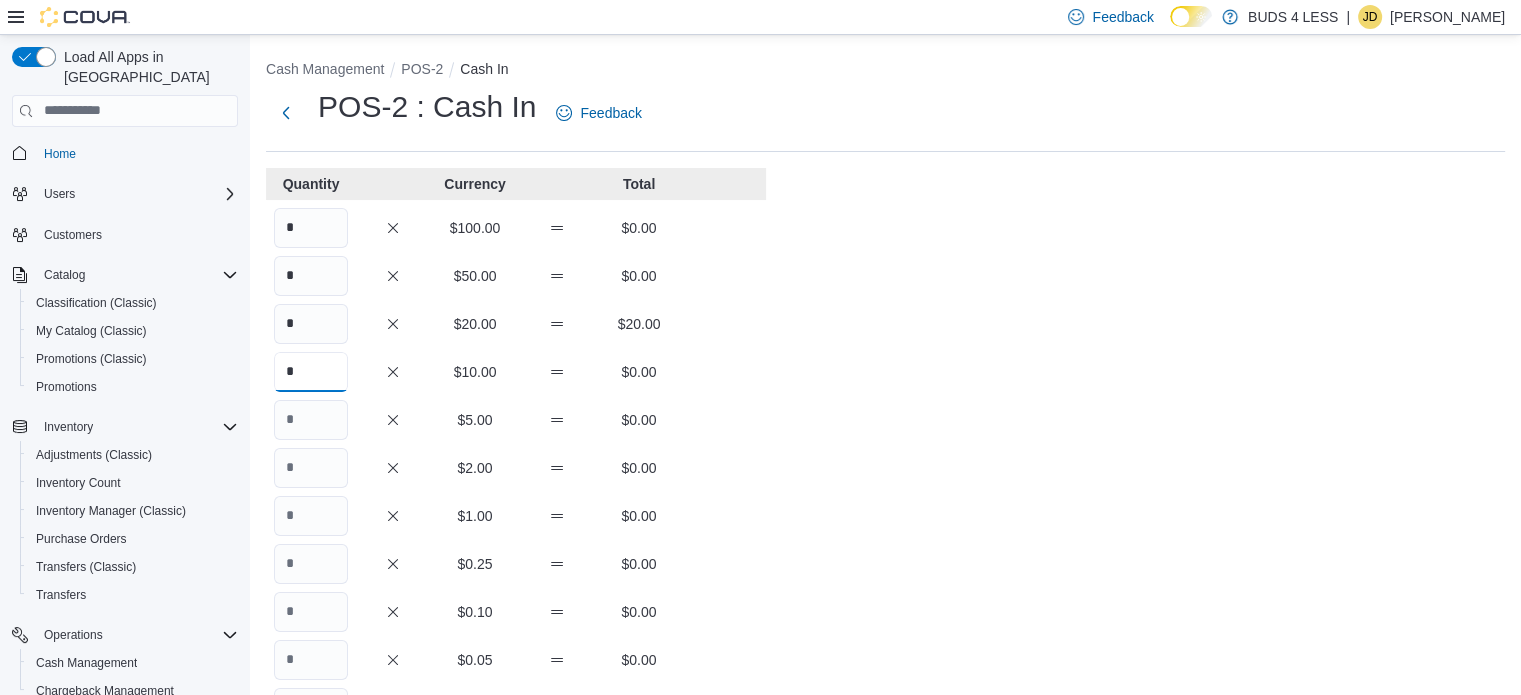 type on "*" 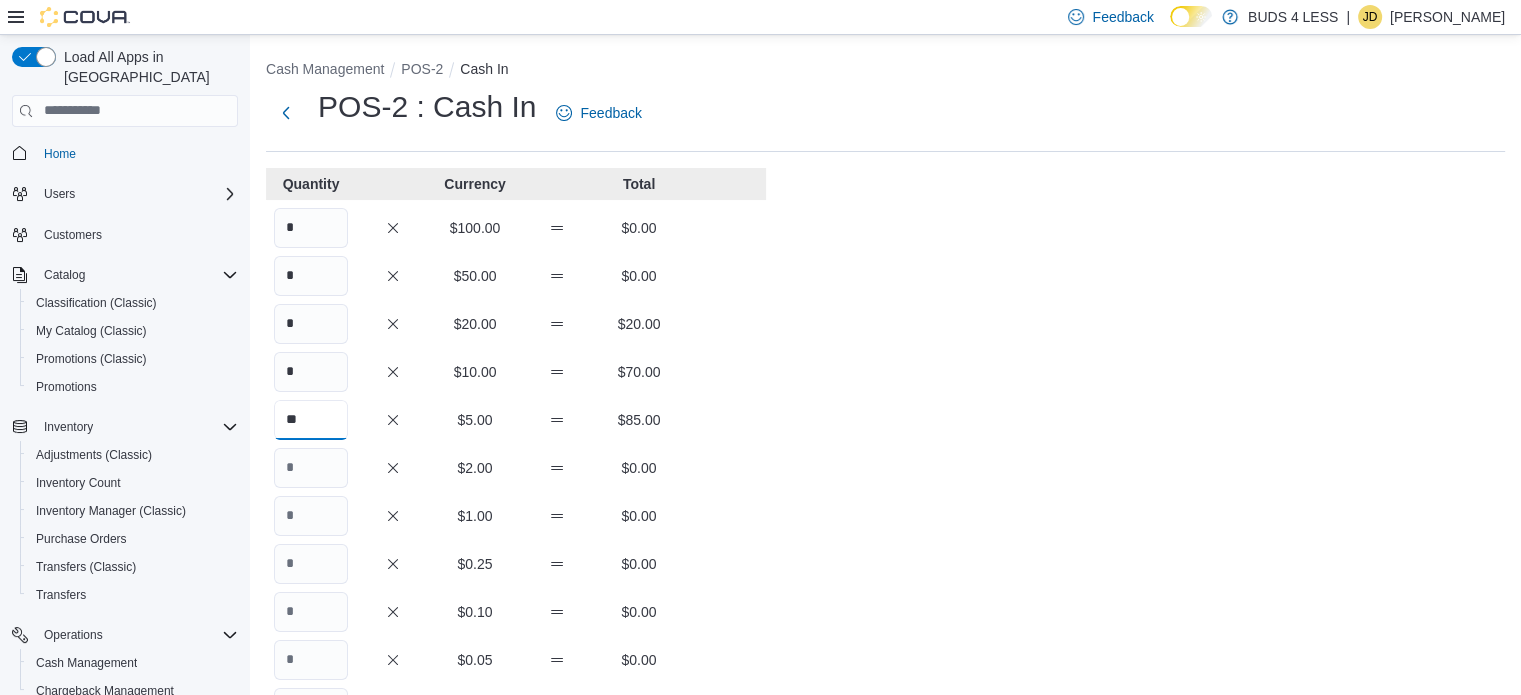 type on "**" 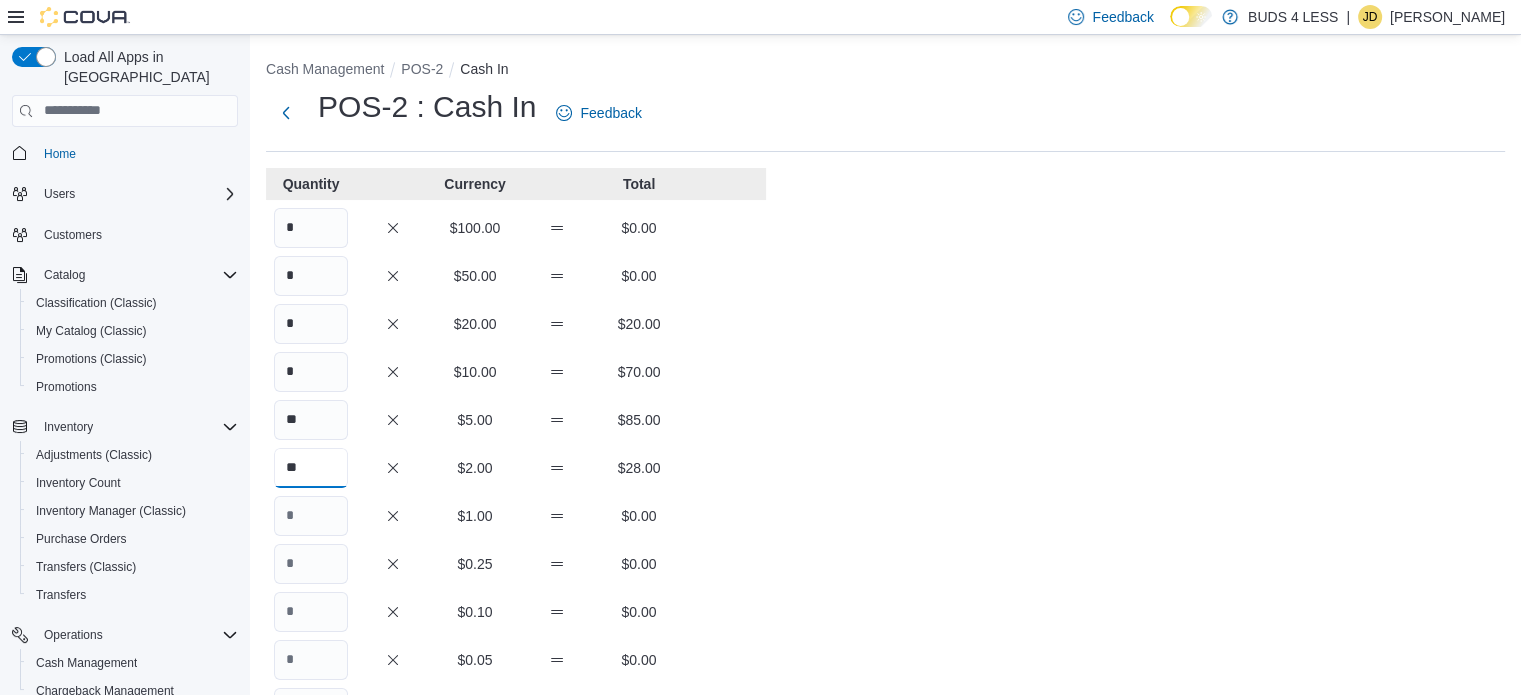 type on "**" 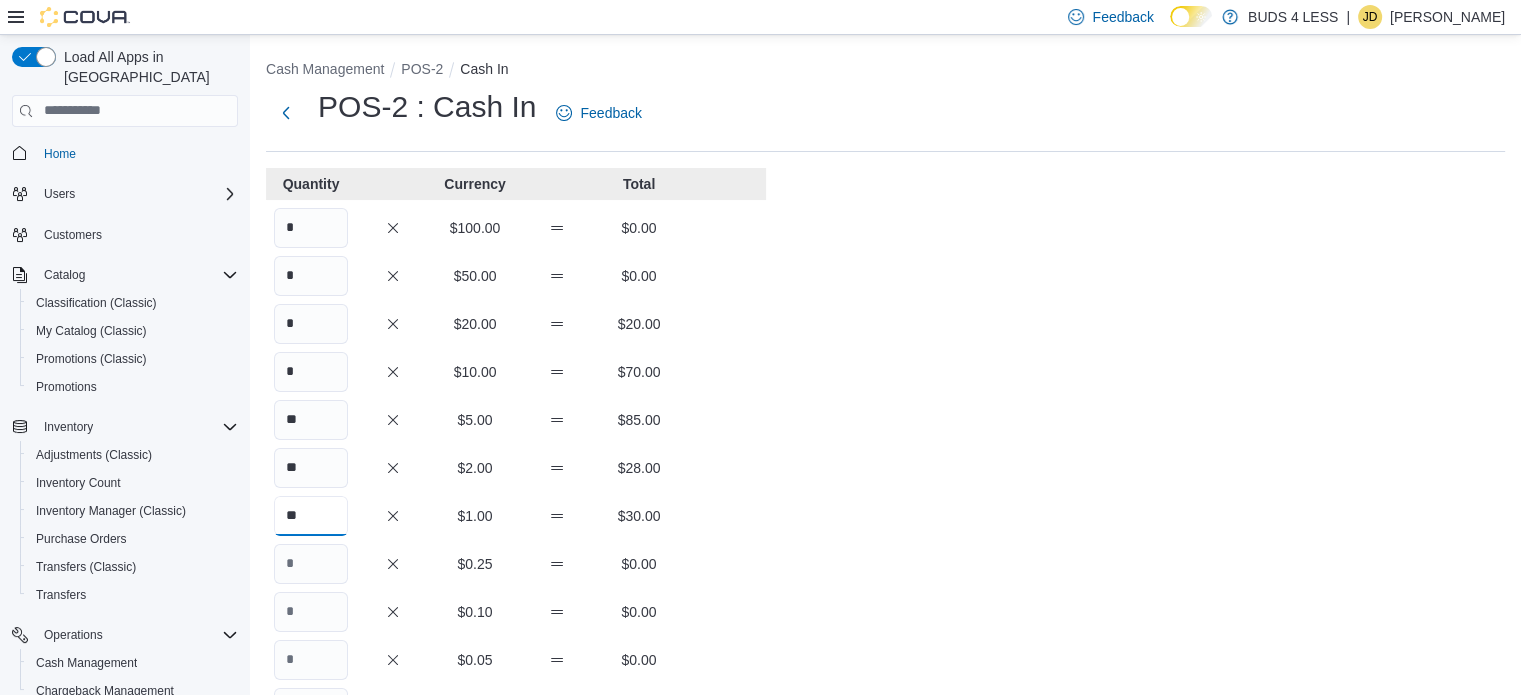 type on "**" 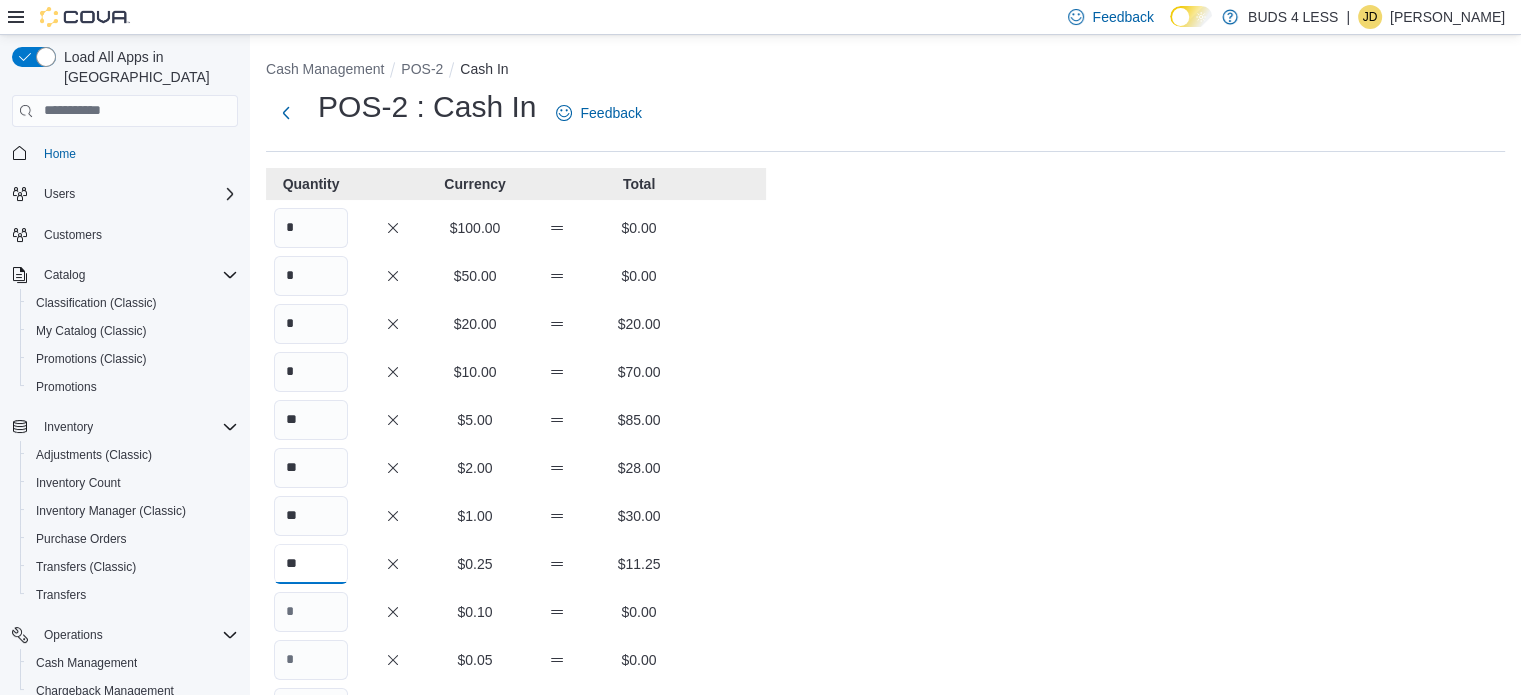 type on "**" 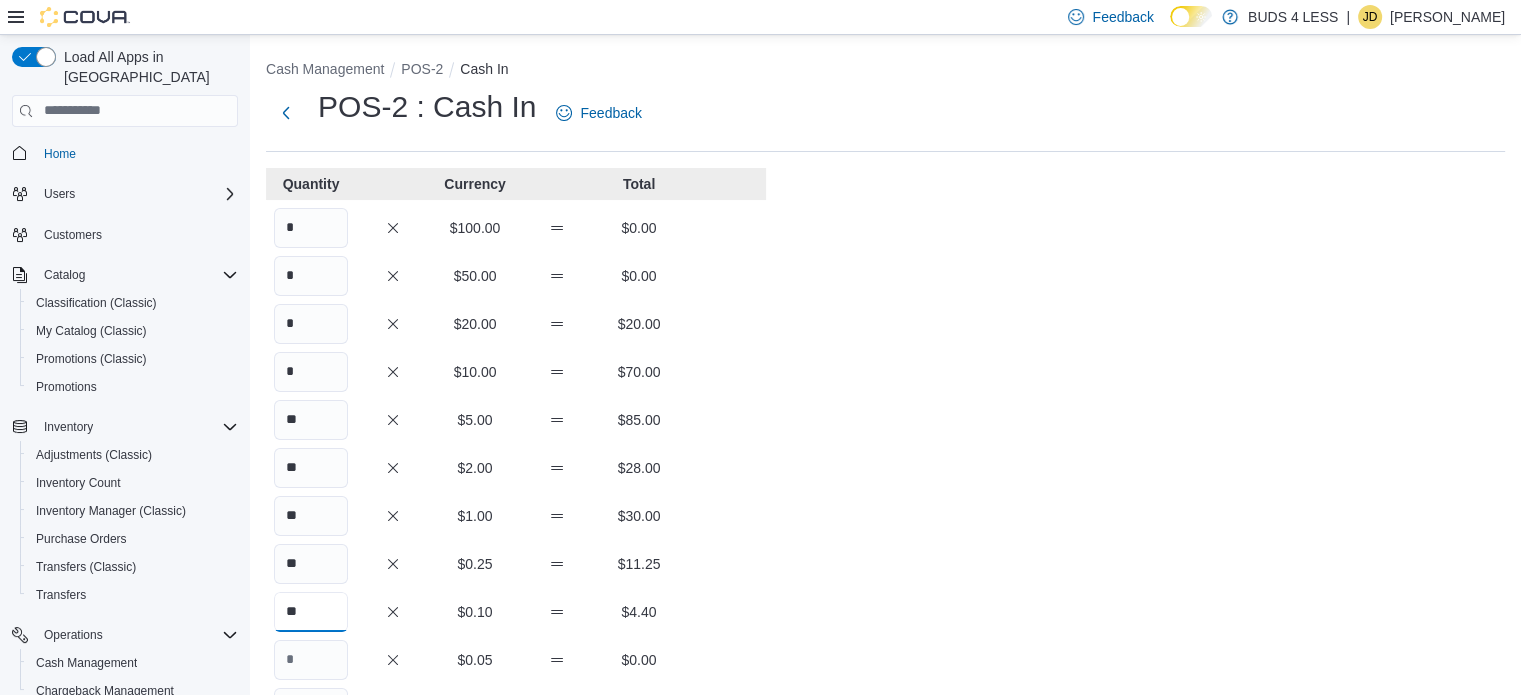type on "**" 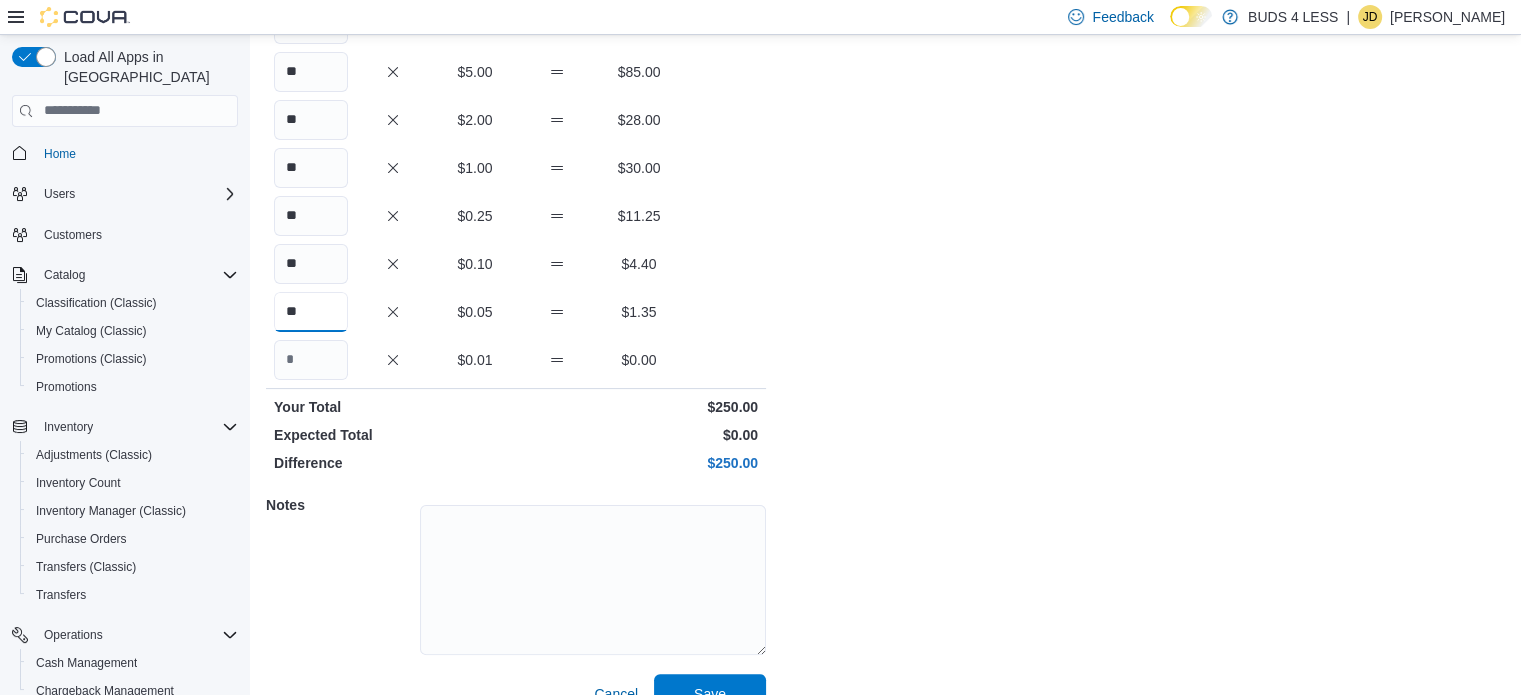 scroll, scrollTop: 382, scrollLeft: 0, axis: vertical 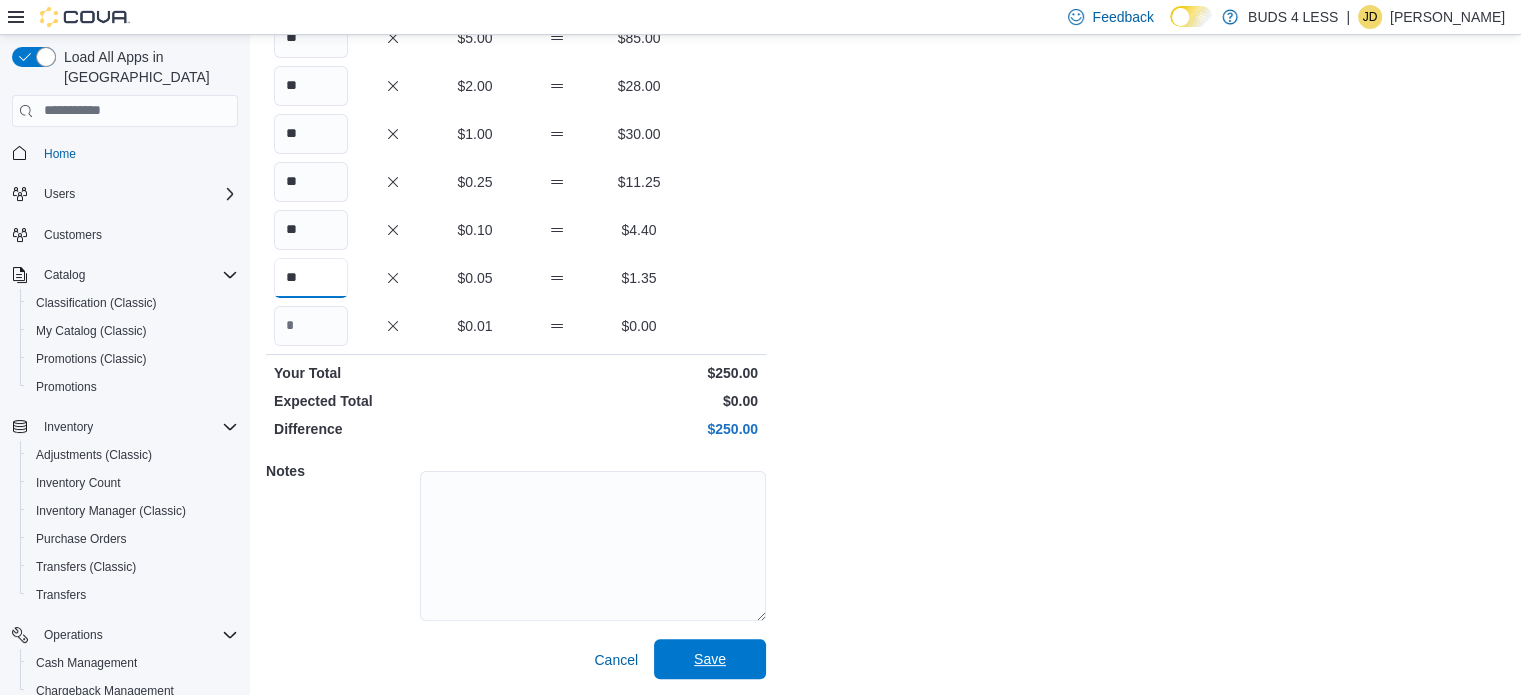type on "**" 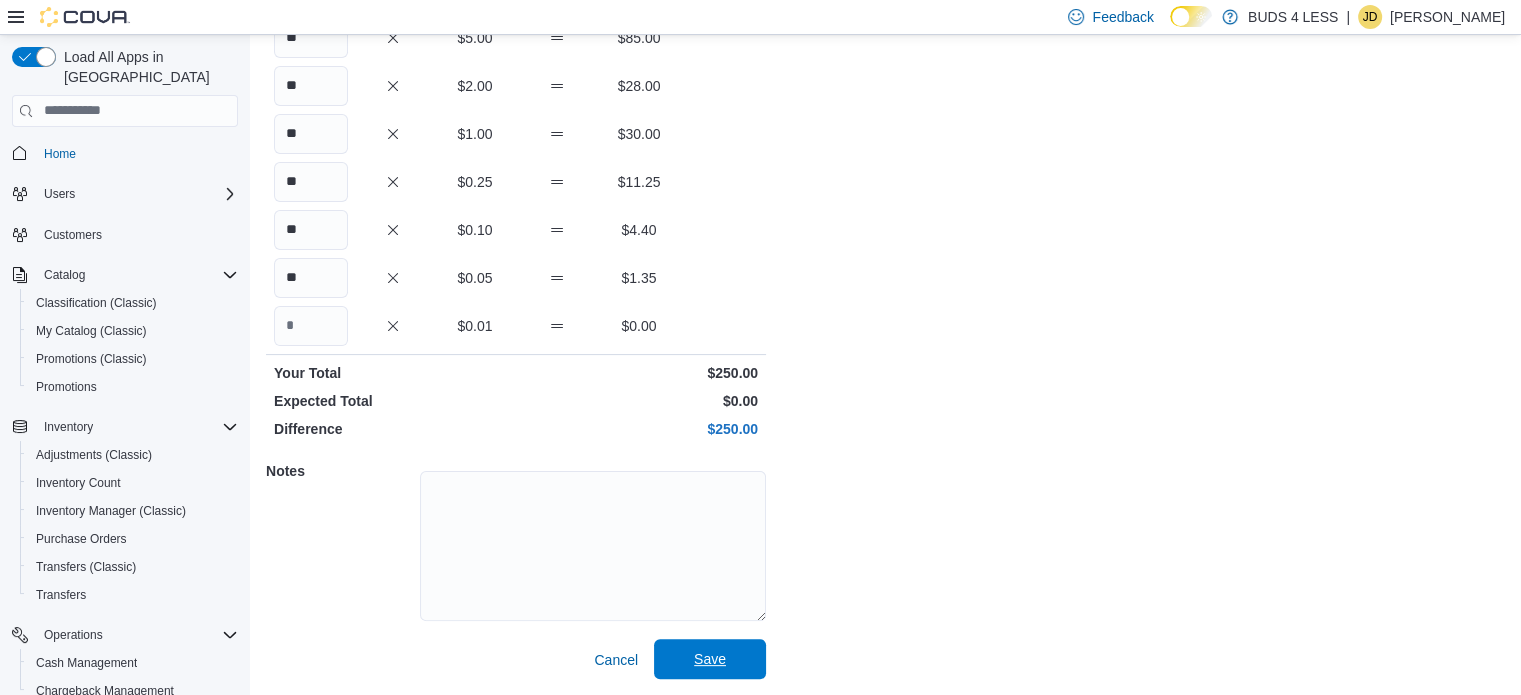 click on "Save" at bounding box center (710, 659) 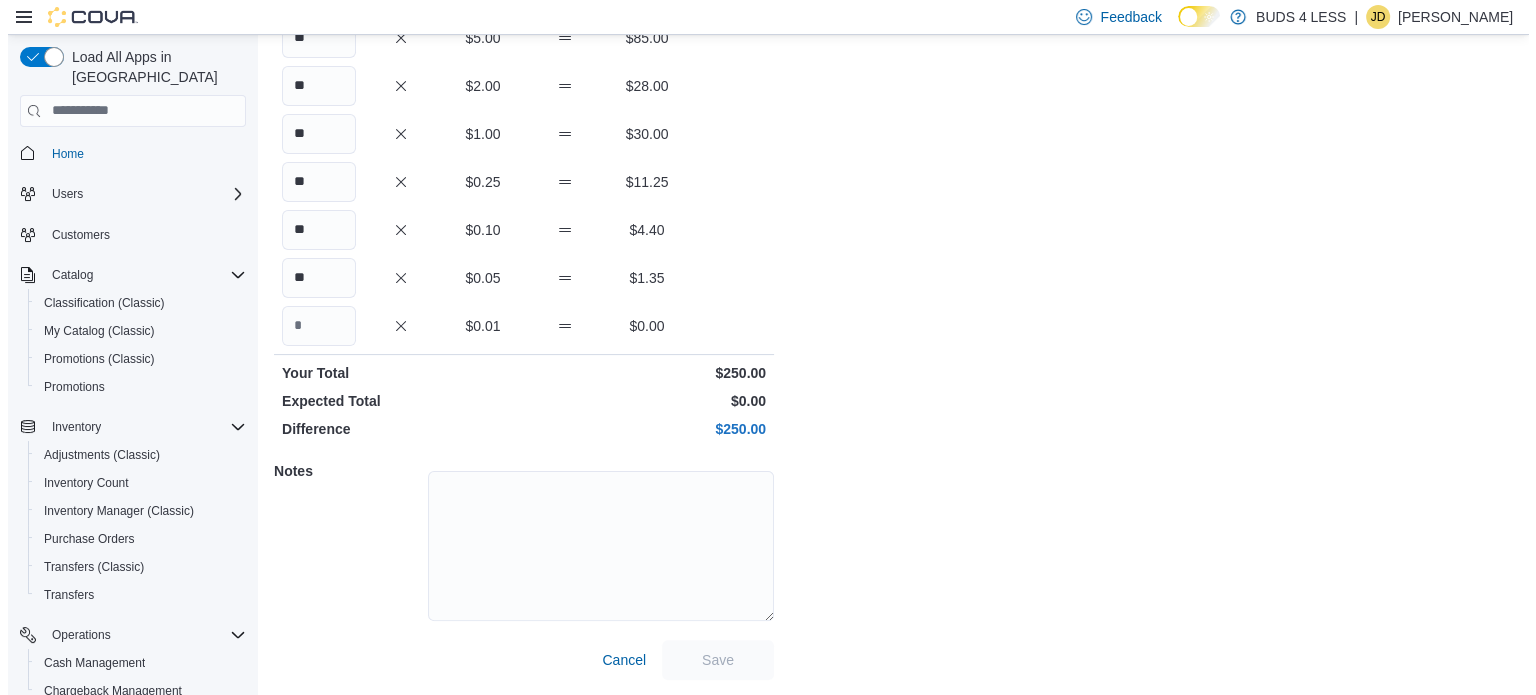 scroll, scrollTop: 0, scrollLeft: 0, axis: both 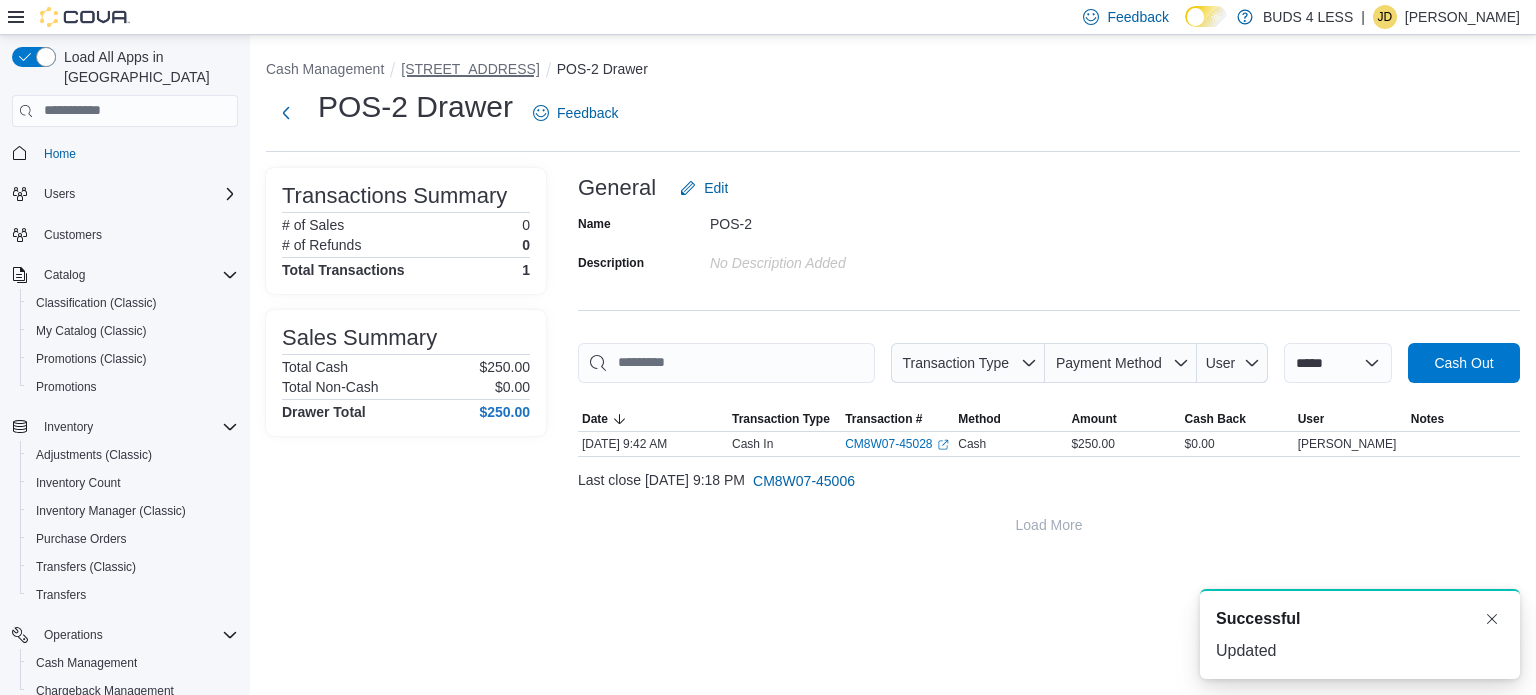 click on "[STREET_ADDRESS]" at bounding box center [470, 69] 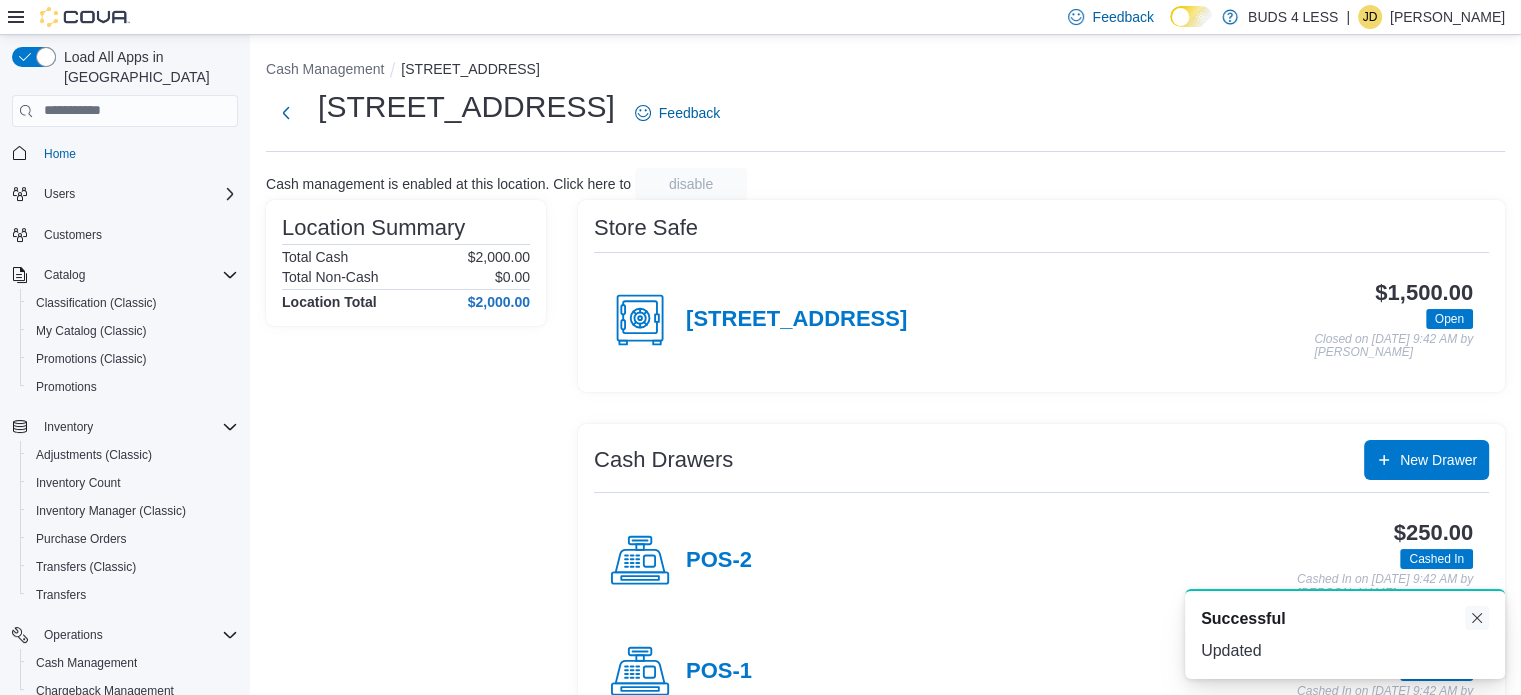 click at bounding box center [1477, 618] 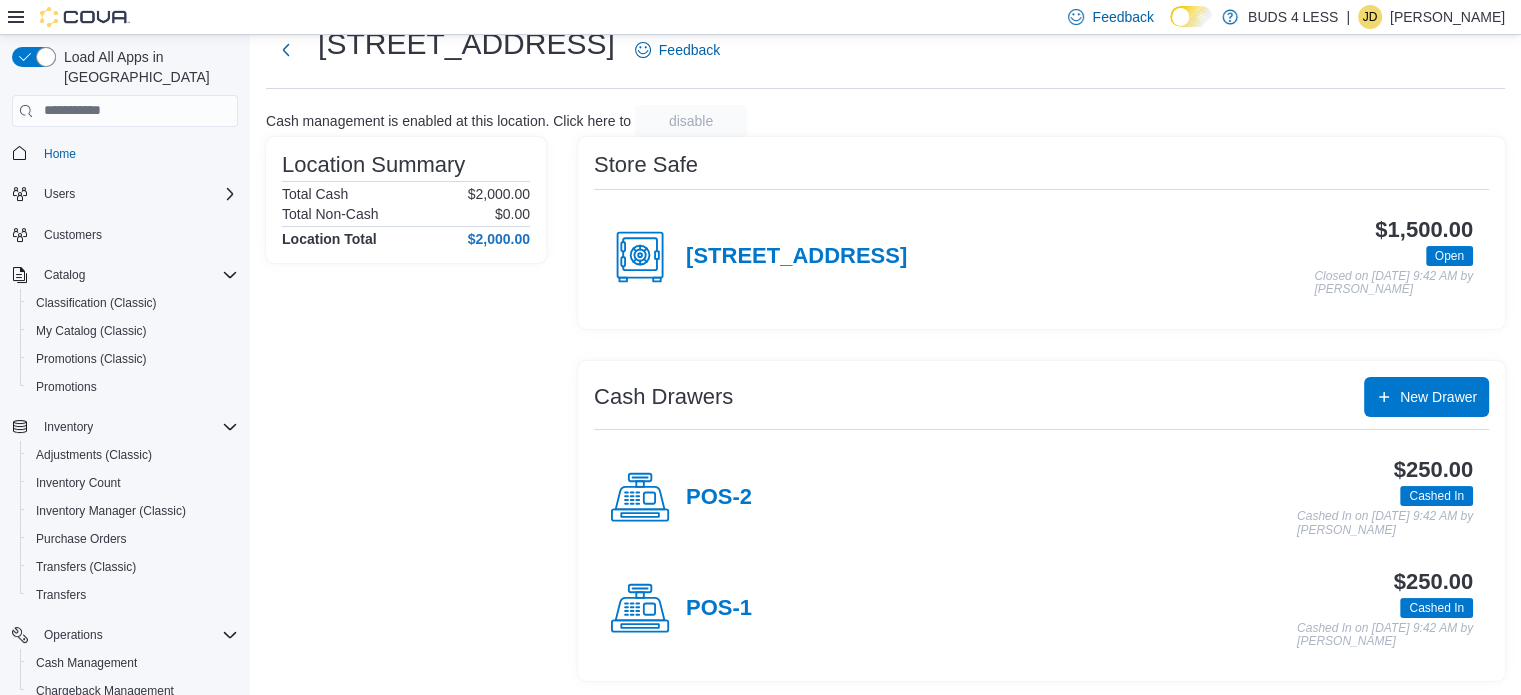 scroll, scrollTop: 64, scrollLeft: 0, axis: vertical 